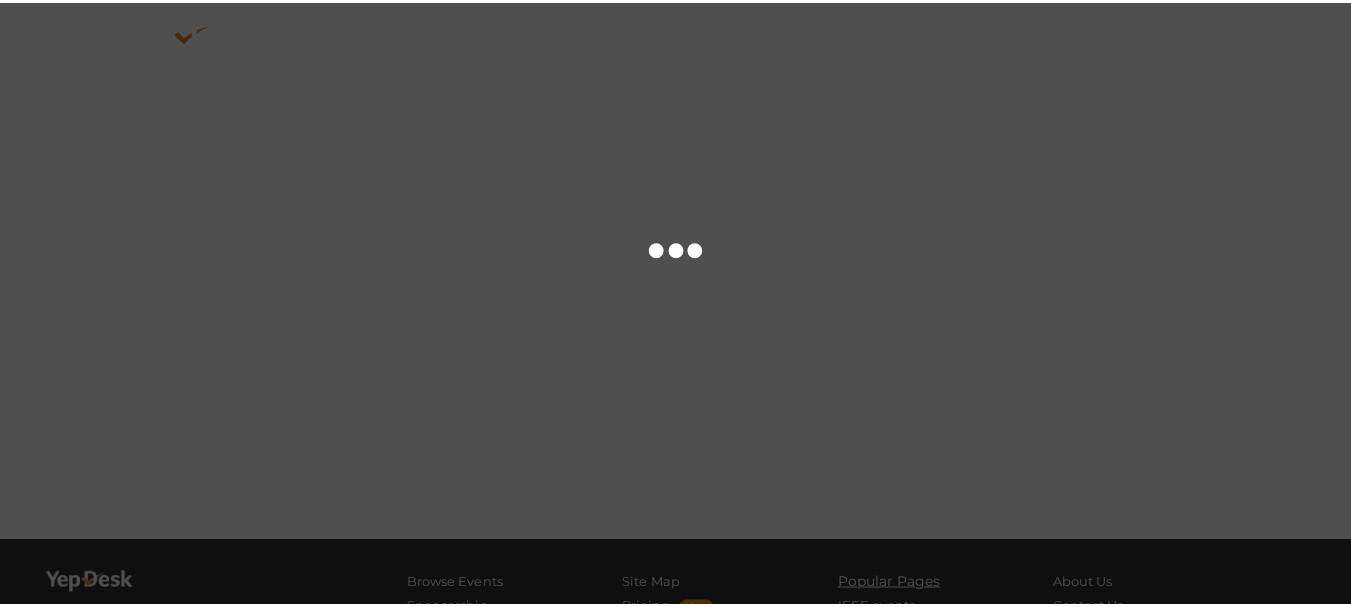 scroll, scrollTop: 0, scrollLeft: 0, axis: both 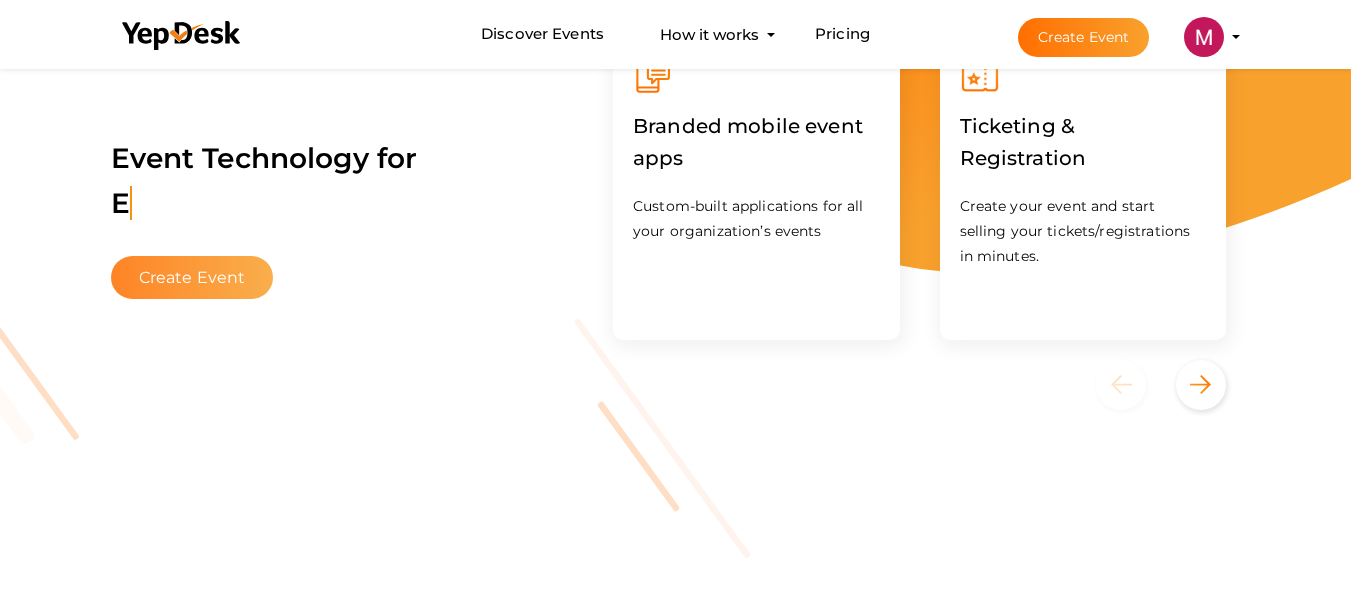click on "Create
Event" at bounding box center [192, 277] 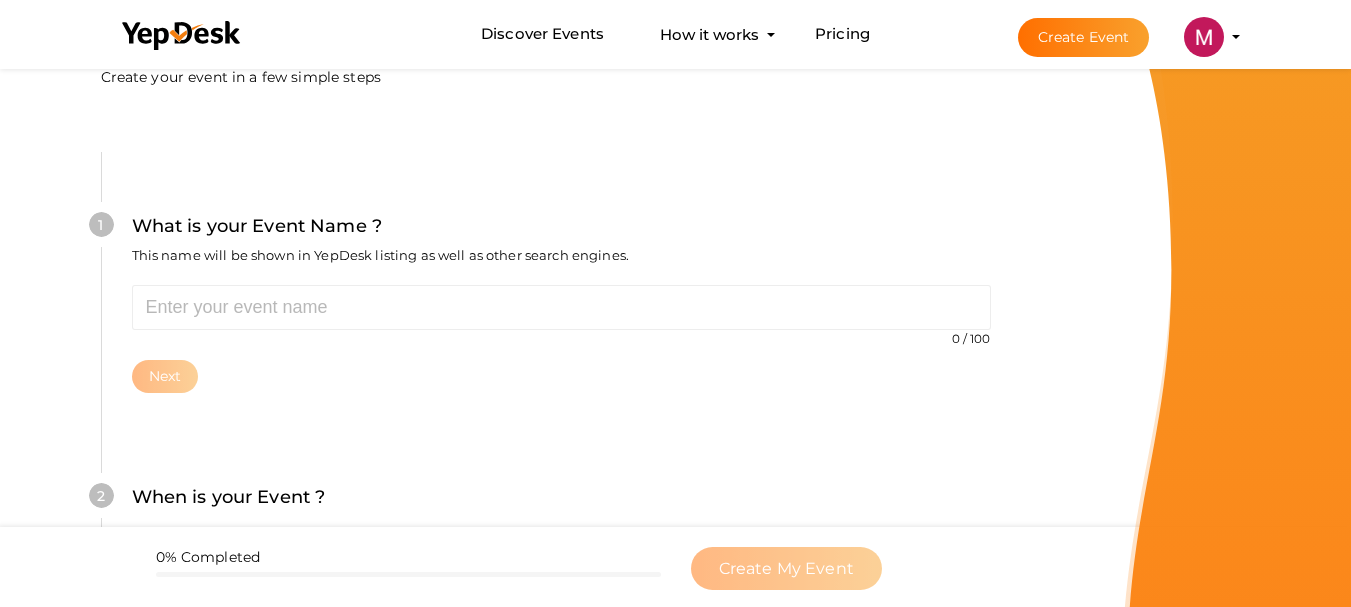 scroll, scrollTop: 0, scrollLeft: 0, axis: both 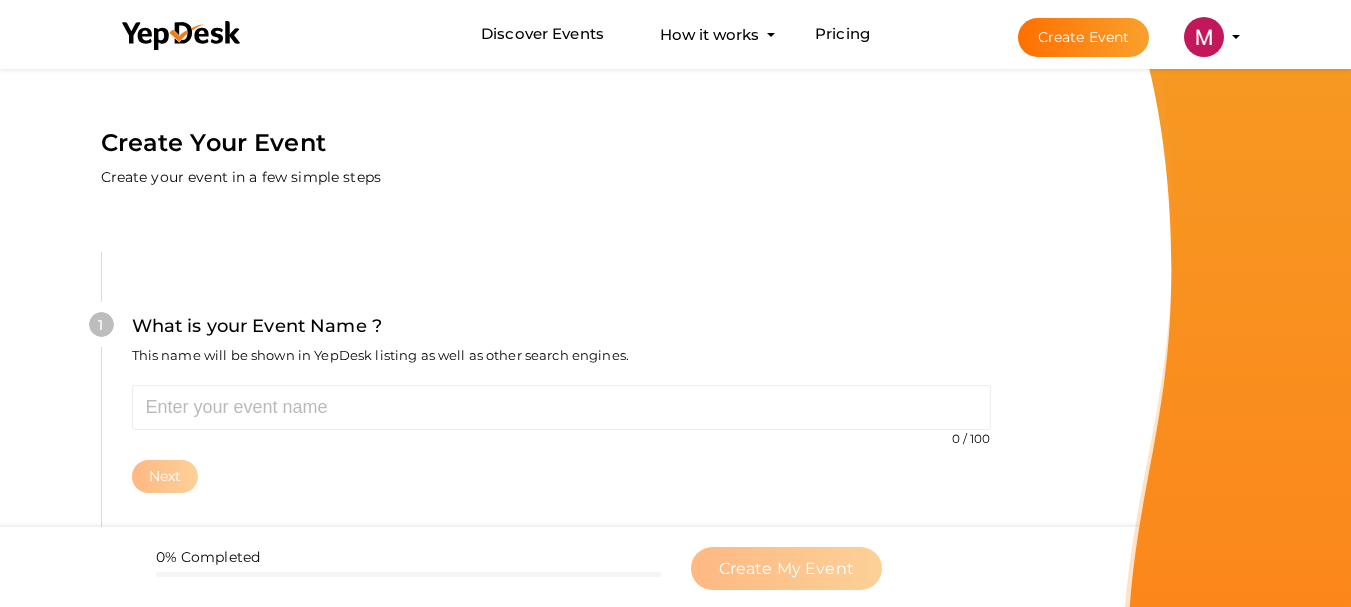 click on "1
What
is your Event Name ?
This name will be shown in YepDesk listing as well
as other search engines.
0 / 100
Invalid
event name
event name length exceeded
Required.
Next
2
When is your
Event ?
Tell
event-goers when your event starts and ends so they can make plans to
attend.
Start Date
[DATE] 11:45 AM
End Date
Next
3 4" at bounding box center (561, 674) 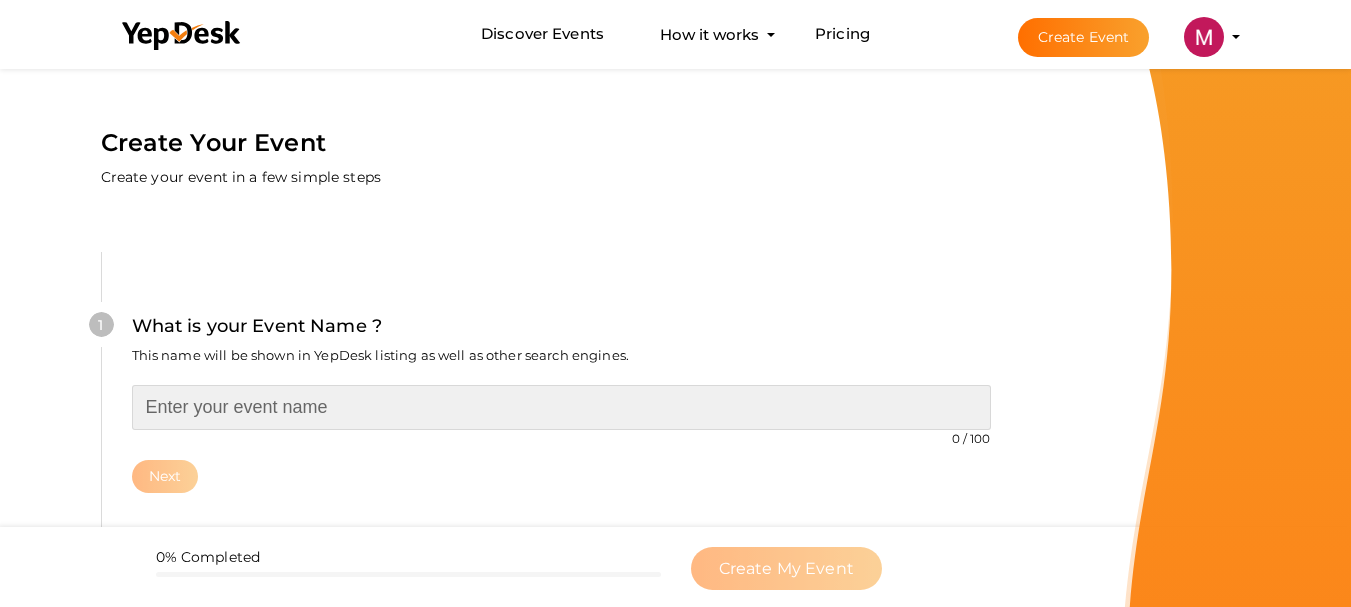 click at bounding box center [561, 407] 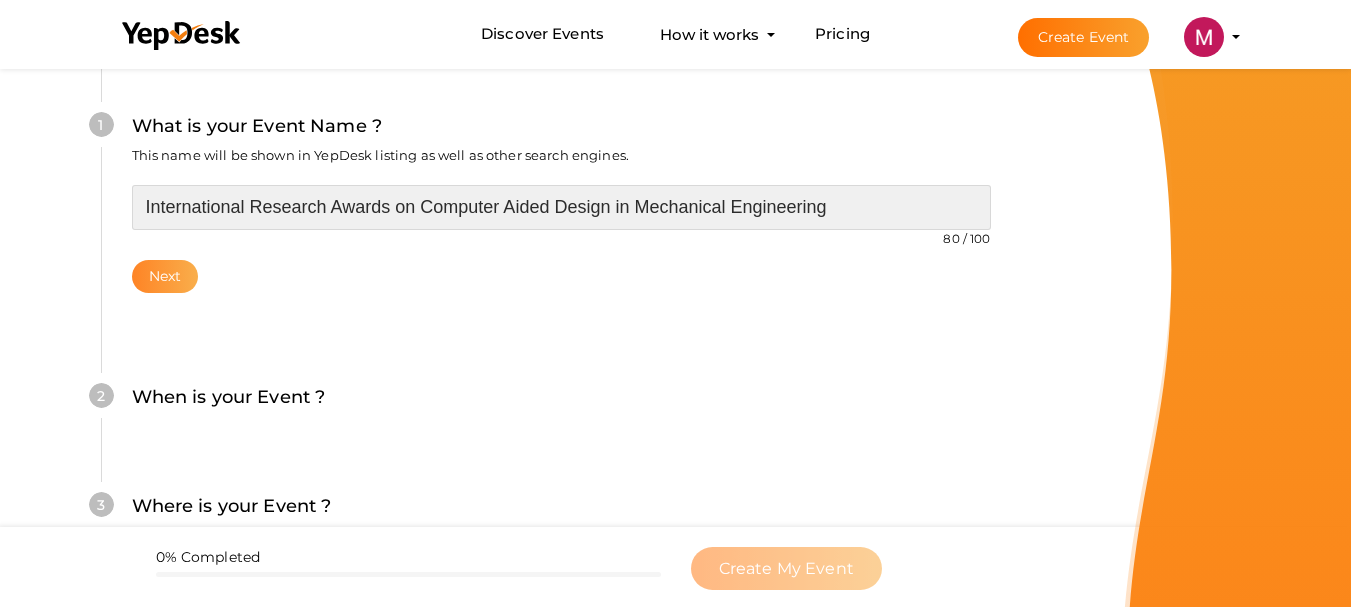 type on "International Research Awards on Computer Aided Design in Mechanical Engineering" 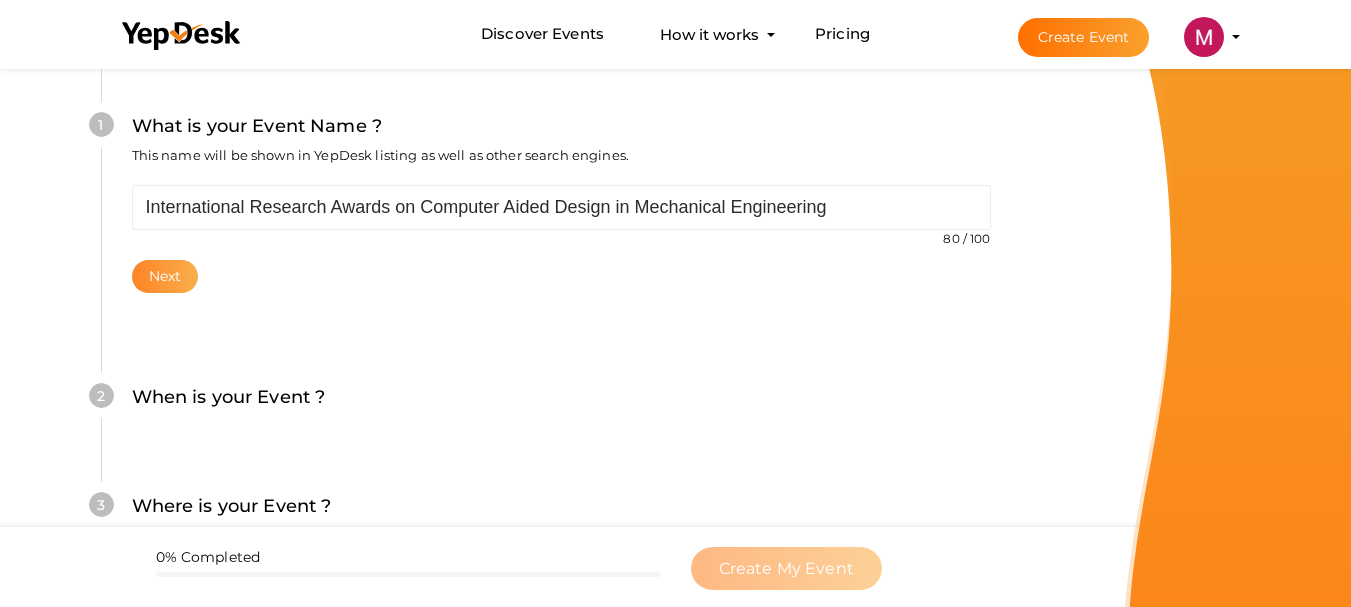 click on "Next" at bounding box center (165, 276) 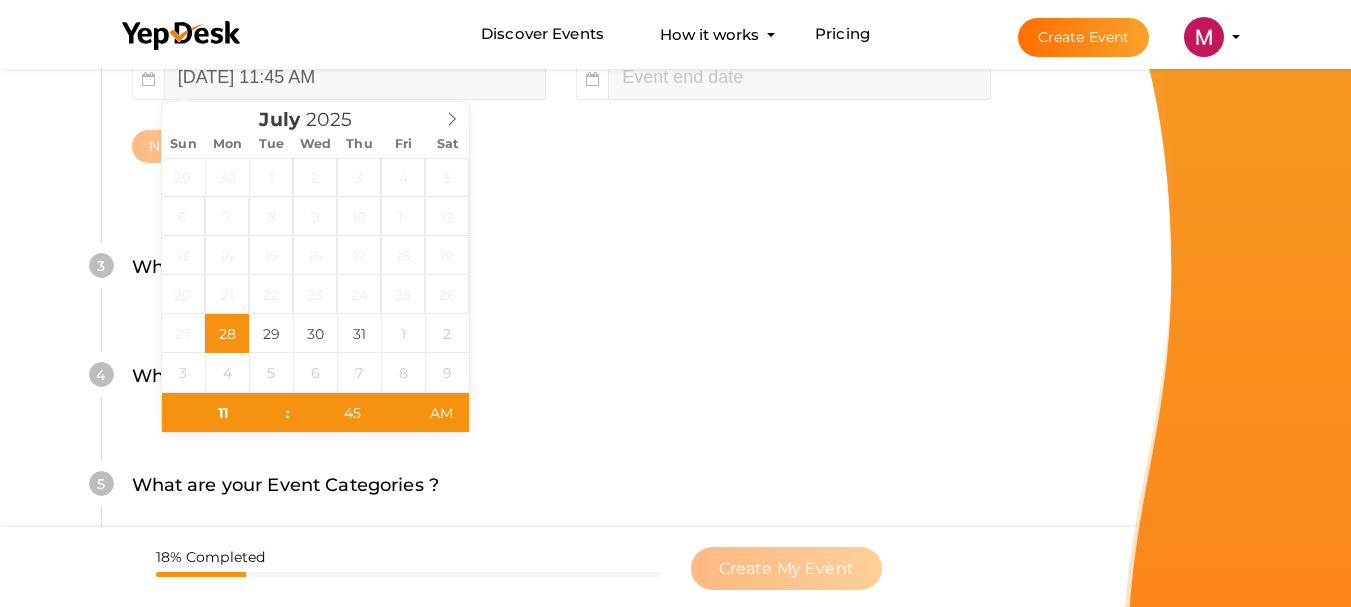 scroll, scrollTop: 660, scrollLeft: 0, axis: vertical 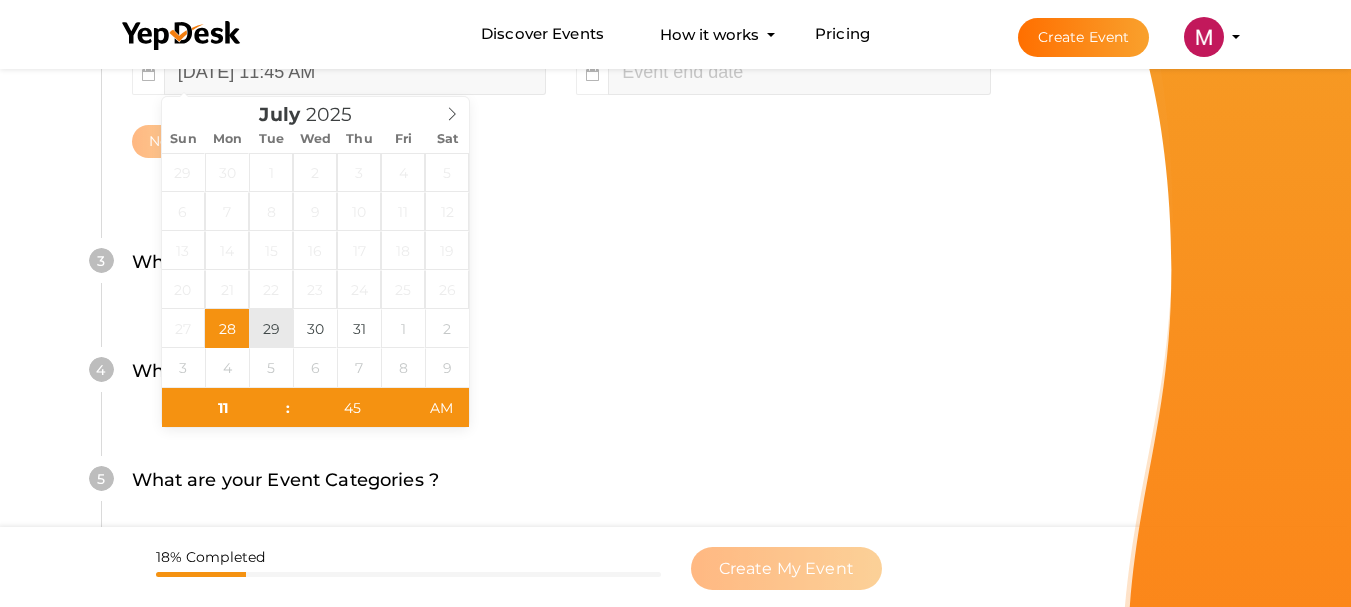 type on "[DATE] 11:45 AM" 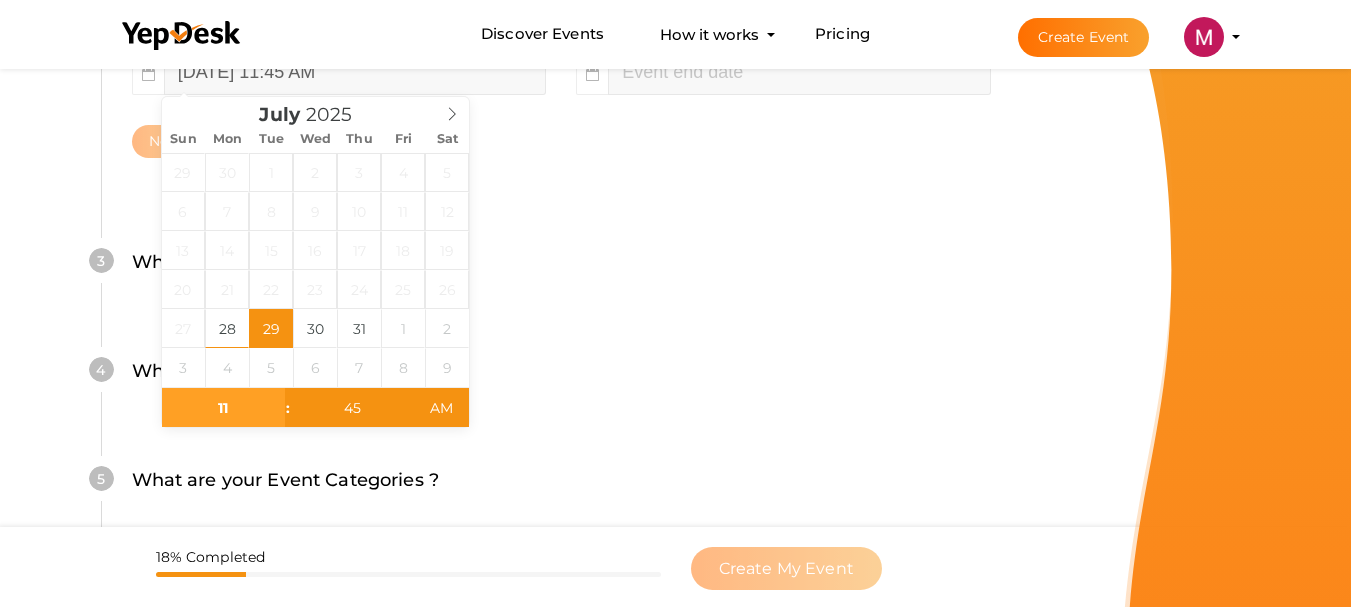 scroll, scrollTop: 760, scrollLeft: 0, axis: vertical 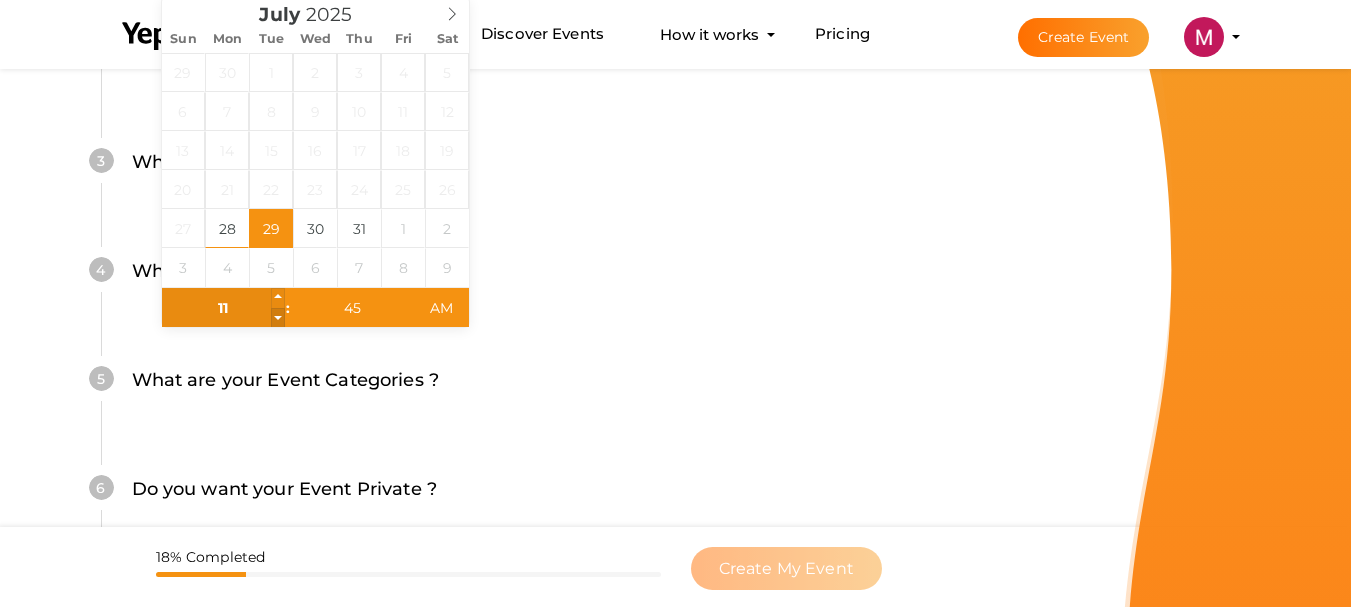 type on "10" 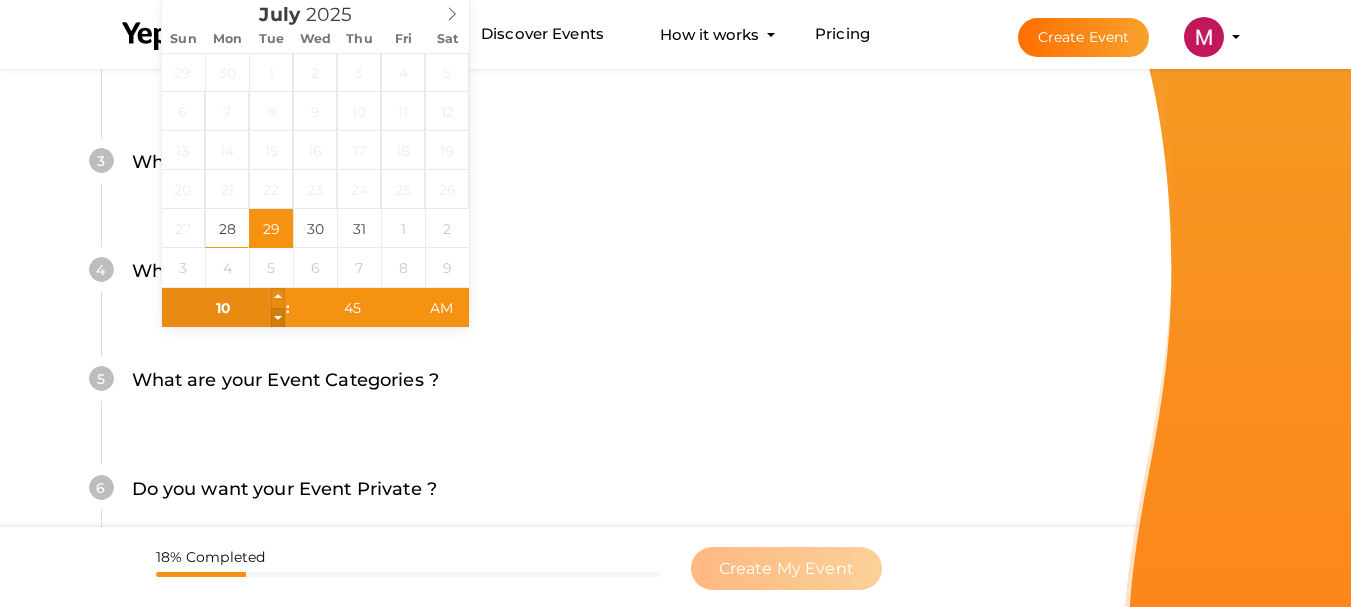 click at bounding box center (278, 318) 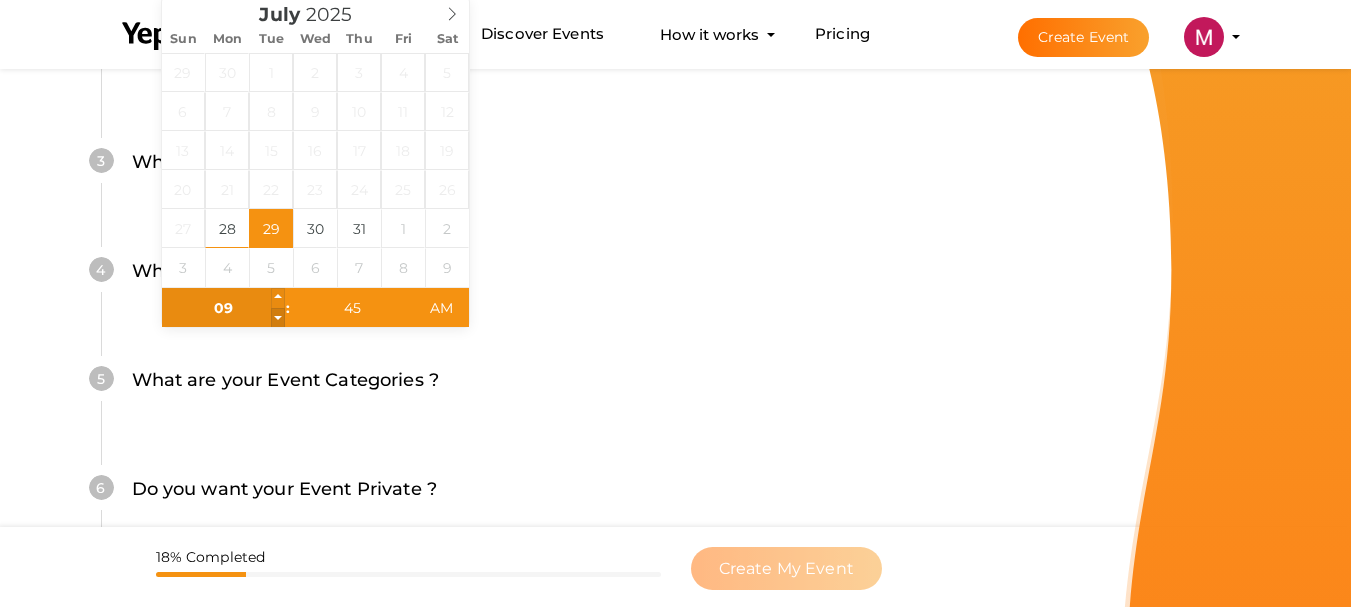 click at bounding box center (278, 318) 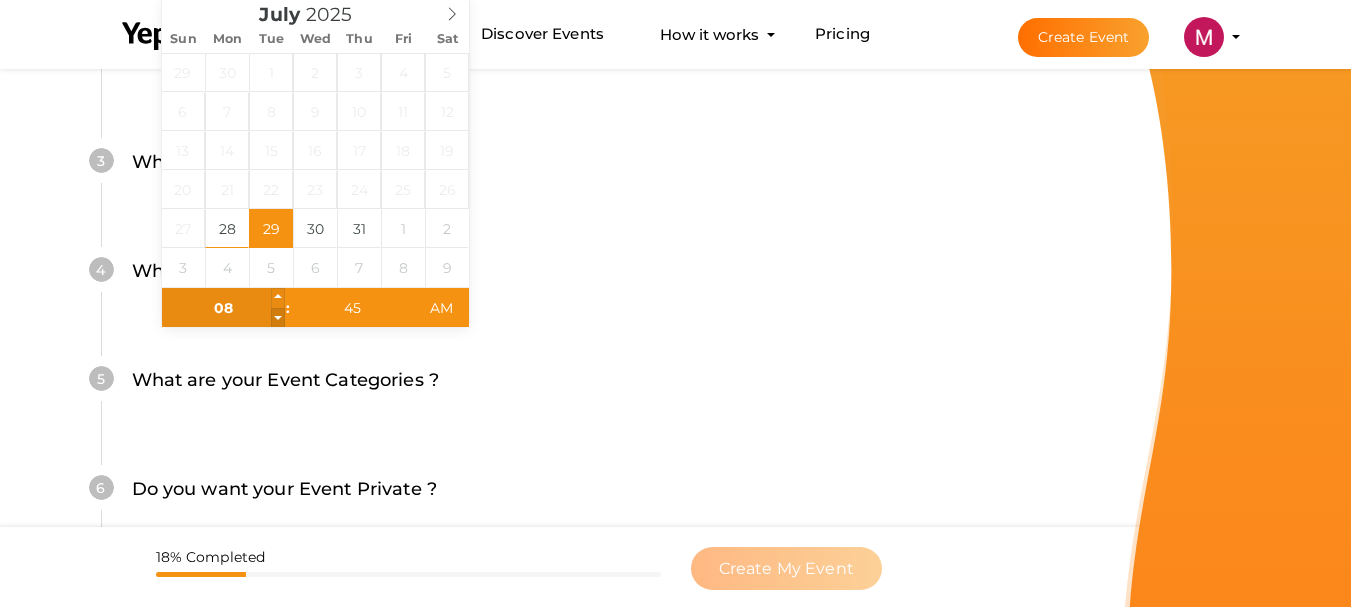 click at bounding box center (278, 318) 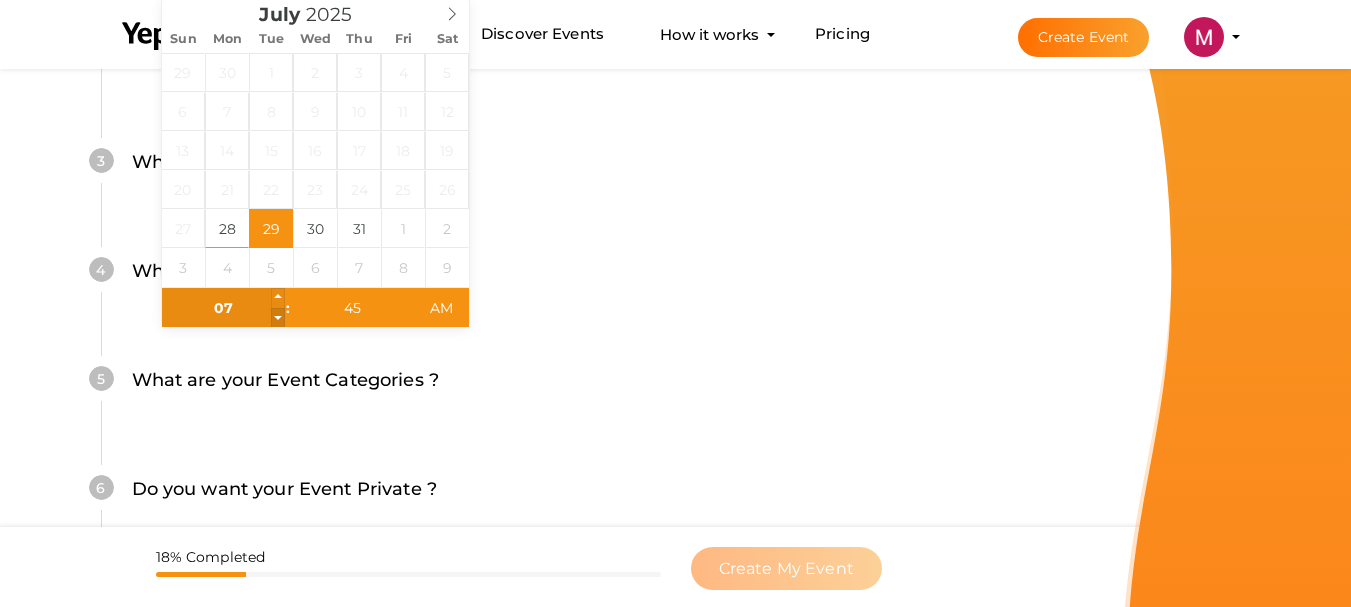 click at bounding box center [278, 318] 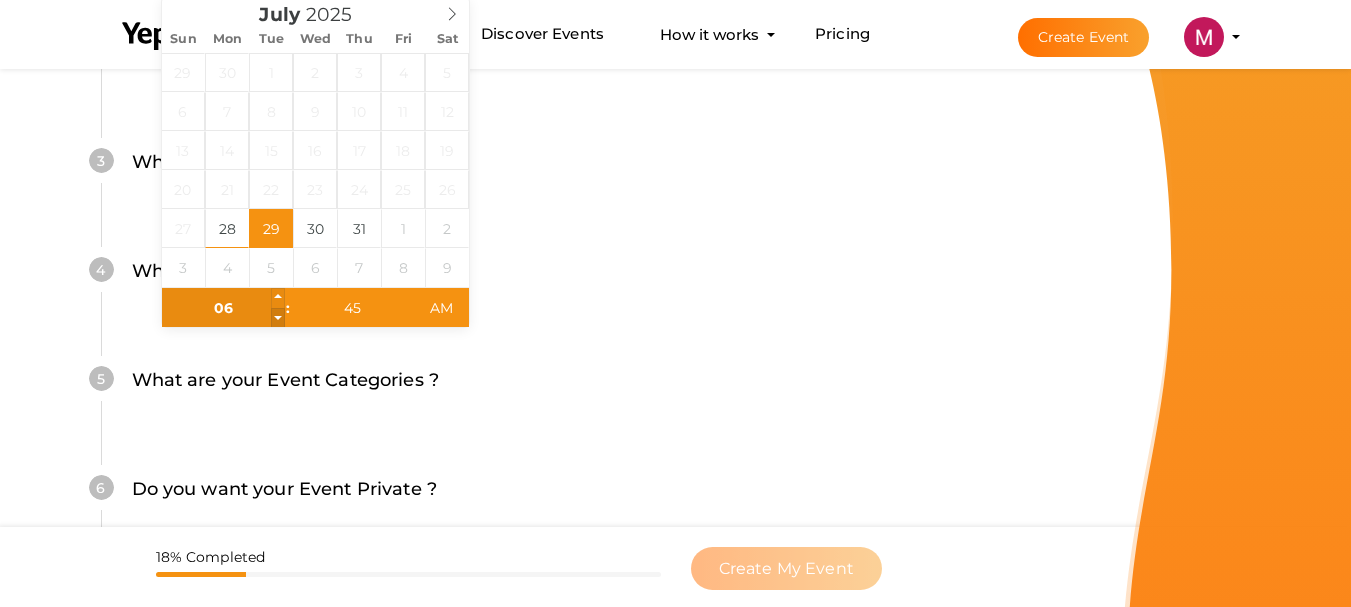 click at bounding box center [278, 318] 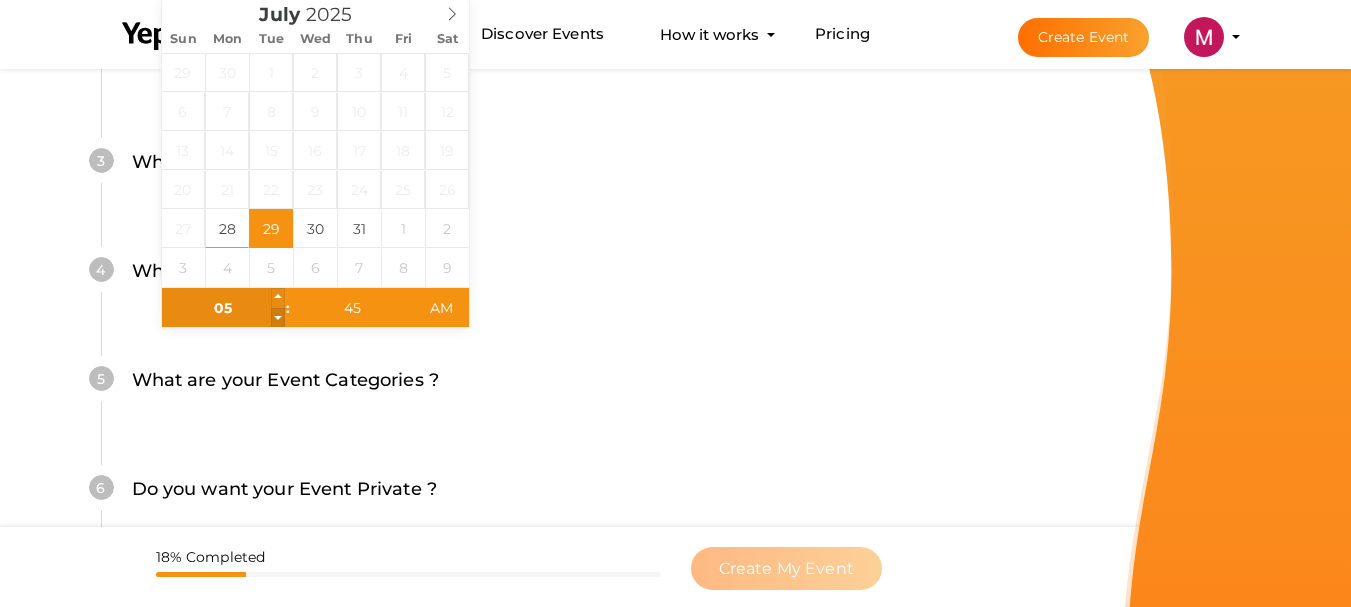 type on "[DATE] 5:45 AM" 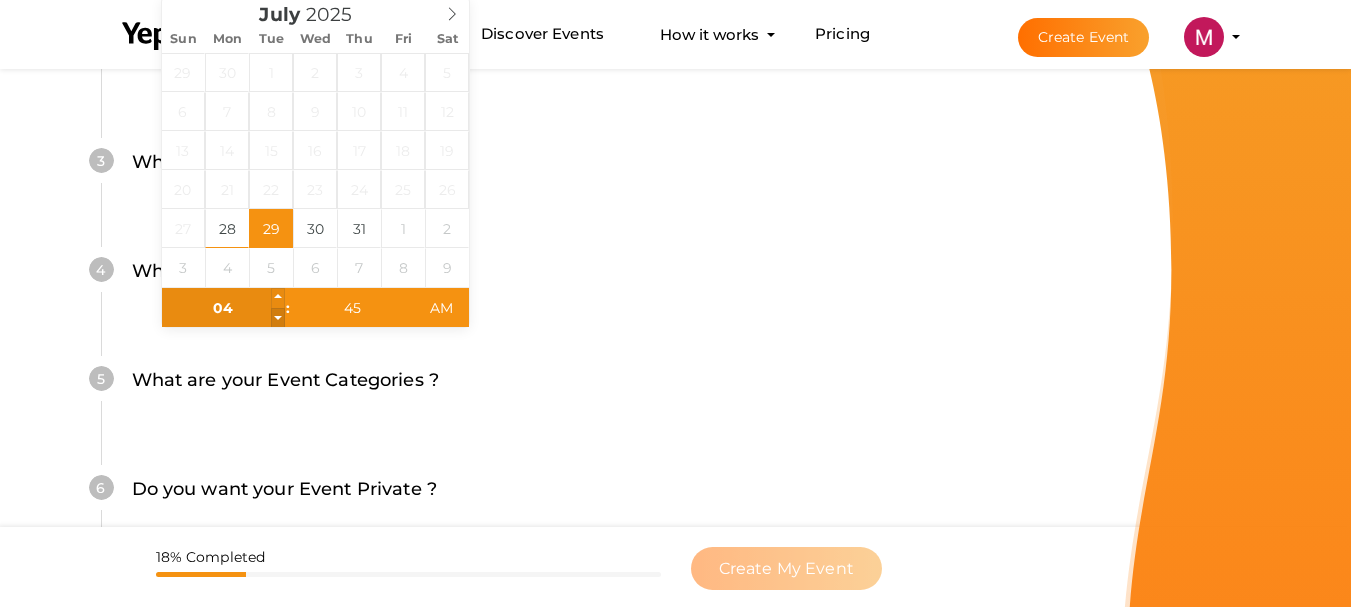 click at bounding box center [278, 318] 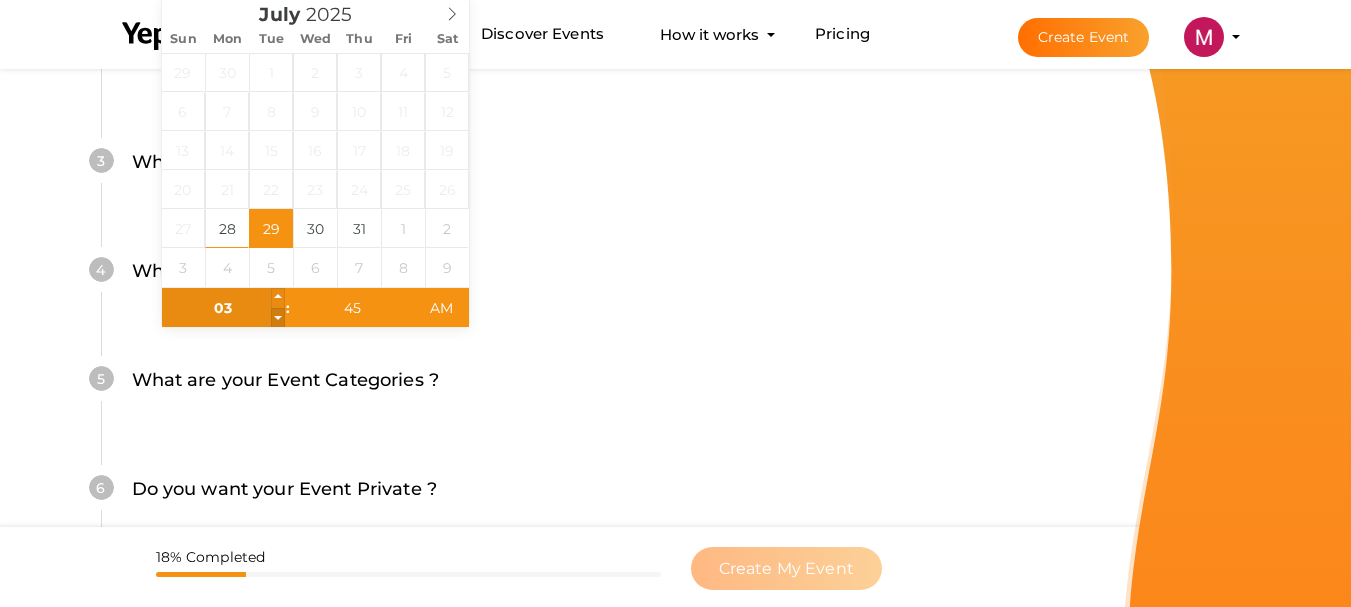type on "[DATE] 3:45 AM" 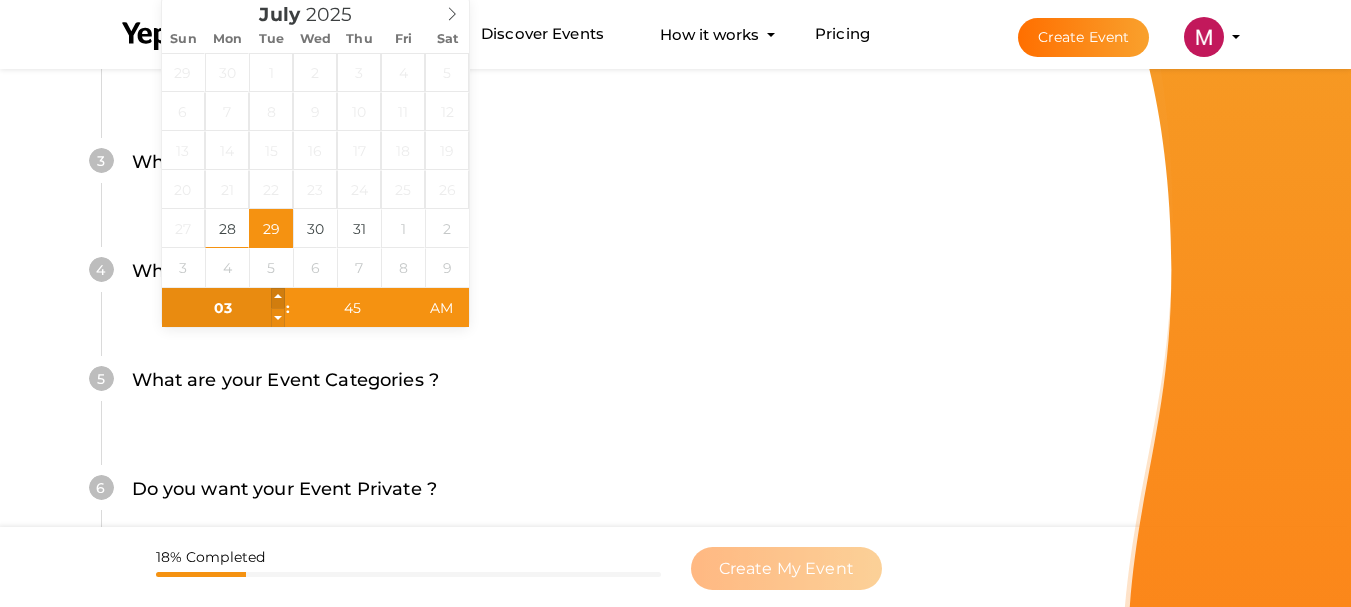 type on "04" 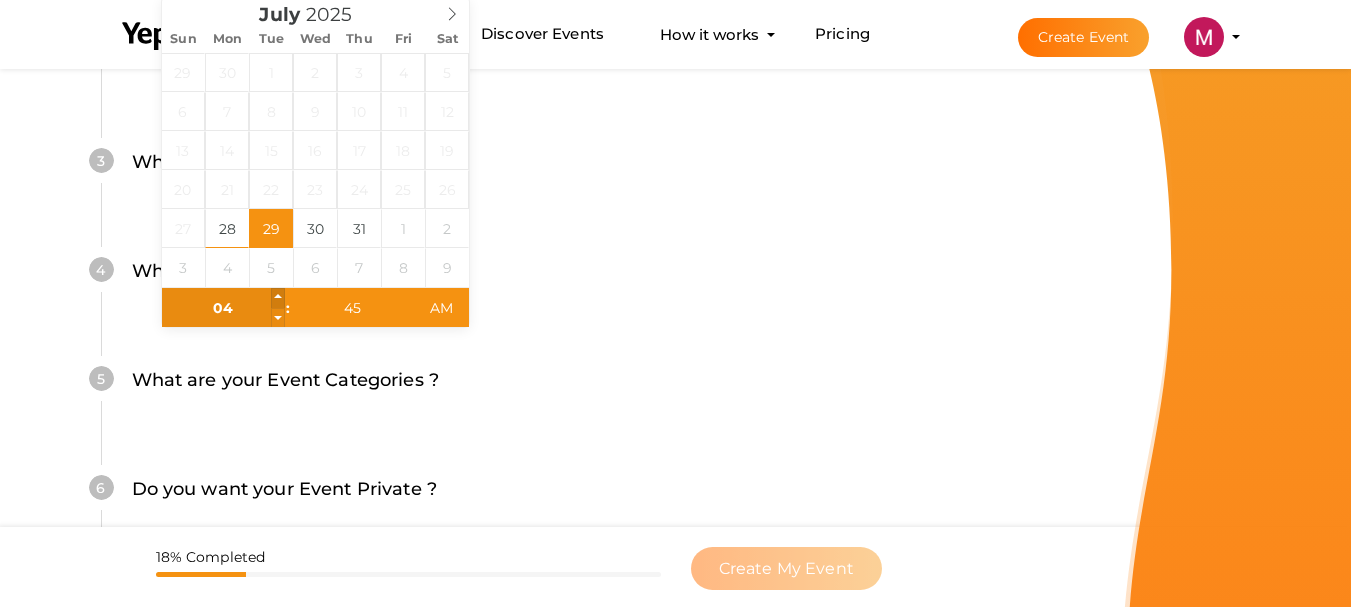 click at bounding box center (278, 298) 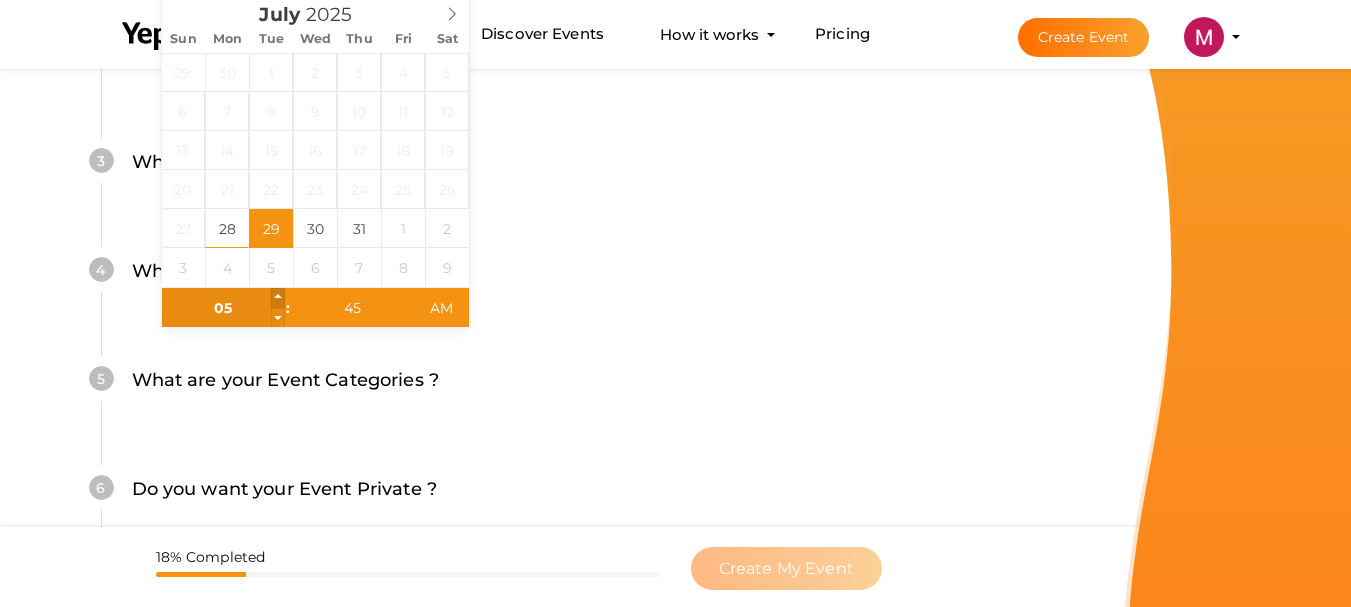 click at bounding box center (278, 298) 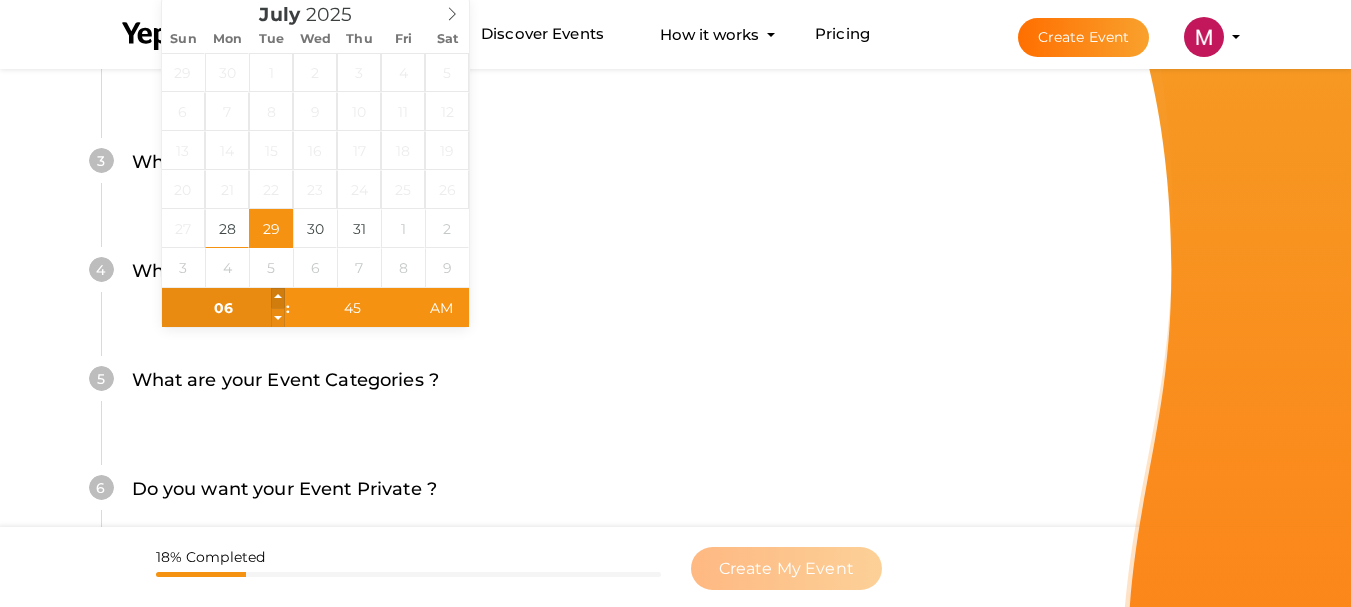 click at bounding box center [278, 298] 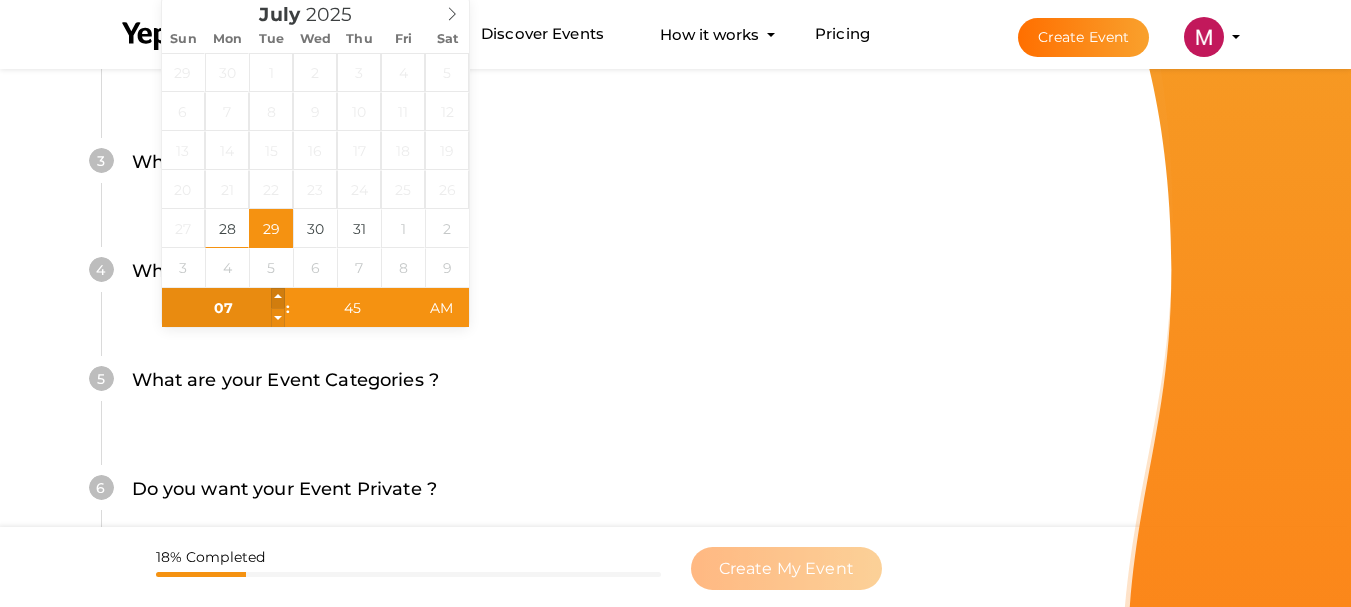click at bounding box center (278, 298) 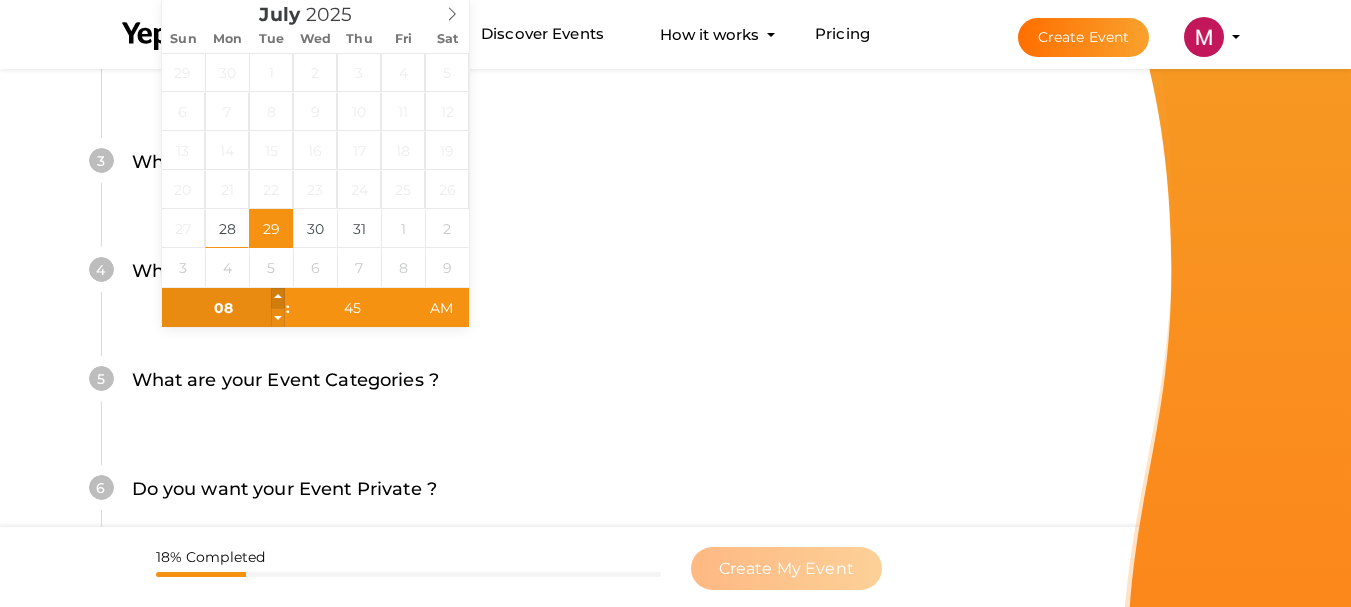 click at bounding box center (278, 298) 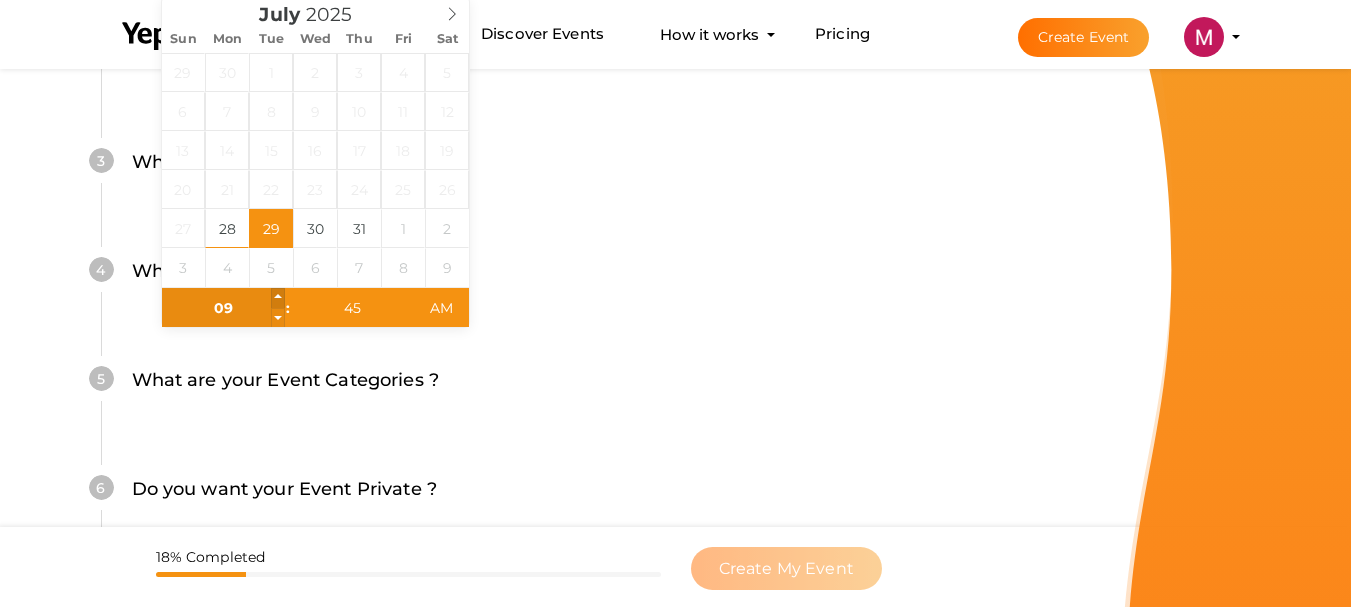 click at bounding box center (278, 298) 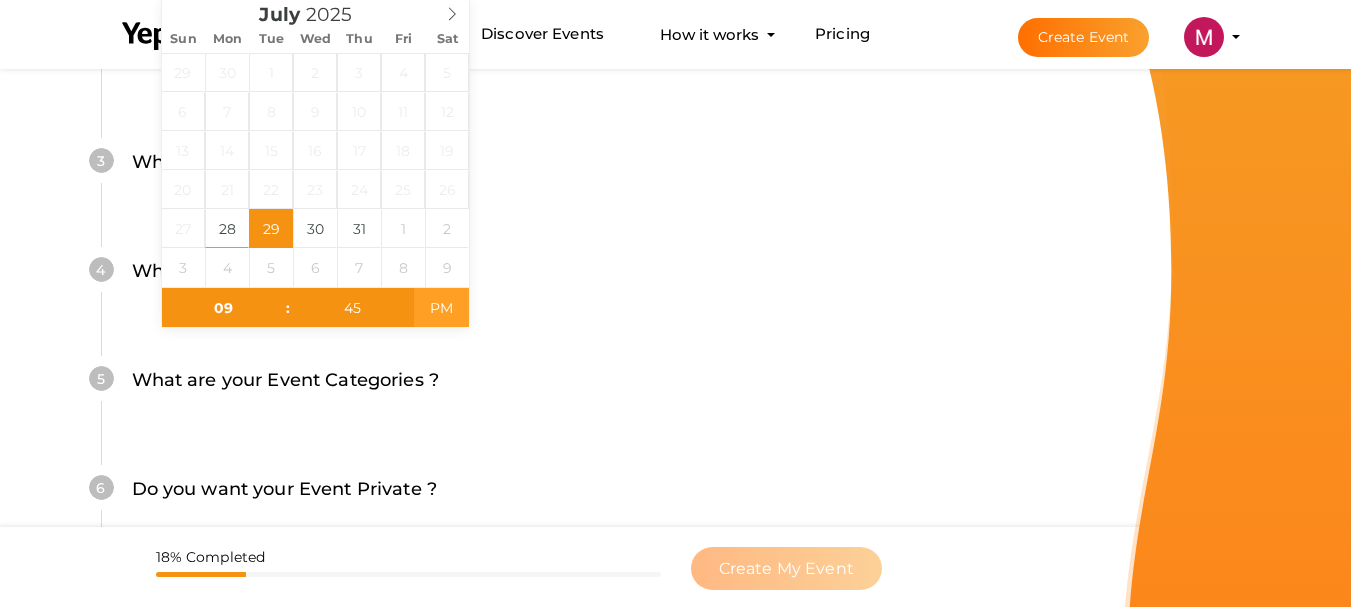 click on "PM" at bounding box center [441, 308] 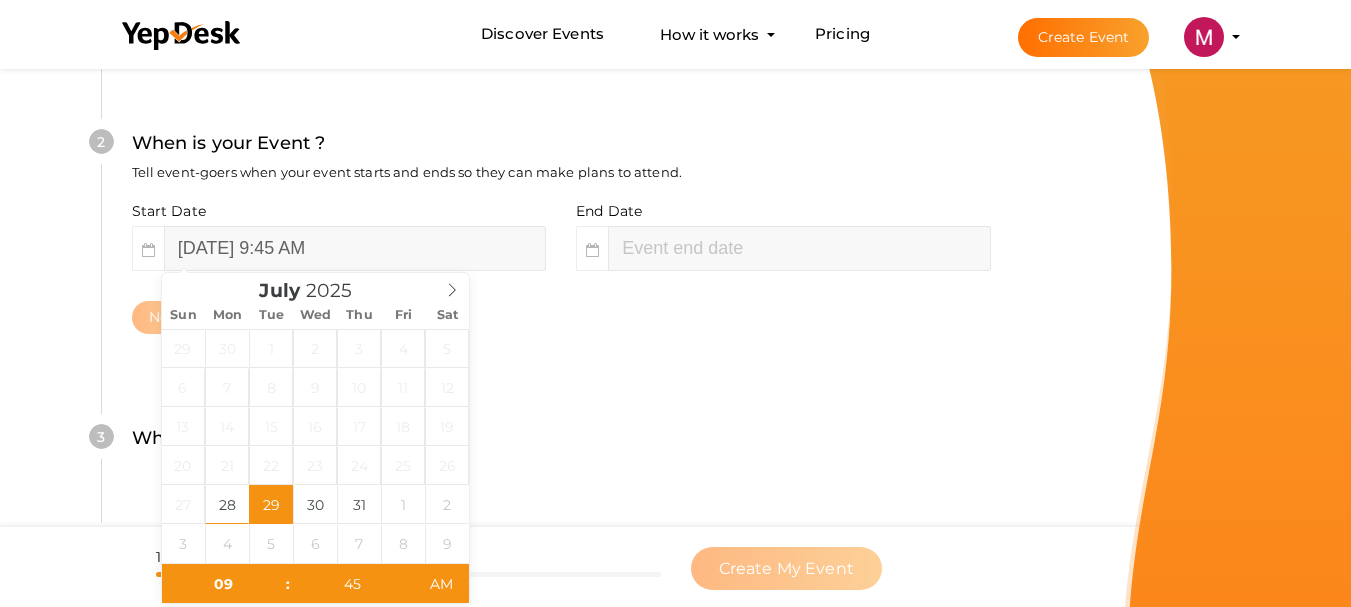 scroll, scrollTop: 460, scrollLeft: 0, axis: vertical 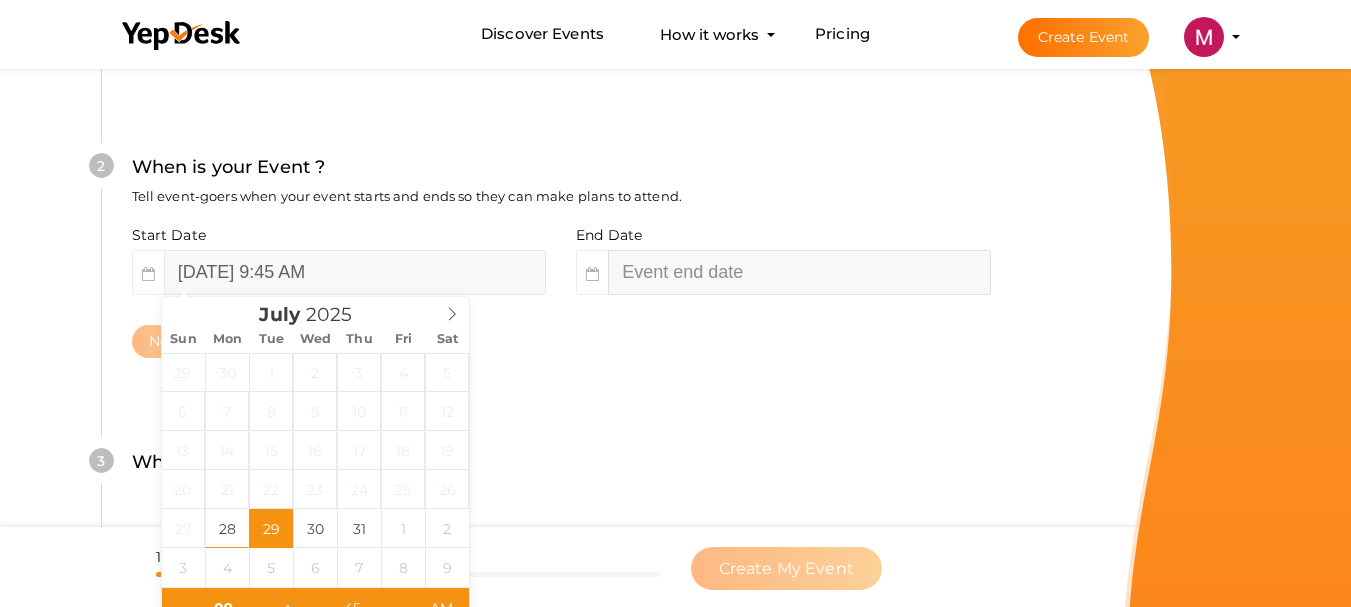 type on "11" 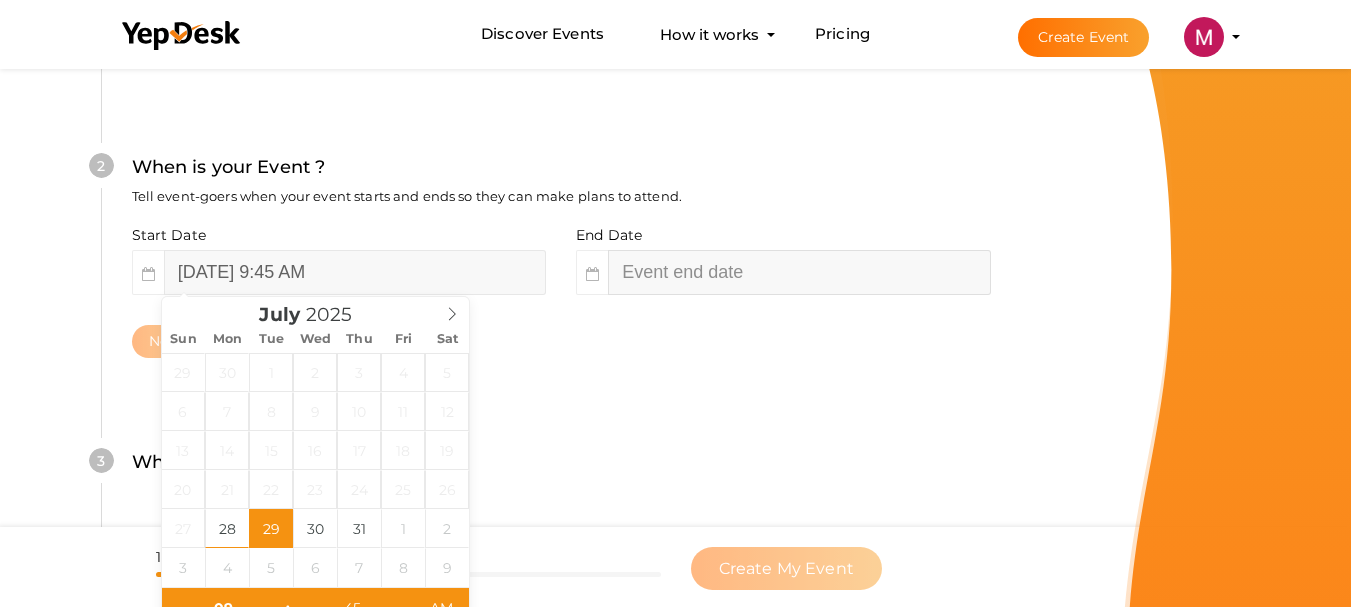 type on "45" 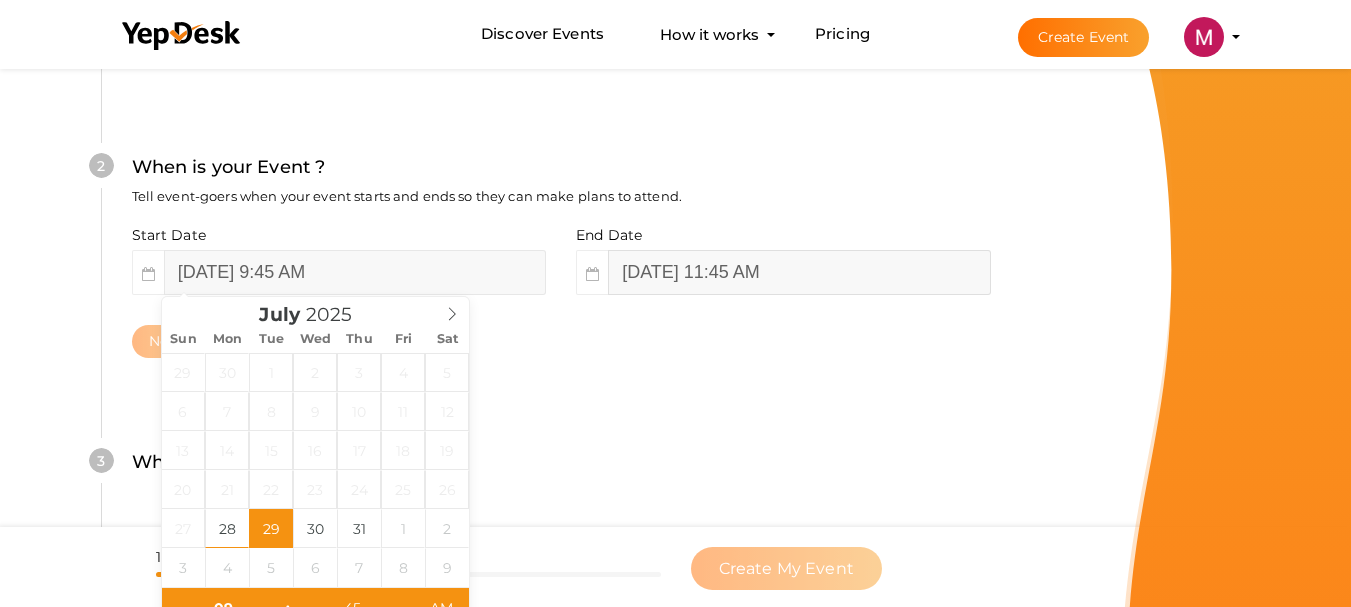 click on "[DATE] 11:45 AM" at bounding box center (799, 272) 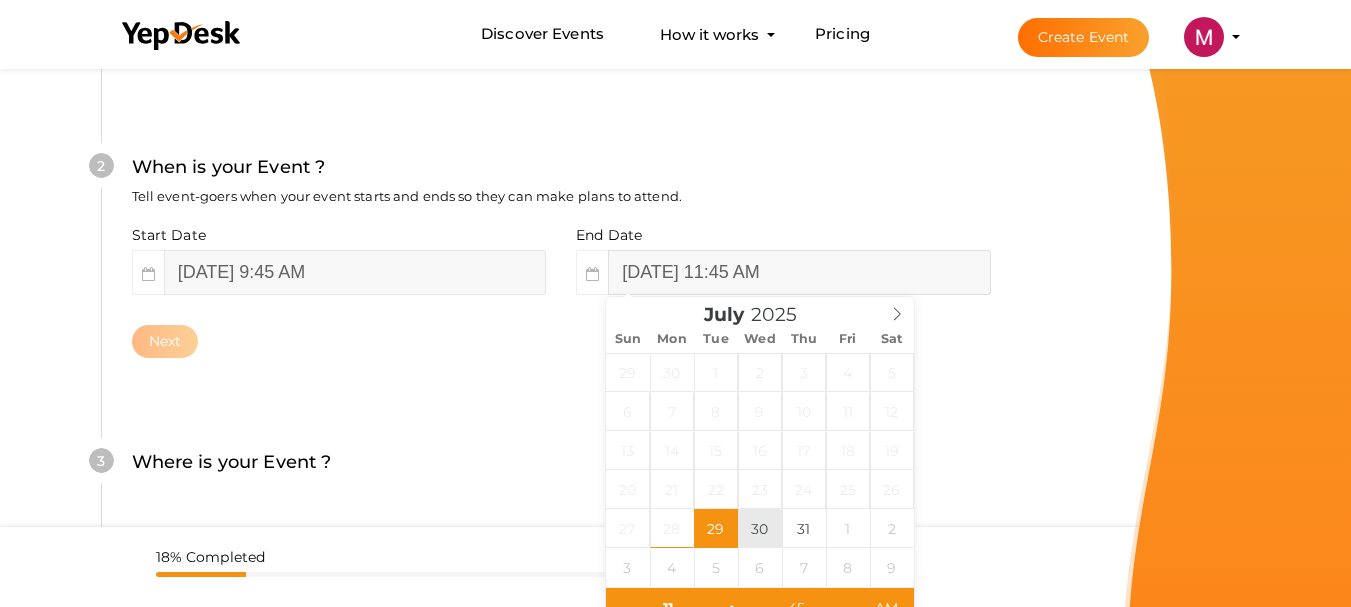 type on "[DATE] 11:45 AM" 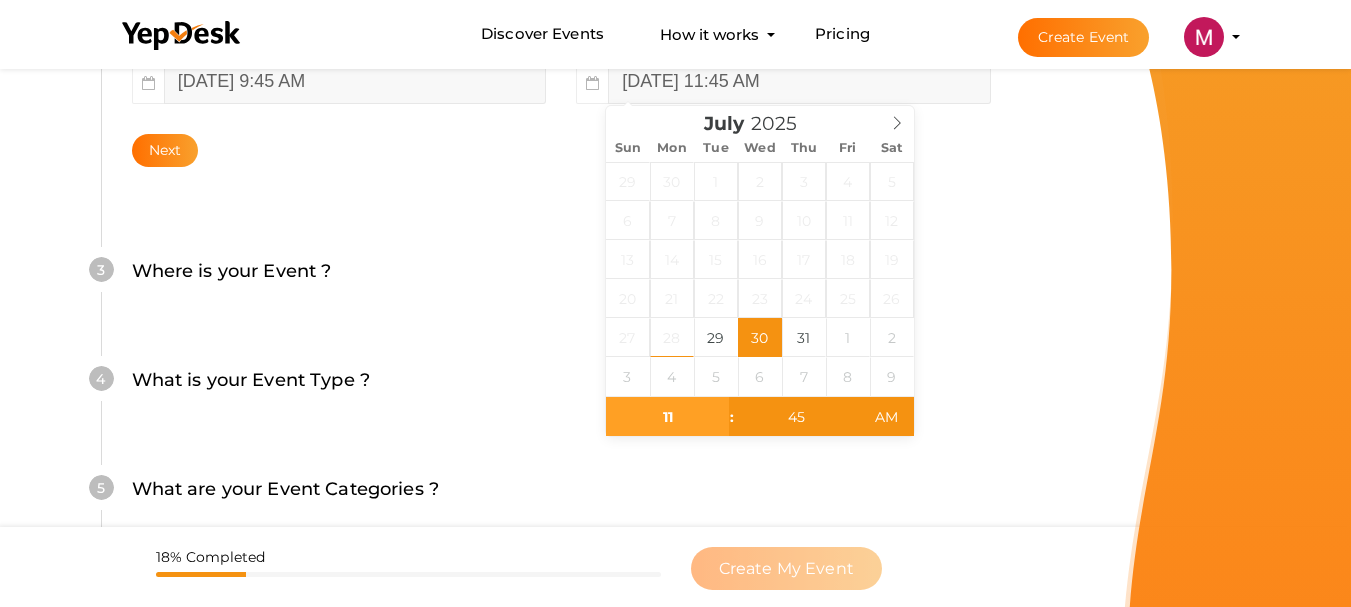 scroll, scrollTop: 660, scrollLeft: 0, axis: vertical 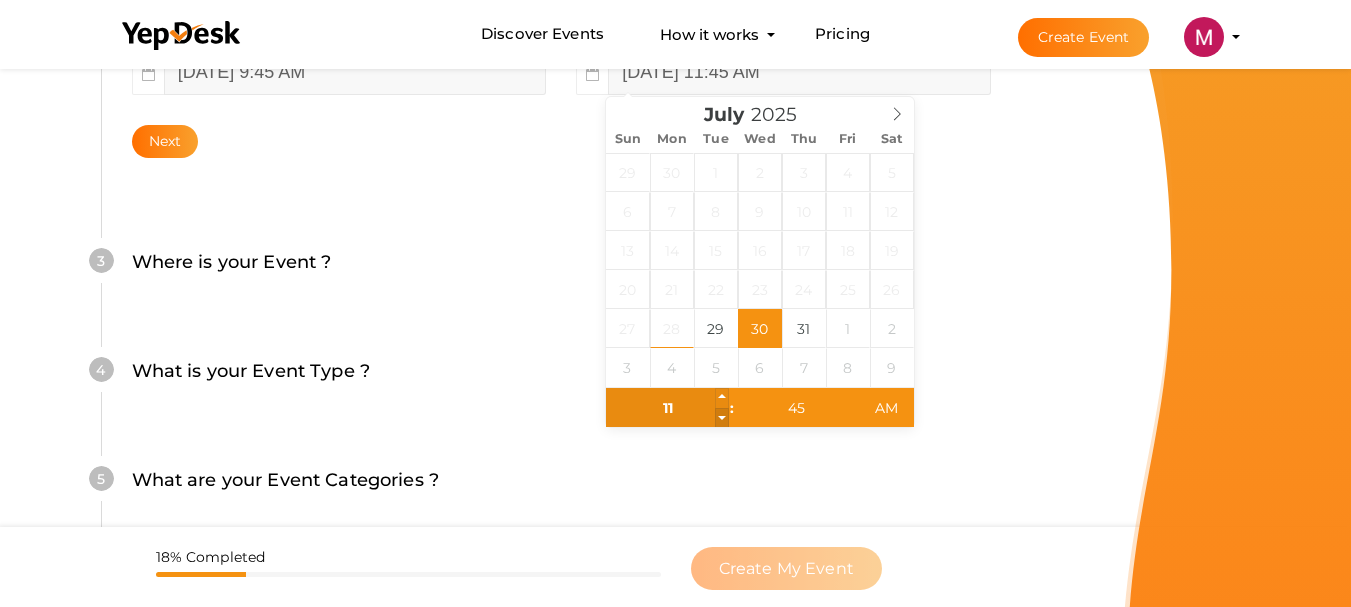 type on "10" 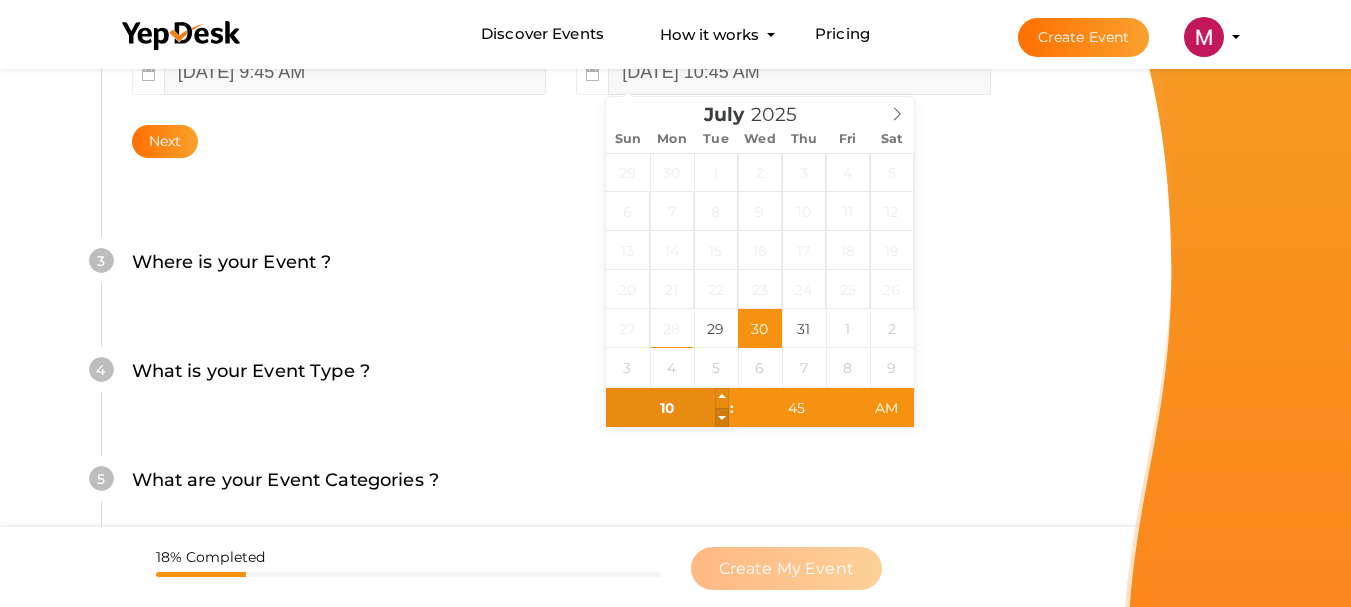 click at bounding box center (722, 418) 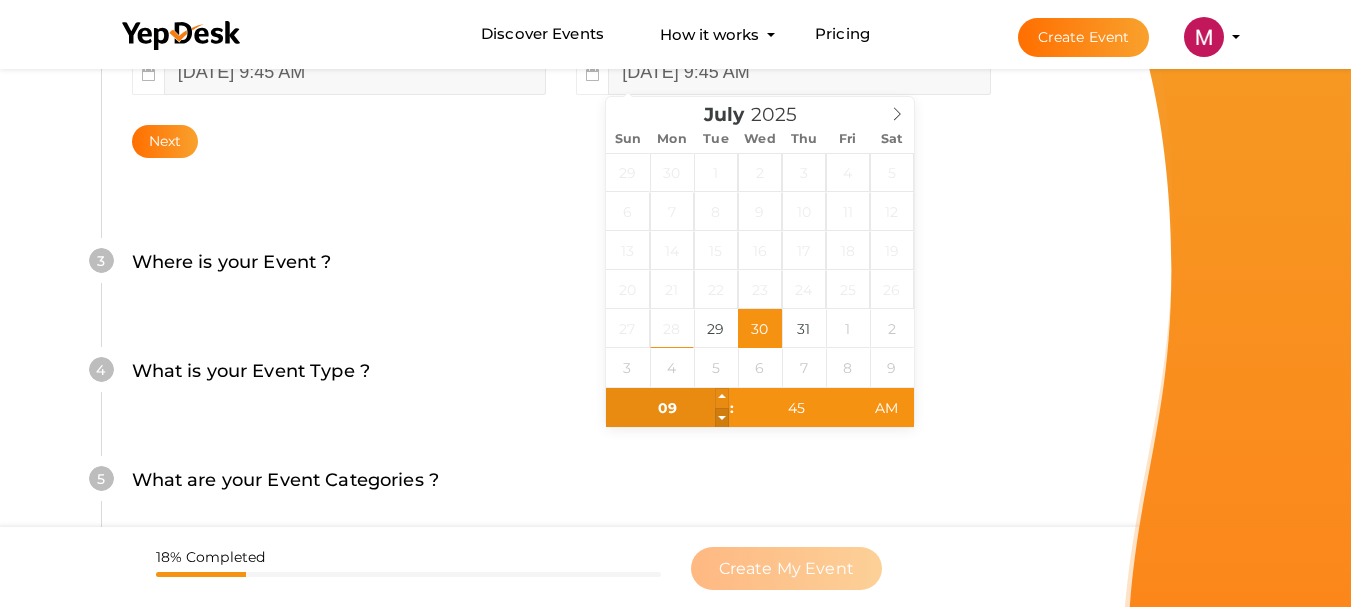 click at bounding box center [722, 418] 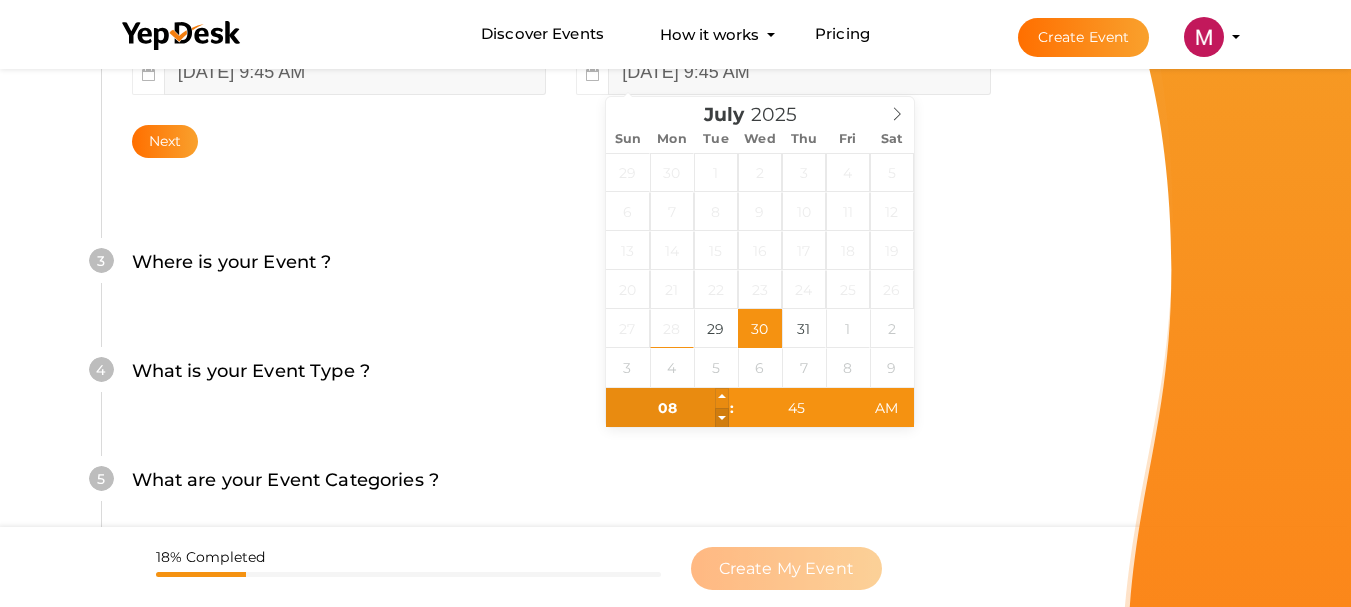 type on "[DATE] 8:45 AM" 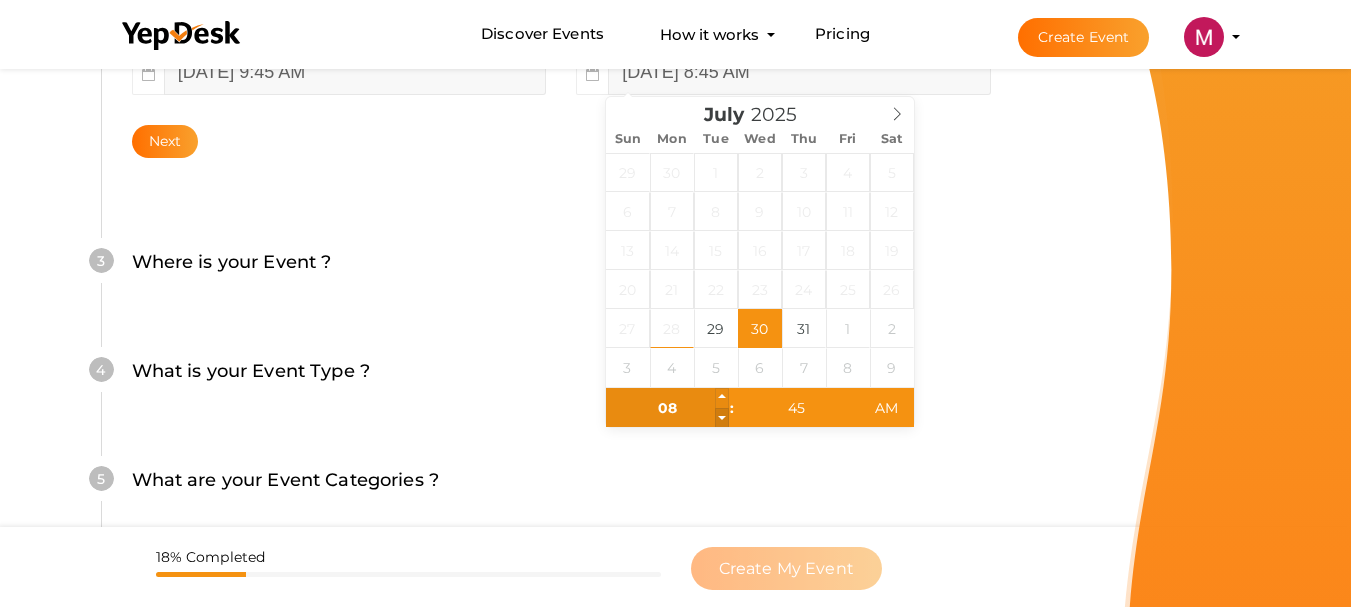 click at bounding box center [722, 418] 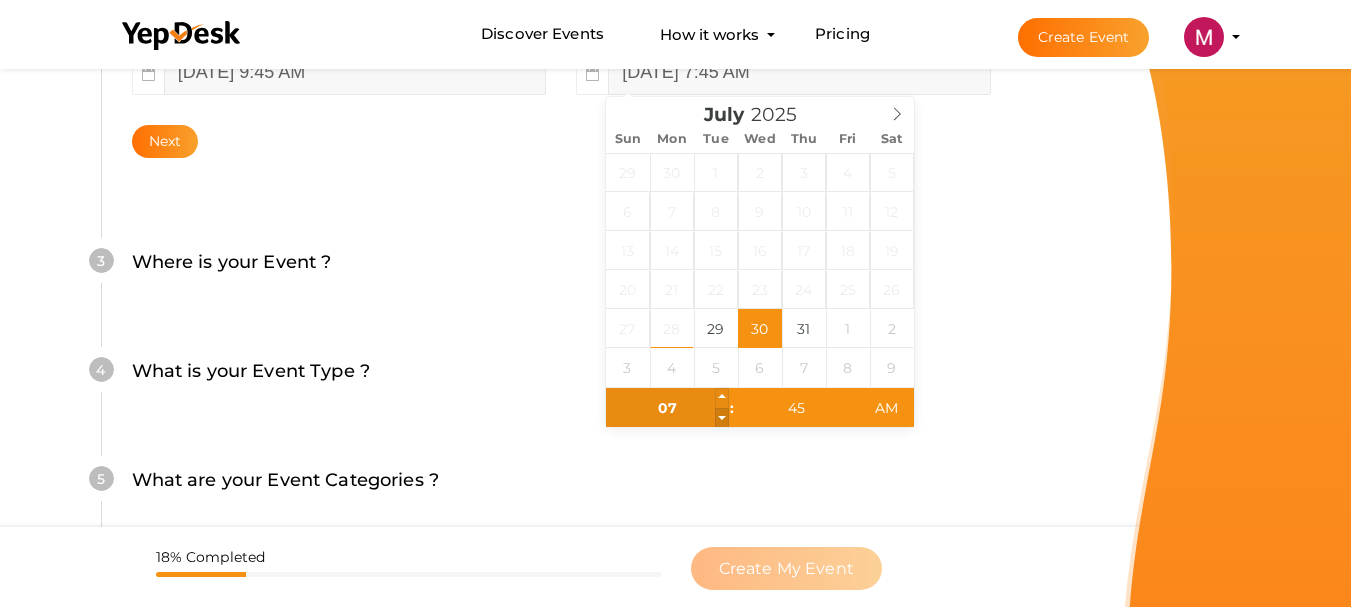 click at bounding box center (722, 418) 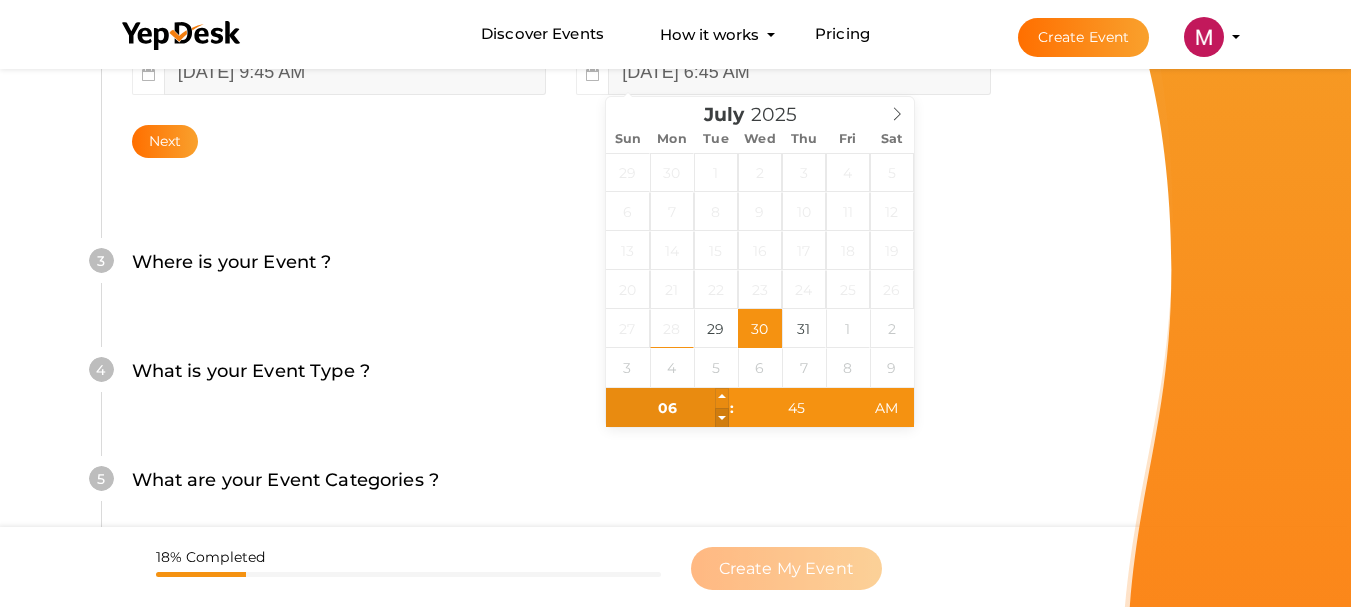 click at bounding box center [722, 418] 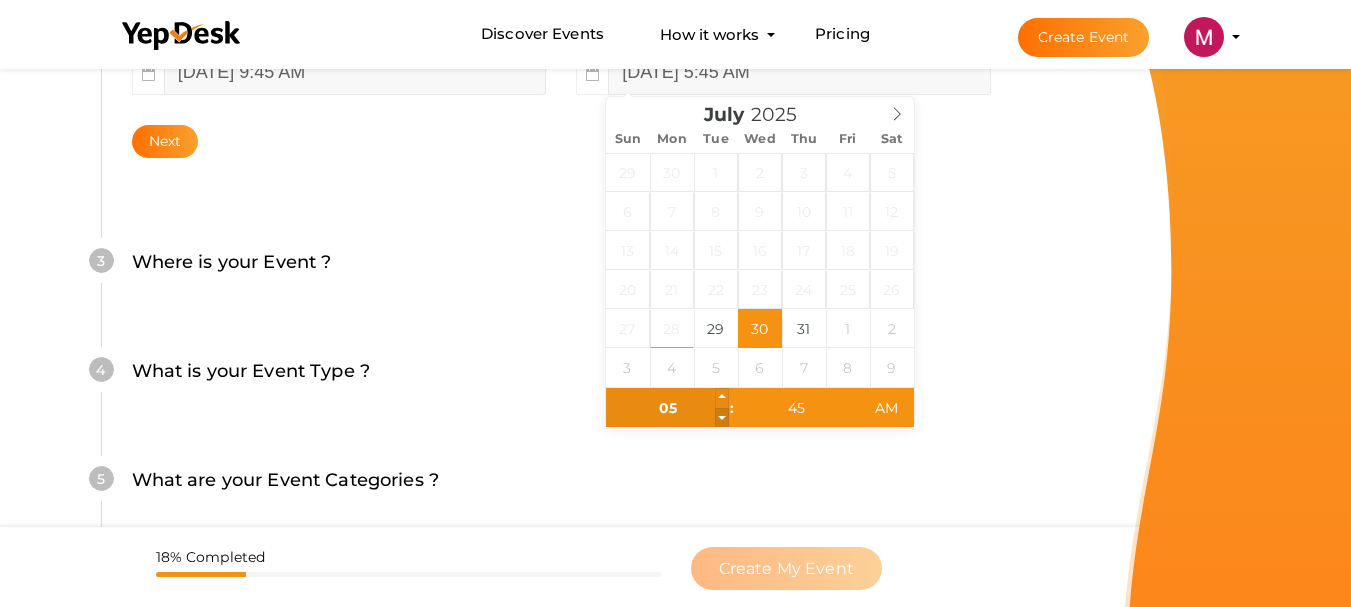 click at bounding box center (722, 418) 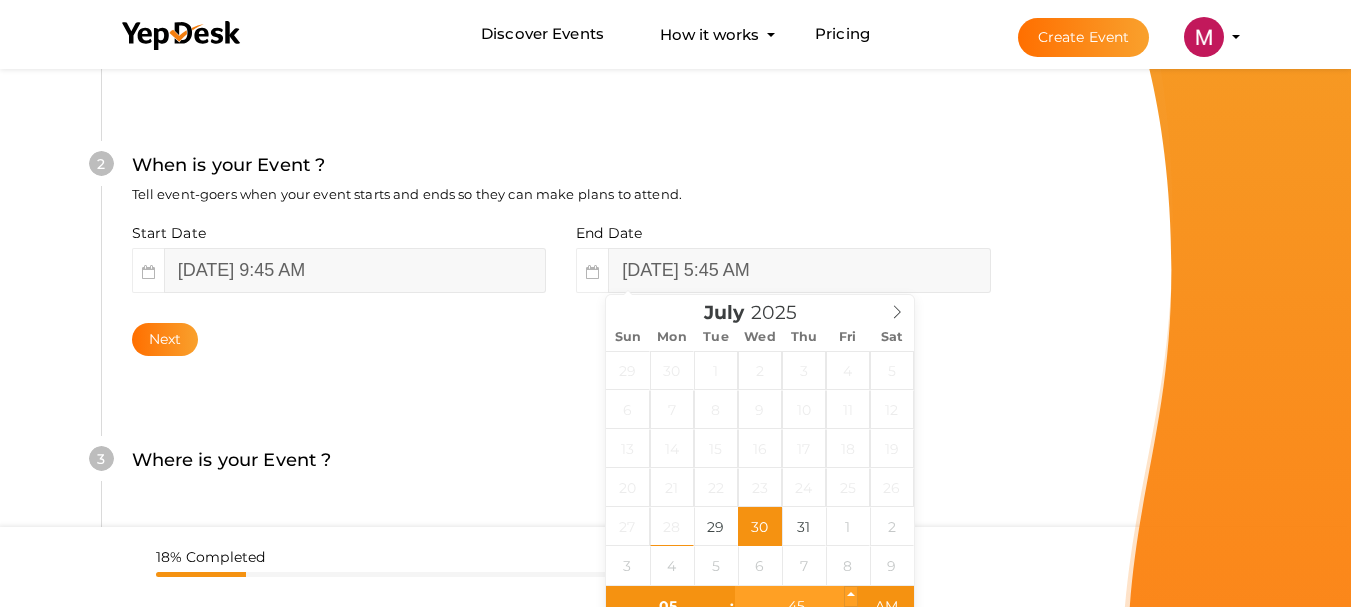 scroll, scrollTop: 460, scrollLeft: 0, axis: vertical 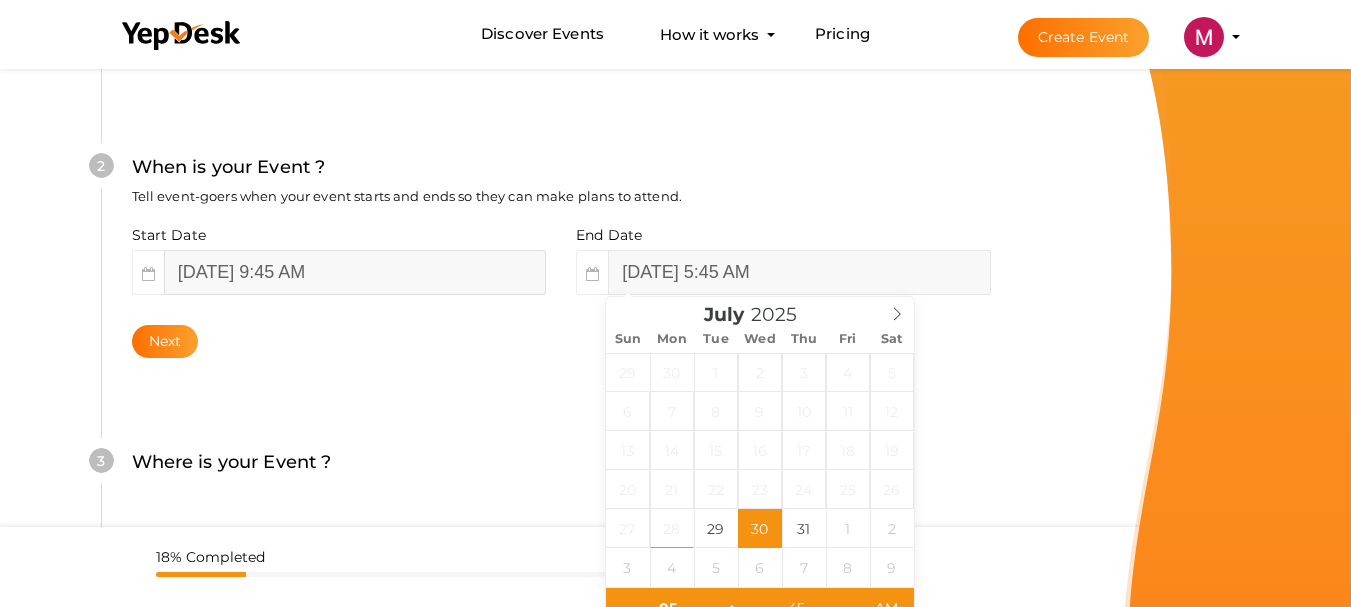 click on "[DATE] 9:45 AM" at bounding box center [355, 272] 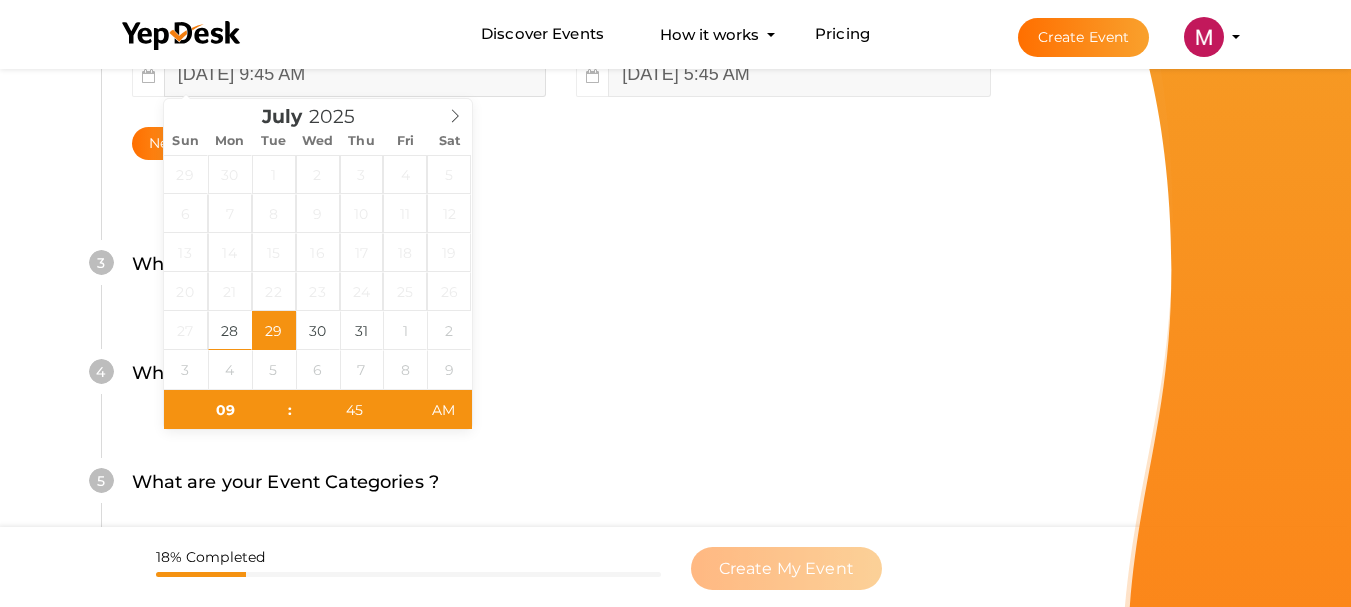 scroll, scrollTop: 660, scrollLeft: 0, axis: vertical 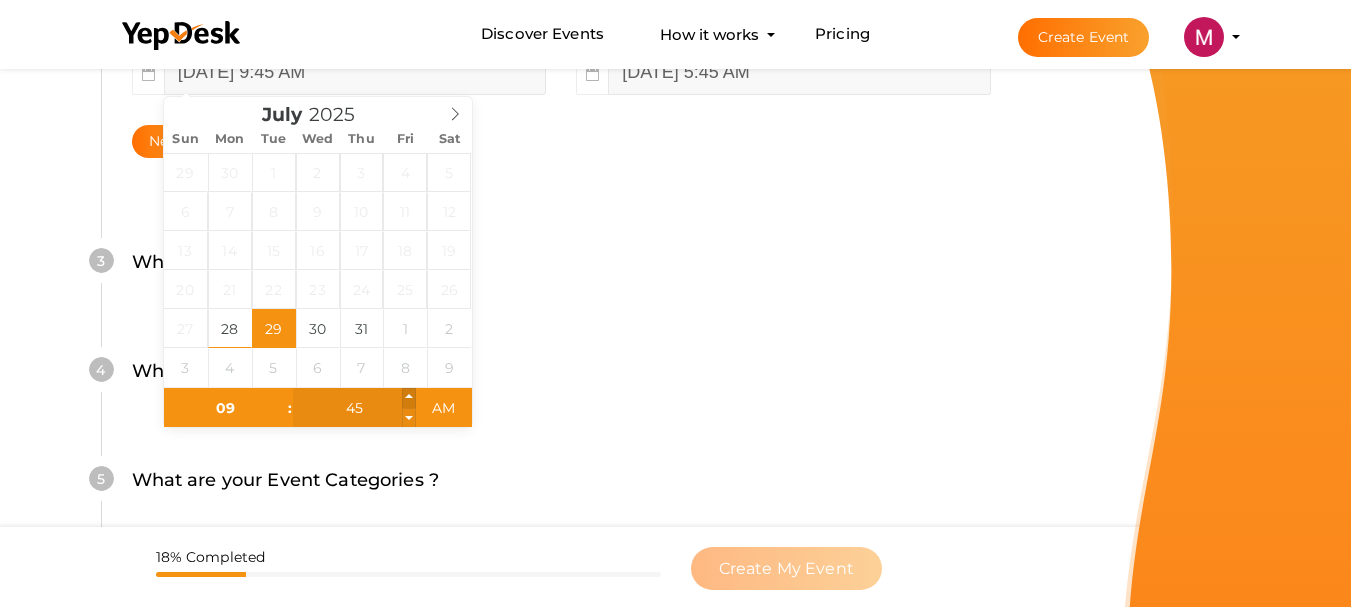 type on "46" 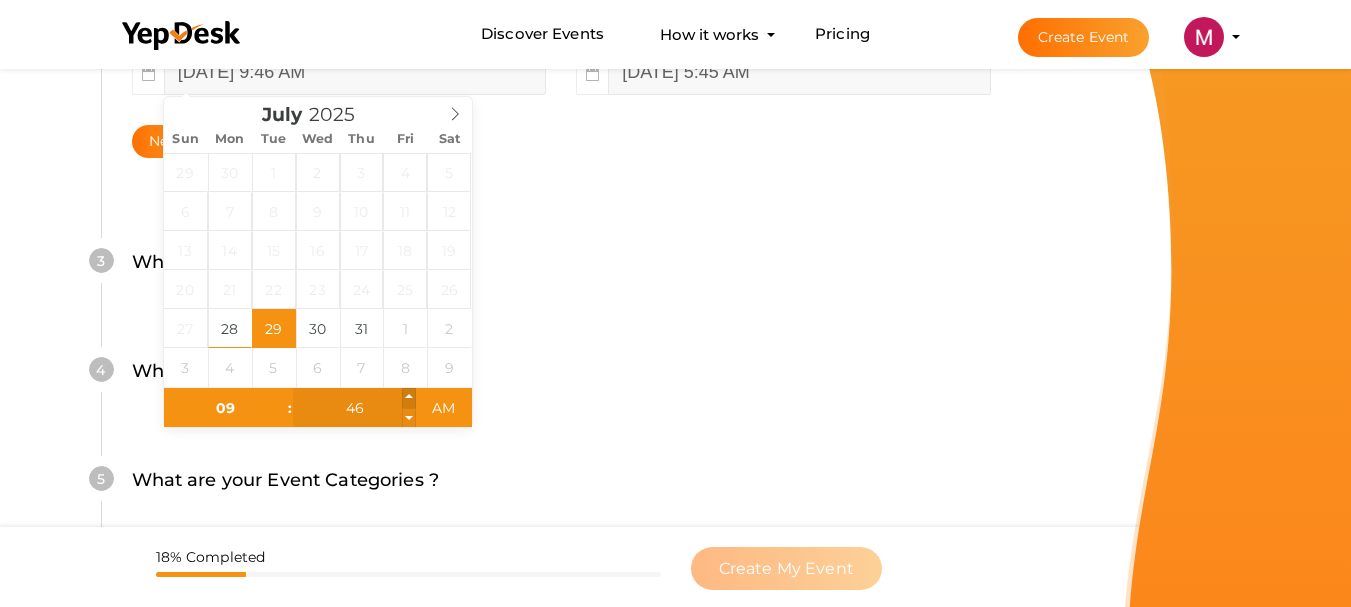 click at bounding box center (409, 398) 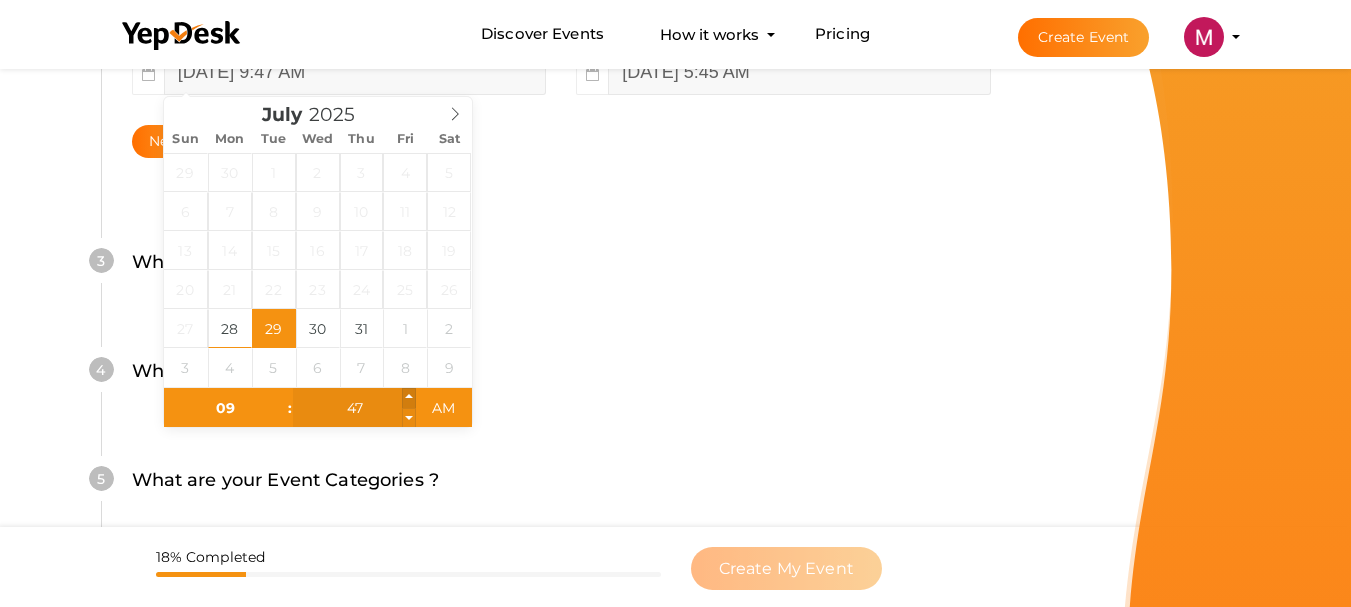 click at bounding box center [409, 398] 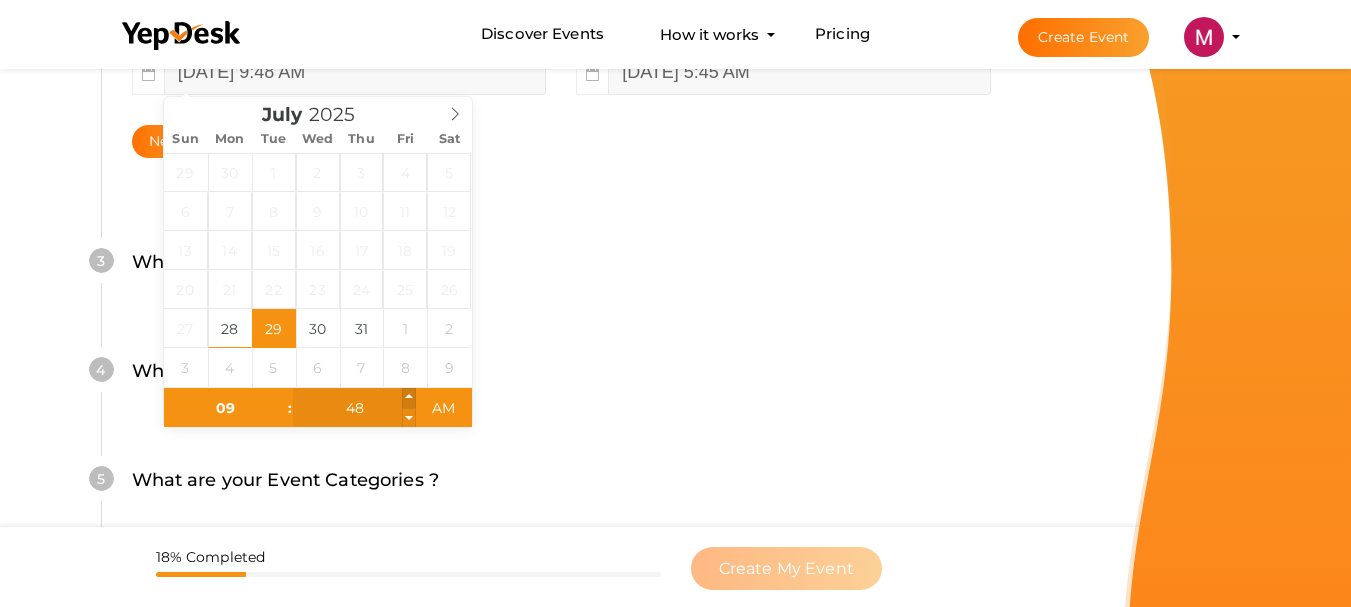 click at bounding box center [409, 398] 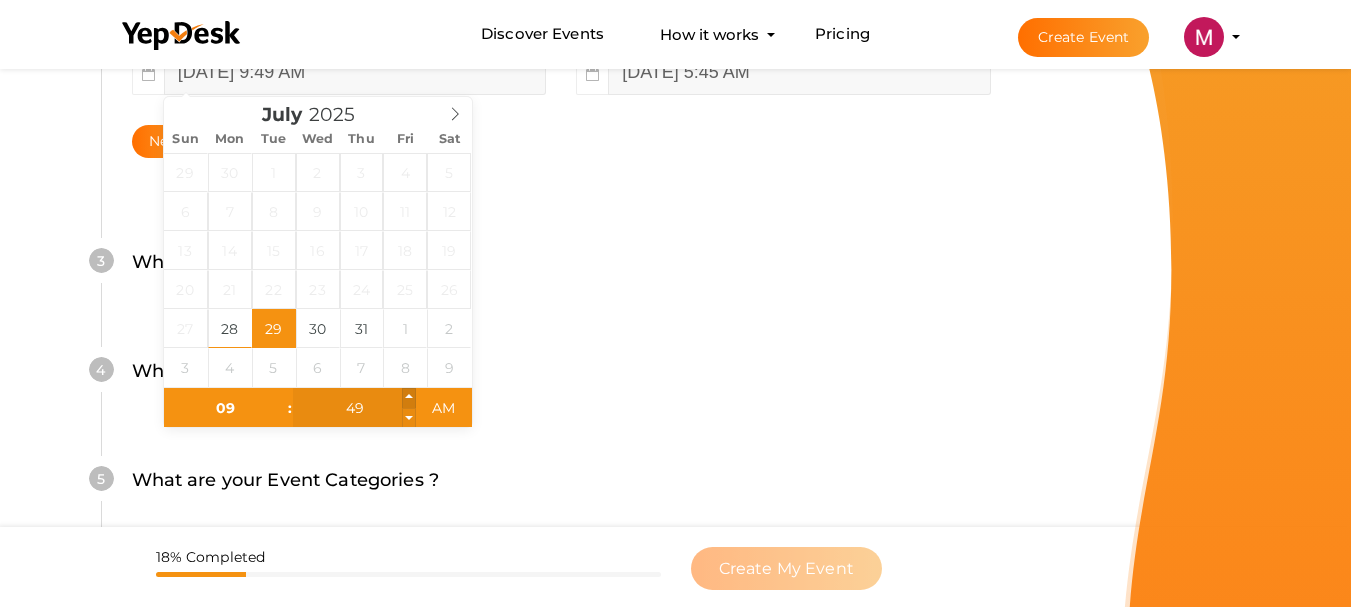 click at bounding box center (409, 398) 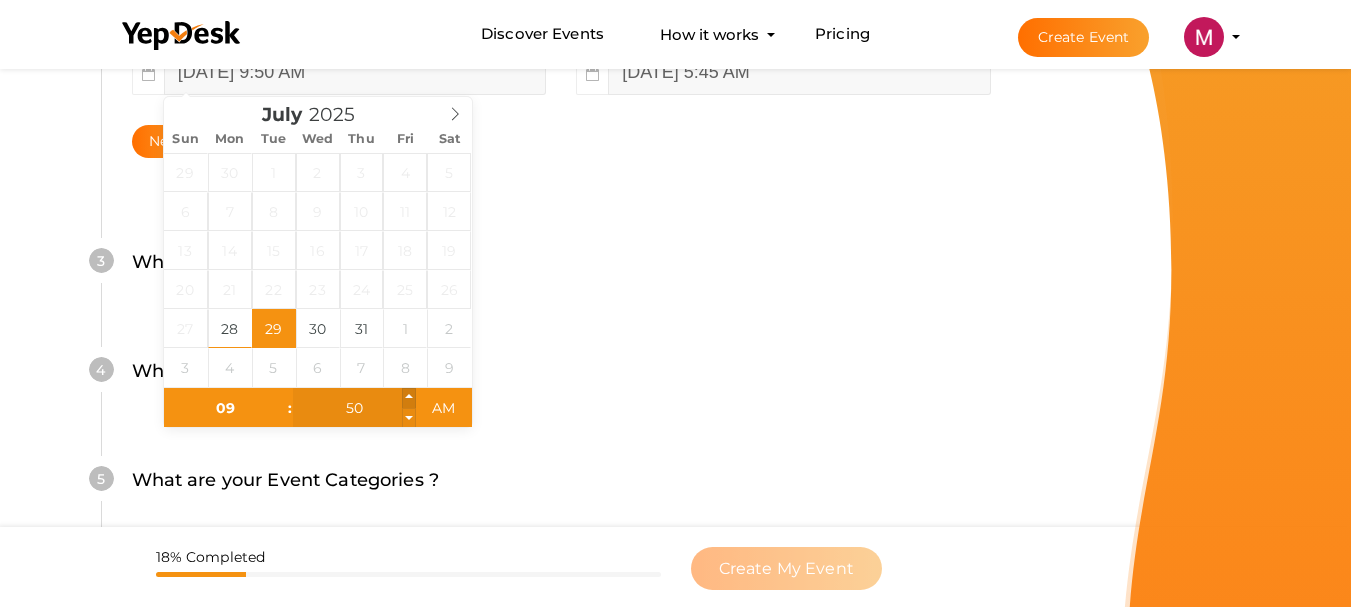 click at bounding box center (409, 398) 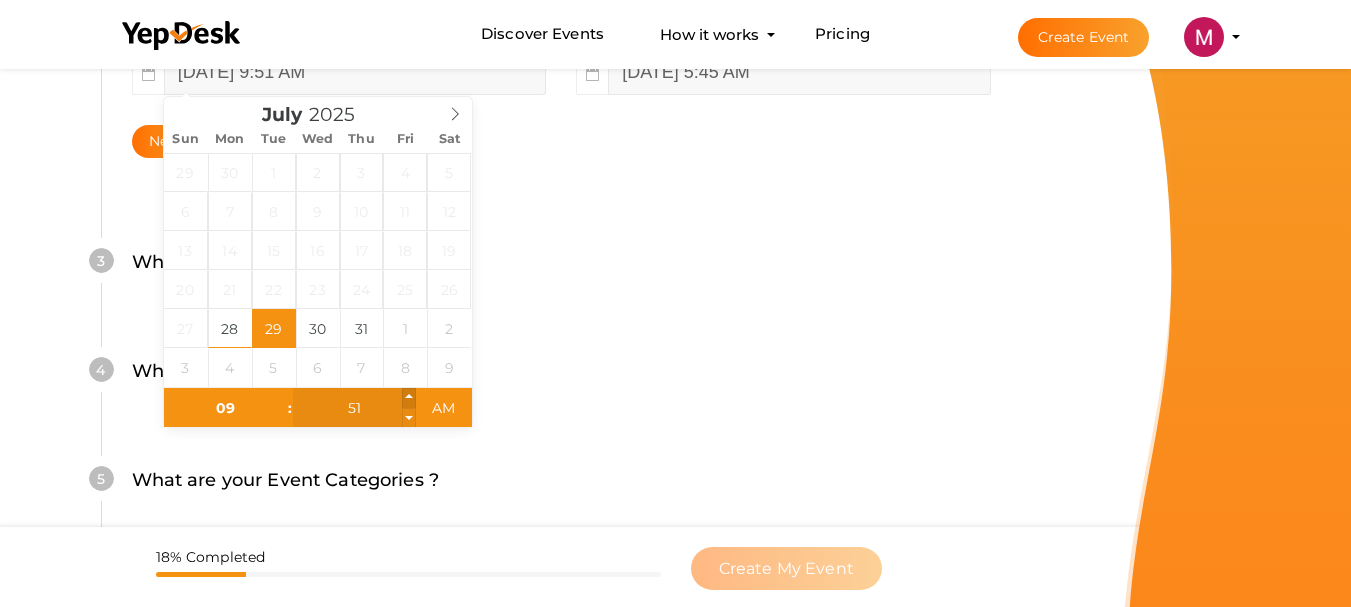 click at bounding box center [409, 398] 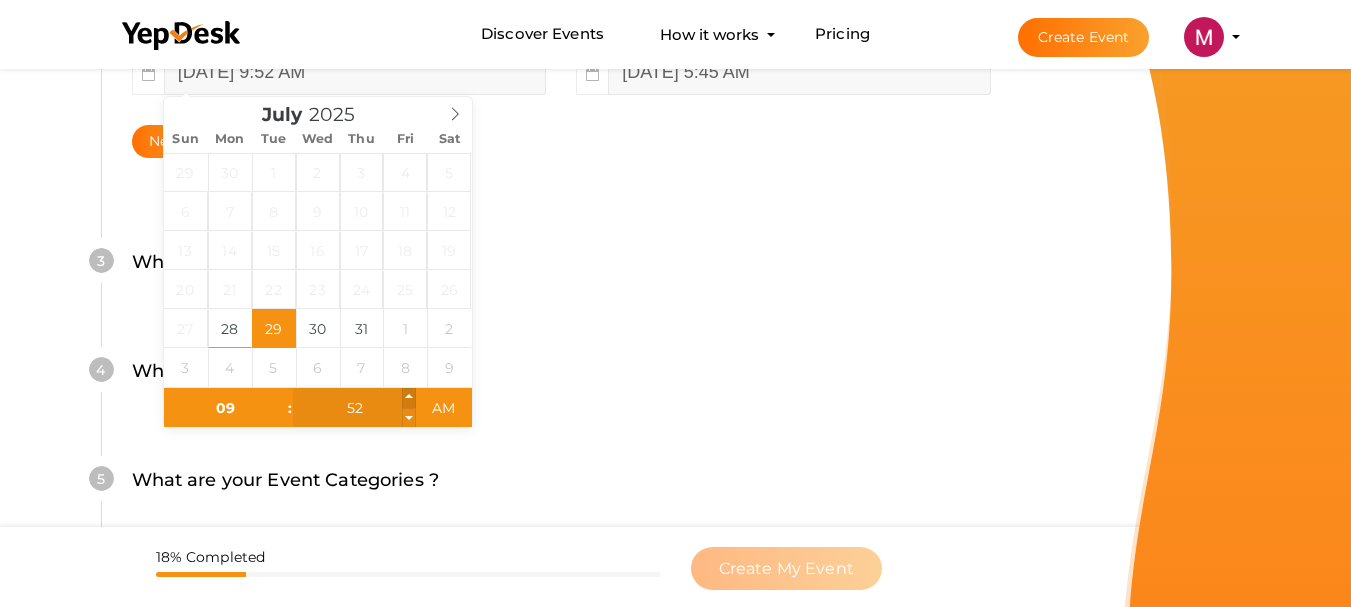 click at bounding box center [409, 398] 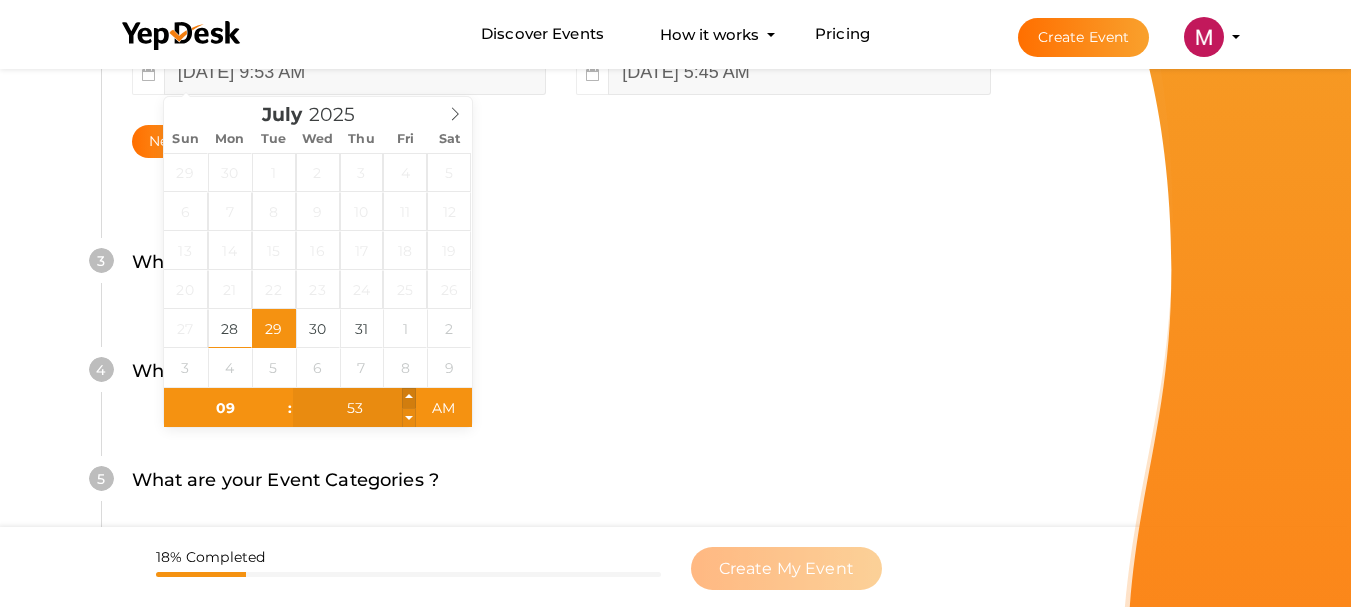 click at bounding box center [409, 398] 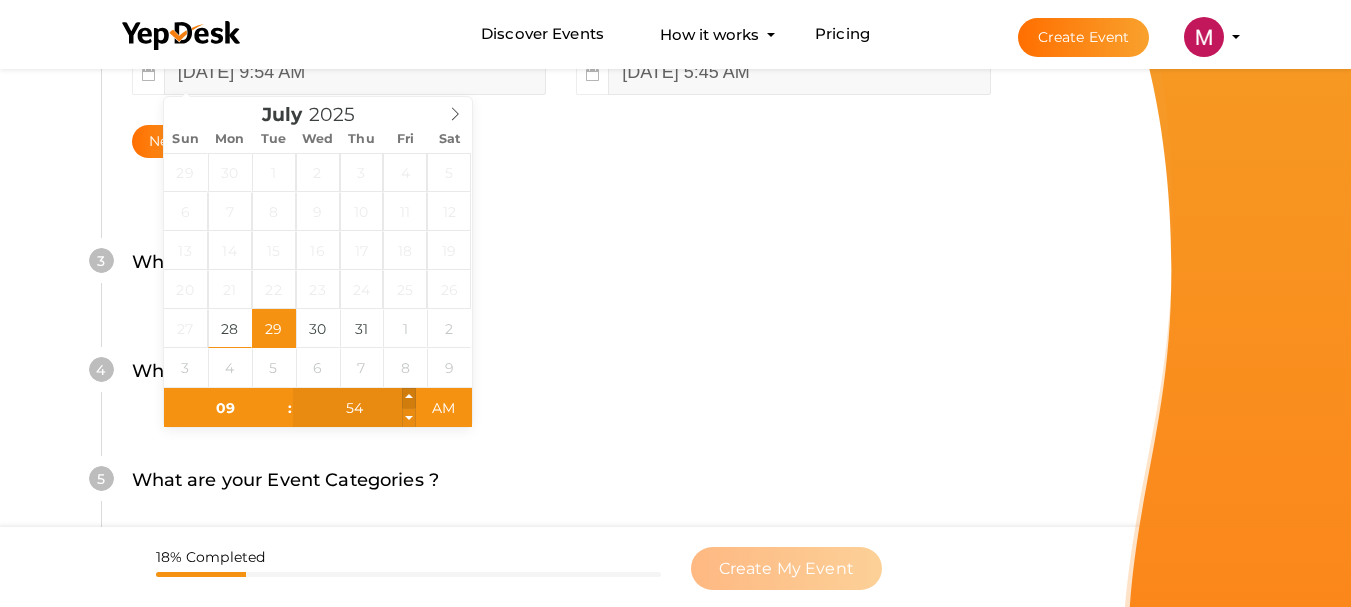 click at bounding box center (409, 398) 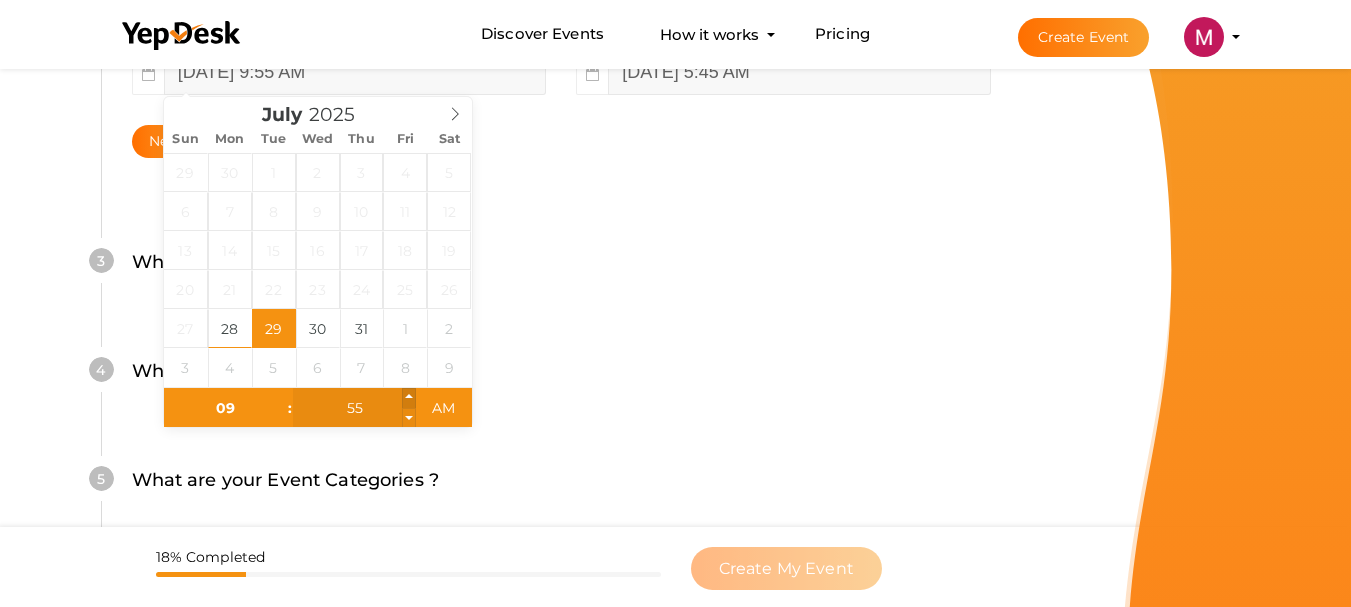 click at bounding box center (409, 398) 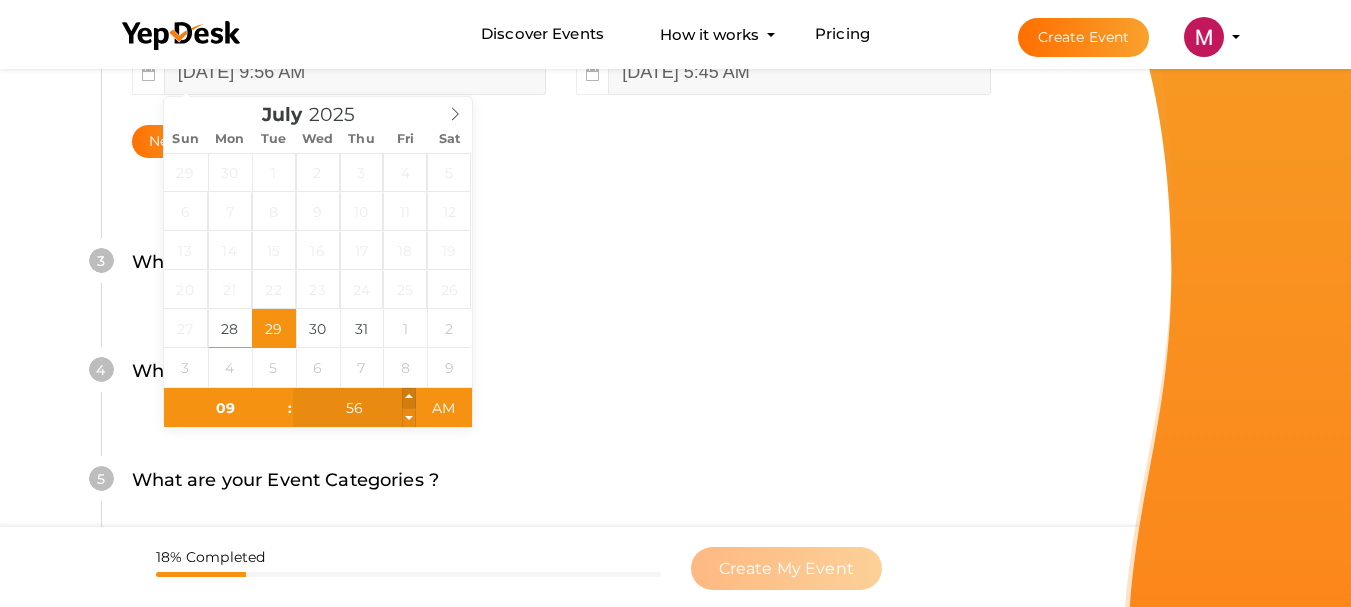click at bounding box center [409, 398] 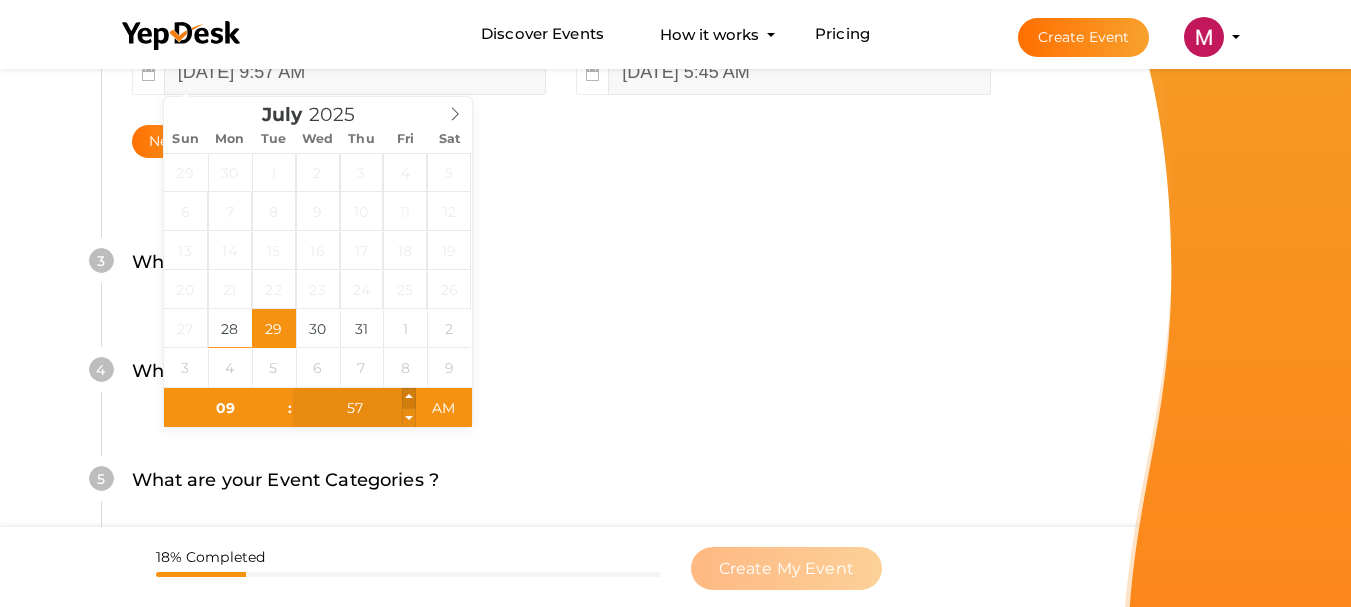 click at bounding box center (409, 398) 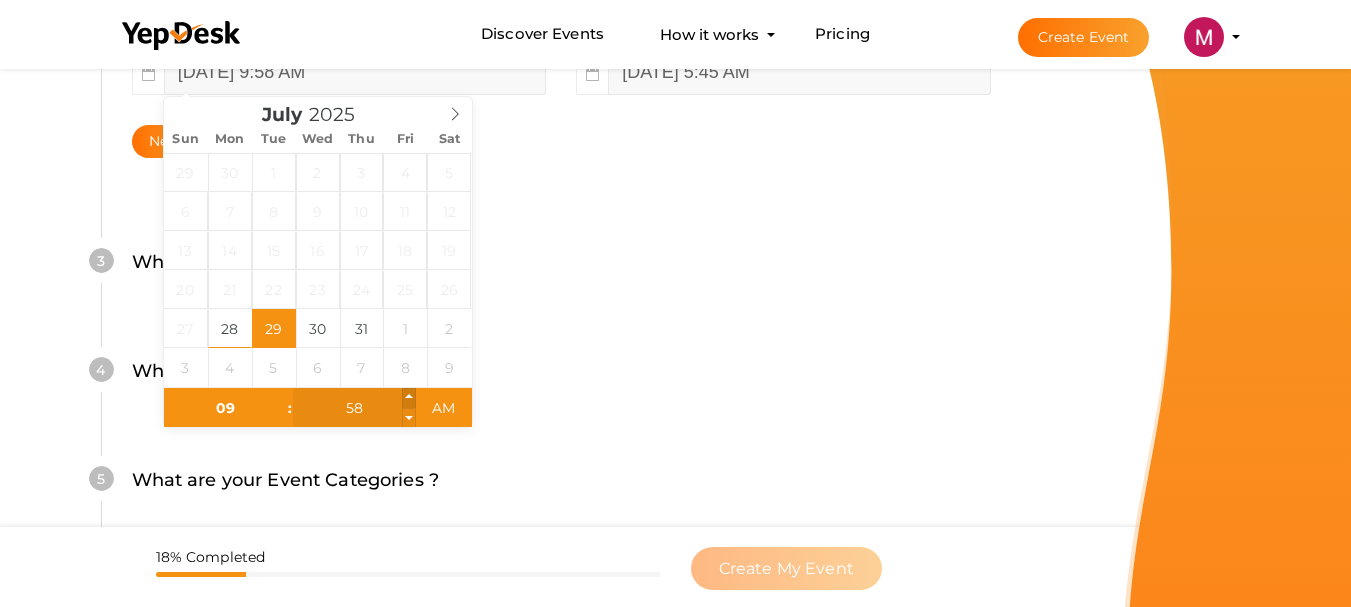 click at bounding box center [409, 398] 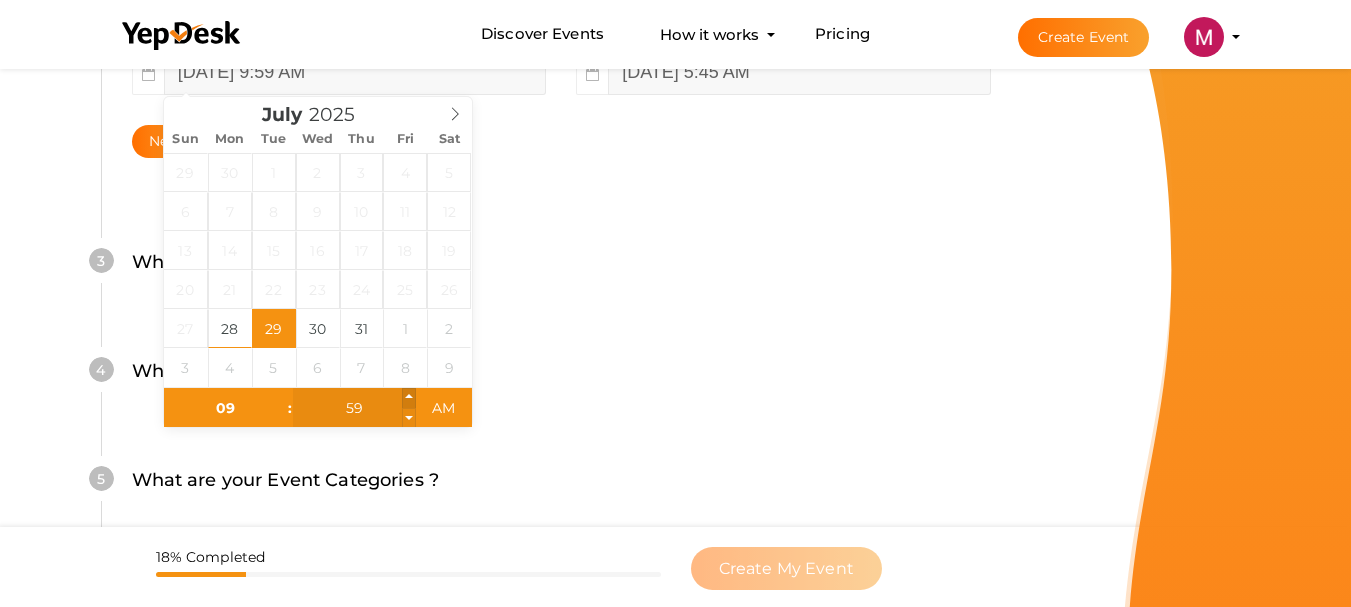 click at bounding box center (409, 398) 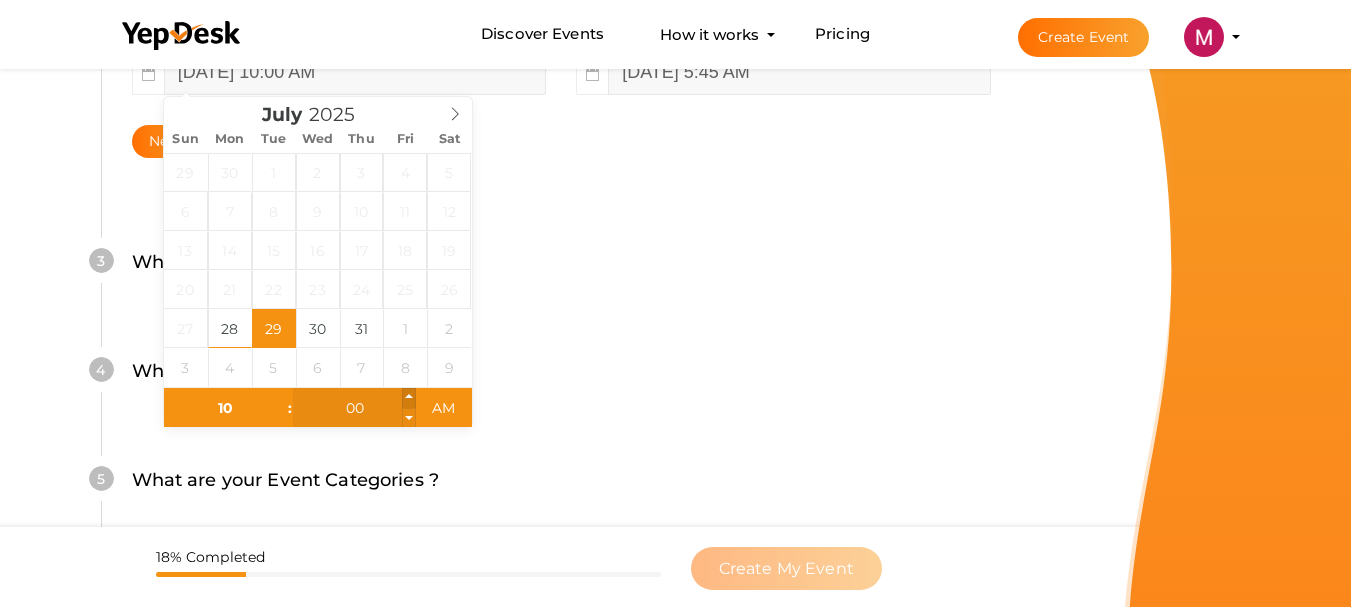 click at bounding box center [409, 398] 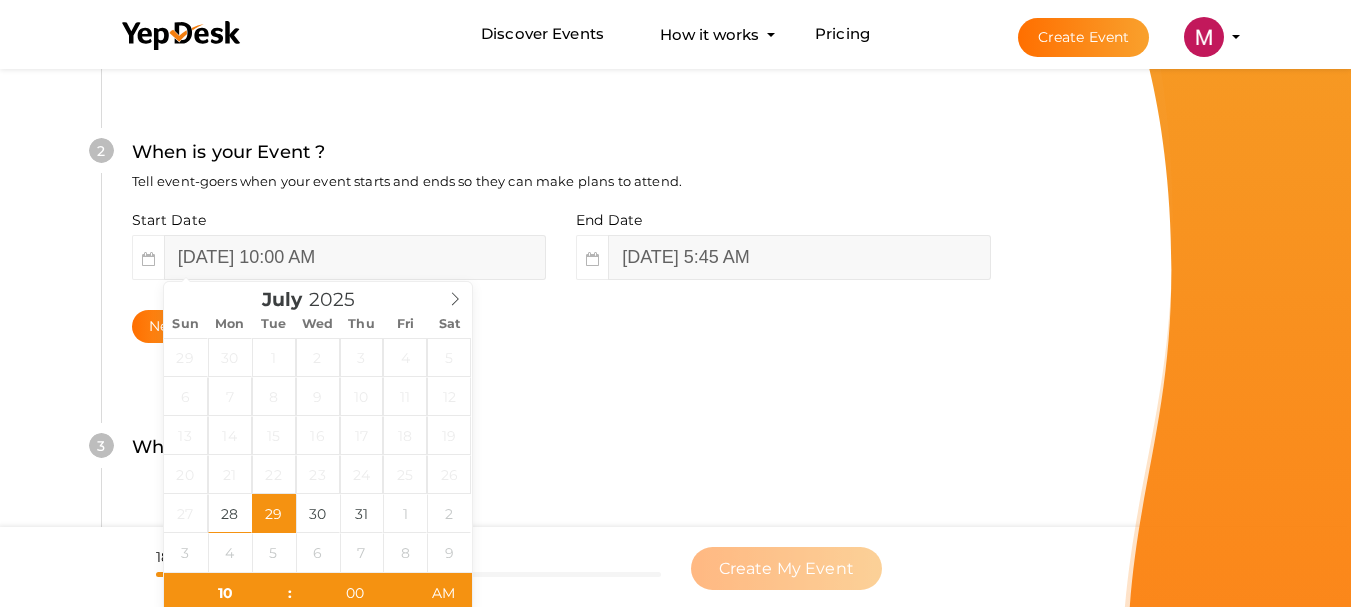 scroll, scrollTop: 360, scrollLeft: 0, axis: vertical 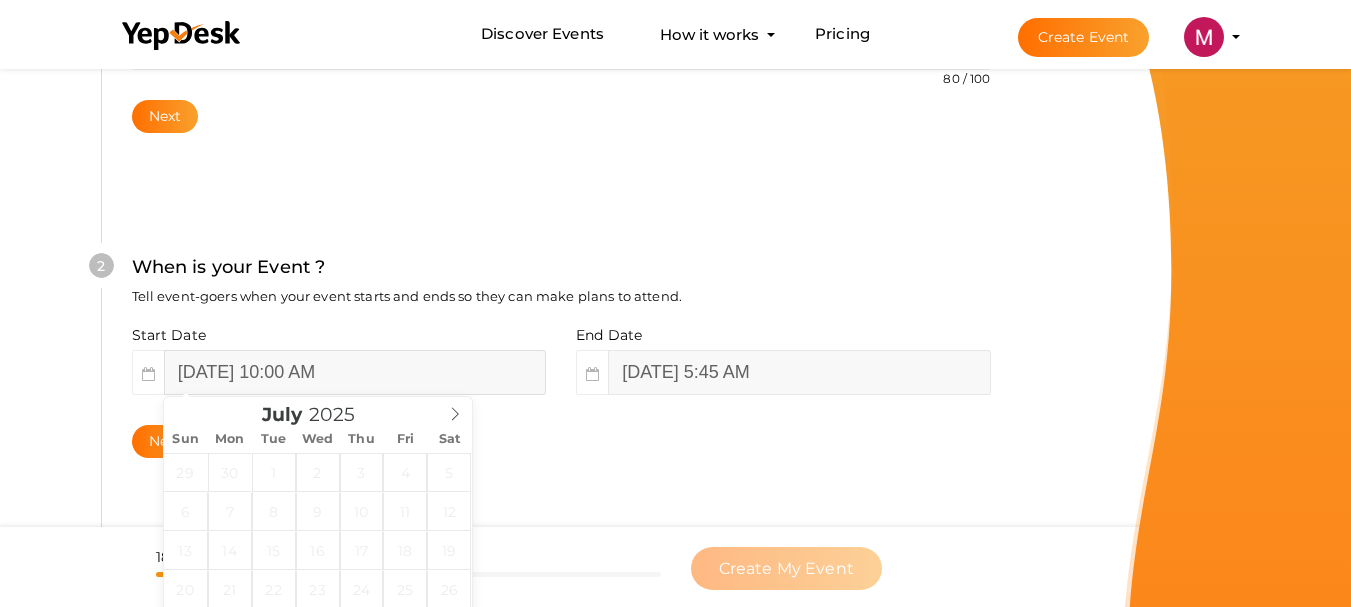 click on "[DATE] 10:00 AM" at bounding box center (355, 372) 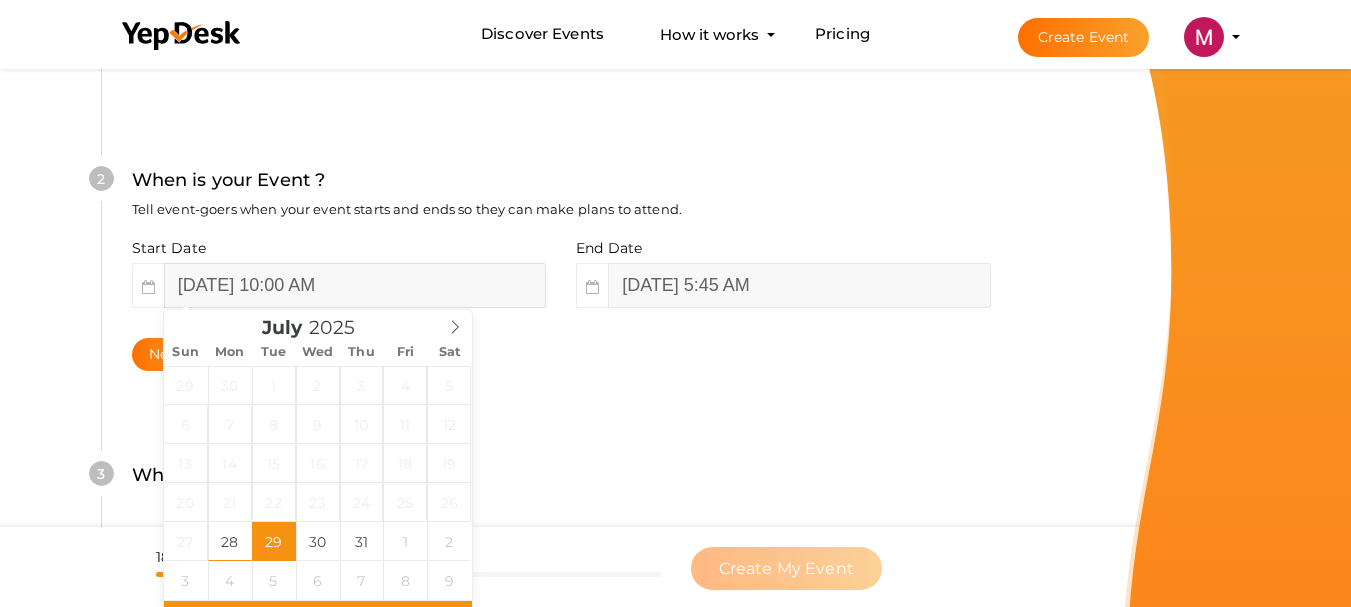 scroll, scrollTop: 560, scrollLeft: 0, axis: vertical 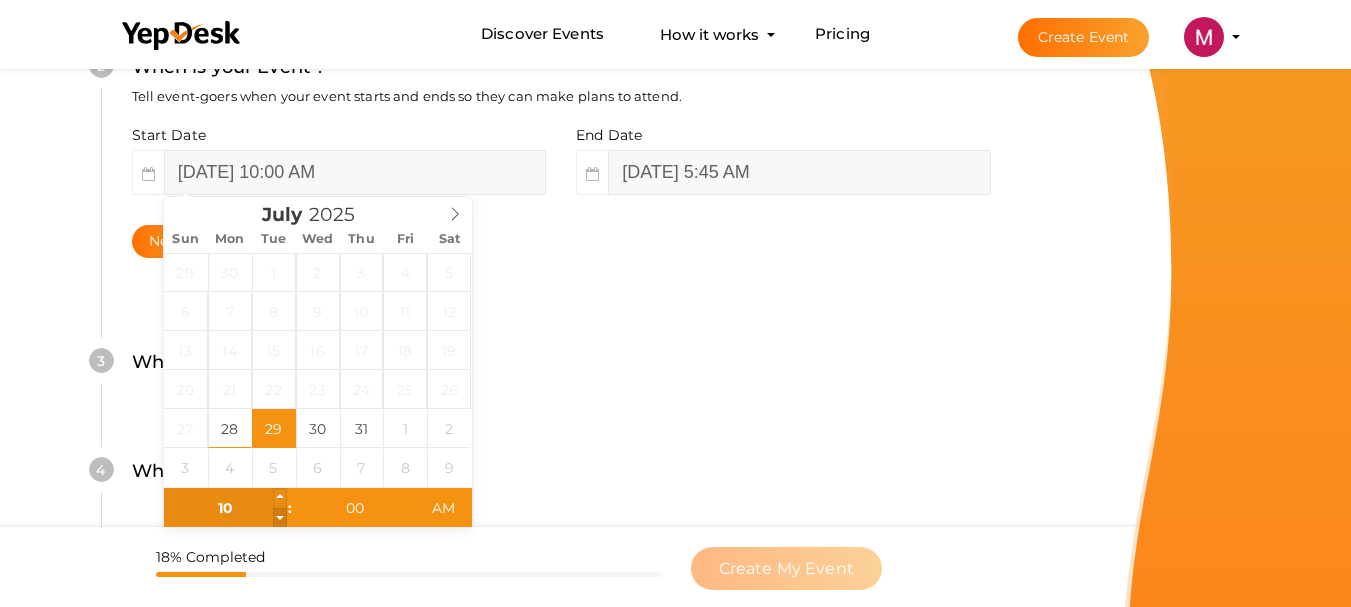 type on "09" 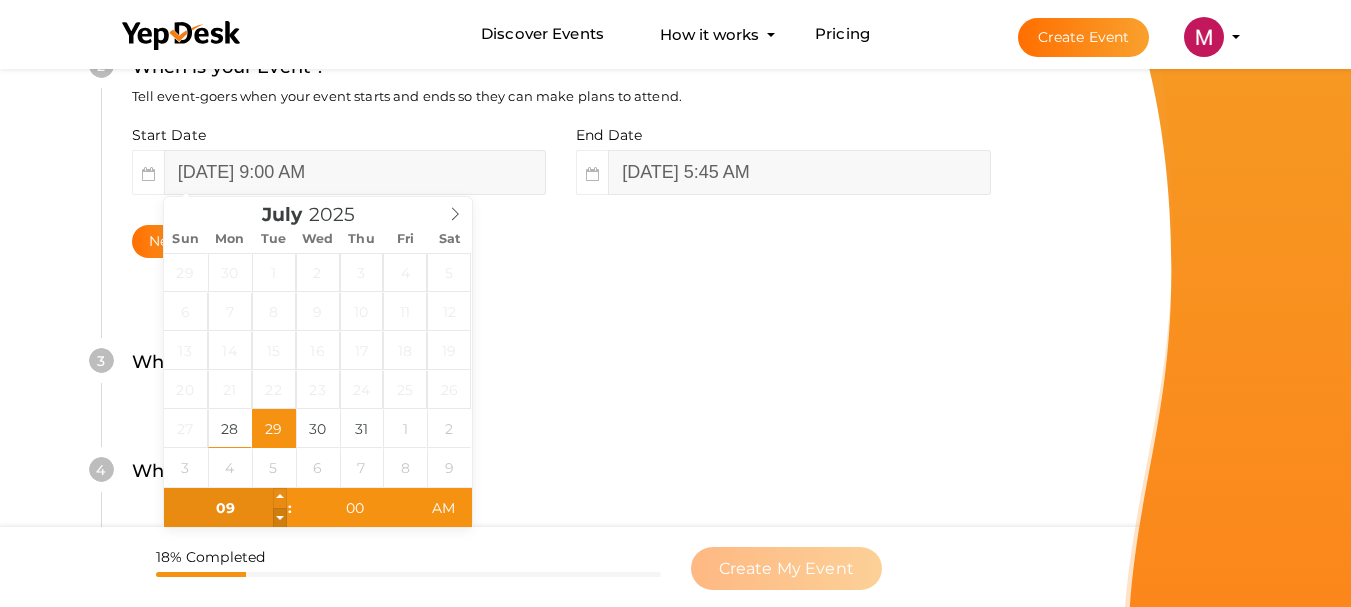 click at bounding box center [280, 518] 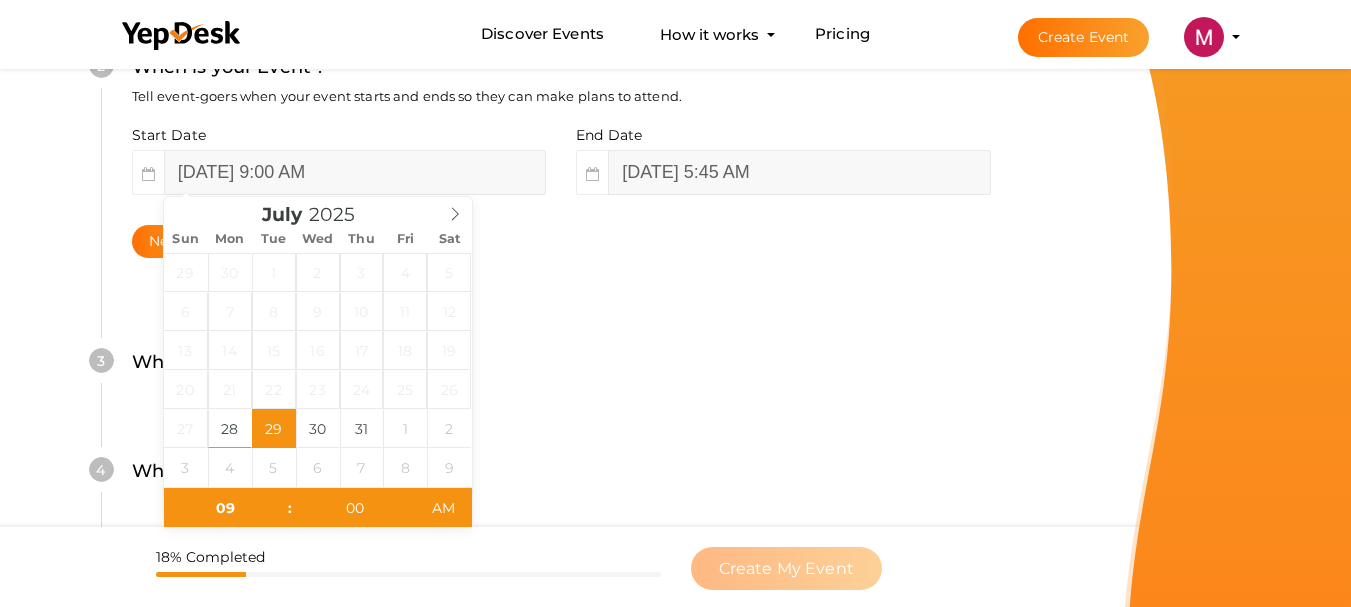 click on "What is your
Event Type ?
Choose the
right event type." at bounding box center (561, 481) 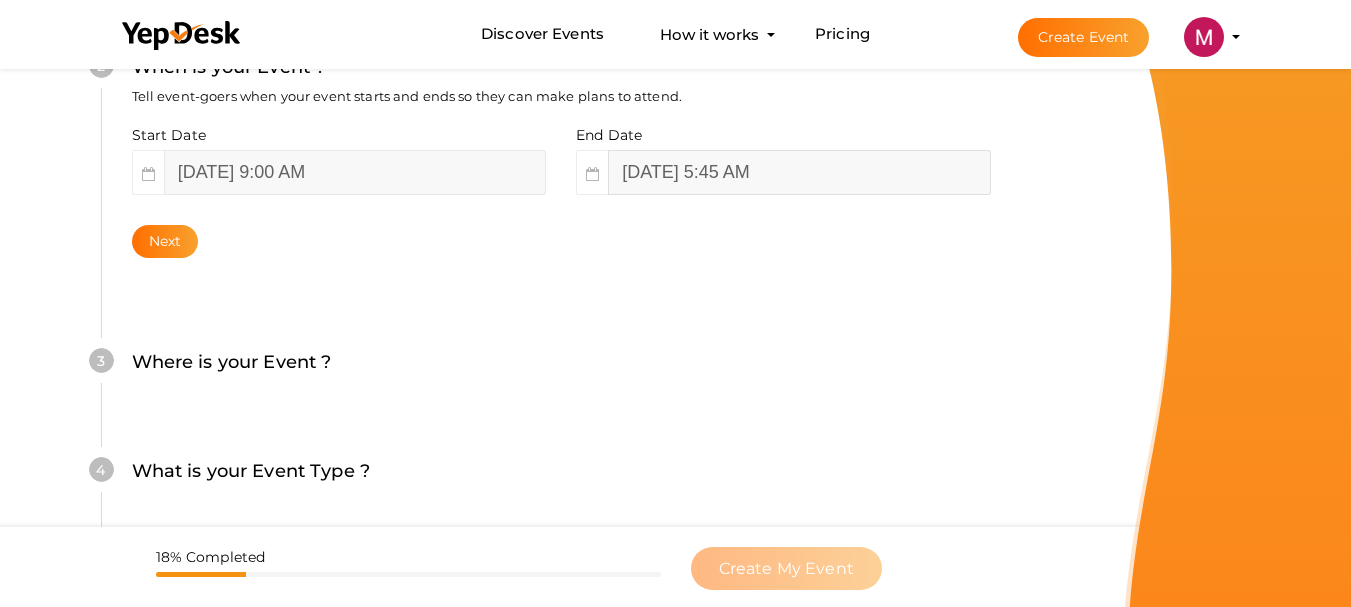 click on "[DATE] 5:45 AM" at bounding box center [799, 172] 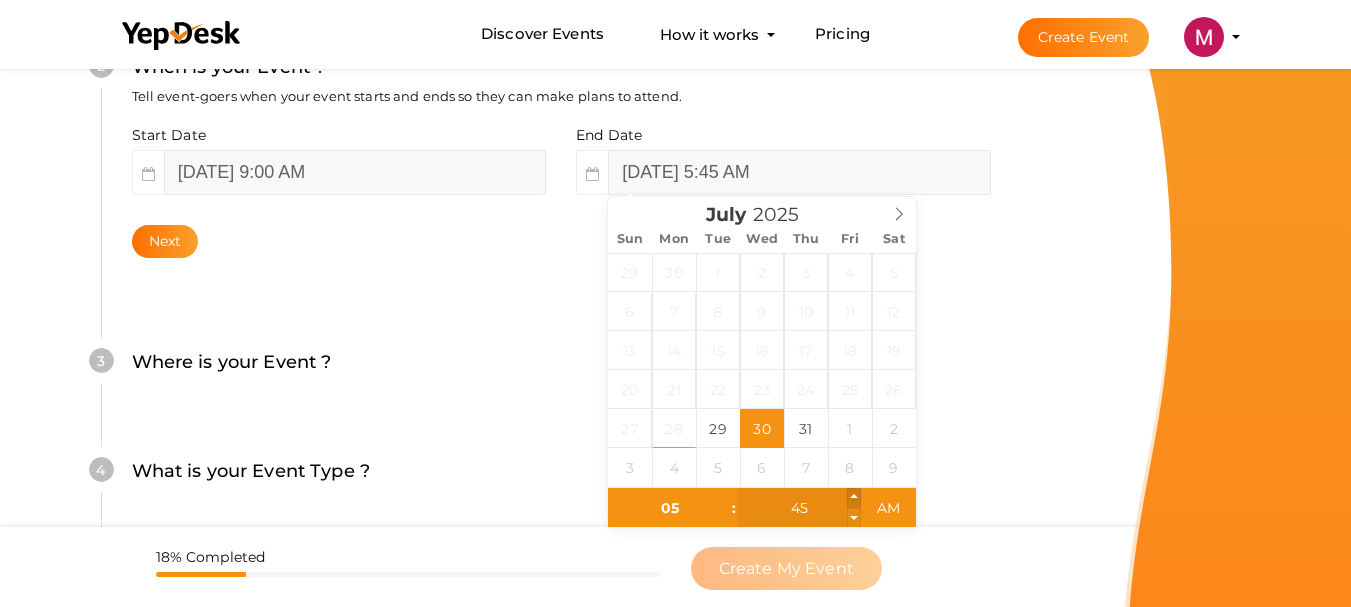type on "46" 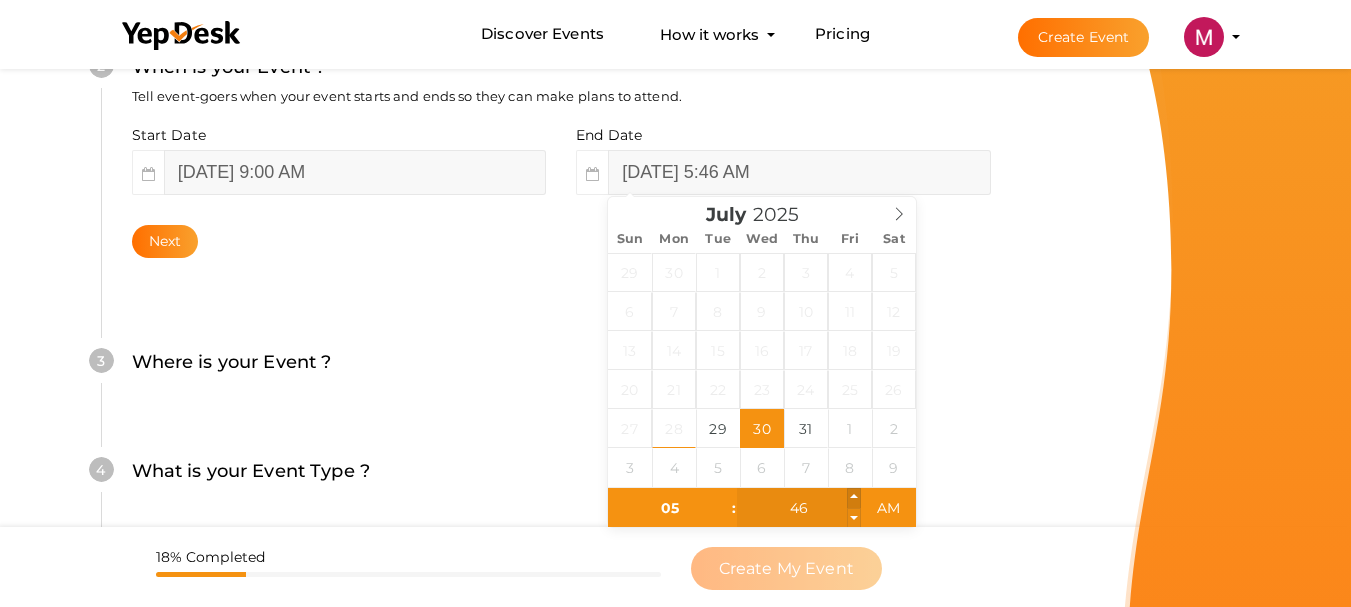 click at bounding box center (854, 498) 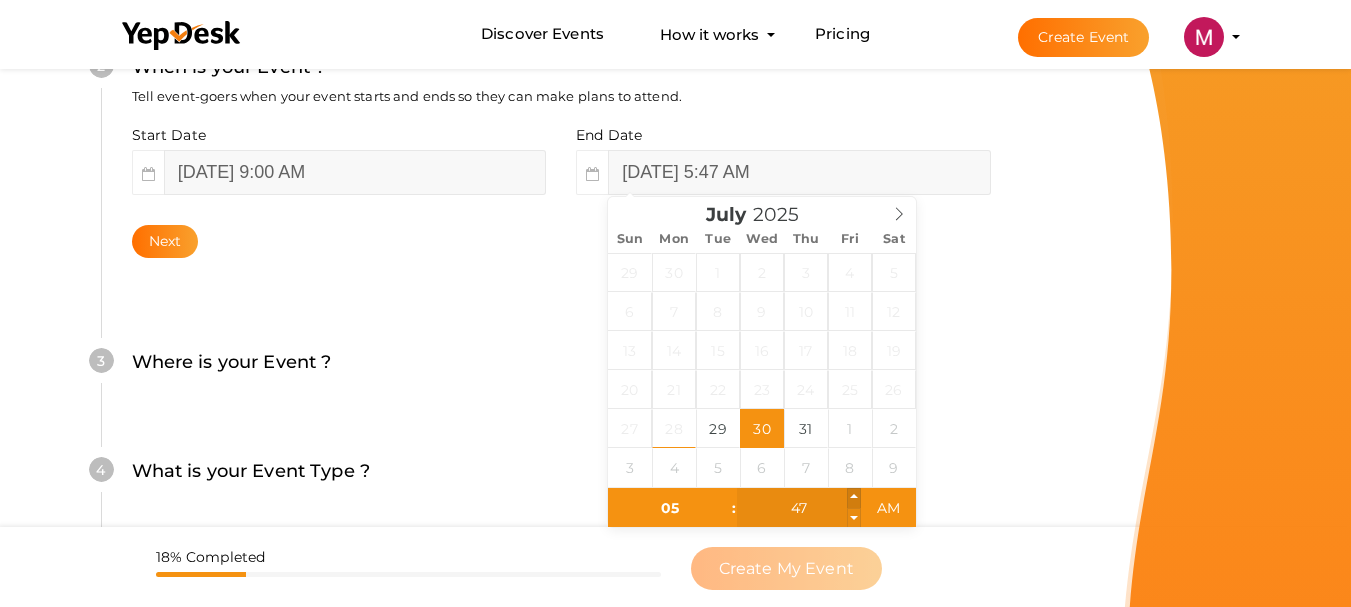 click at bounding box center (854, 498) 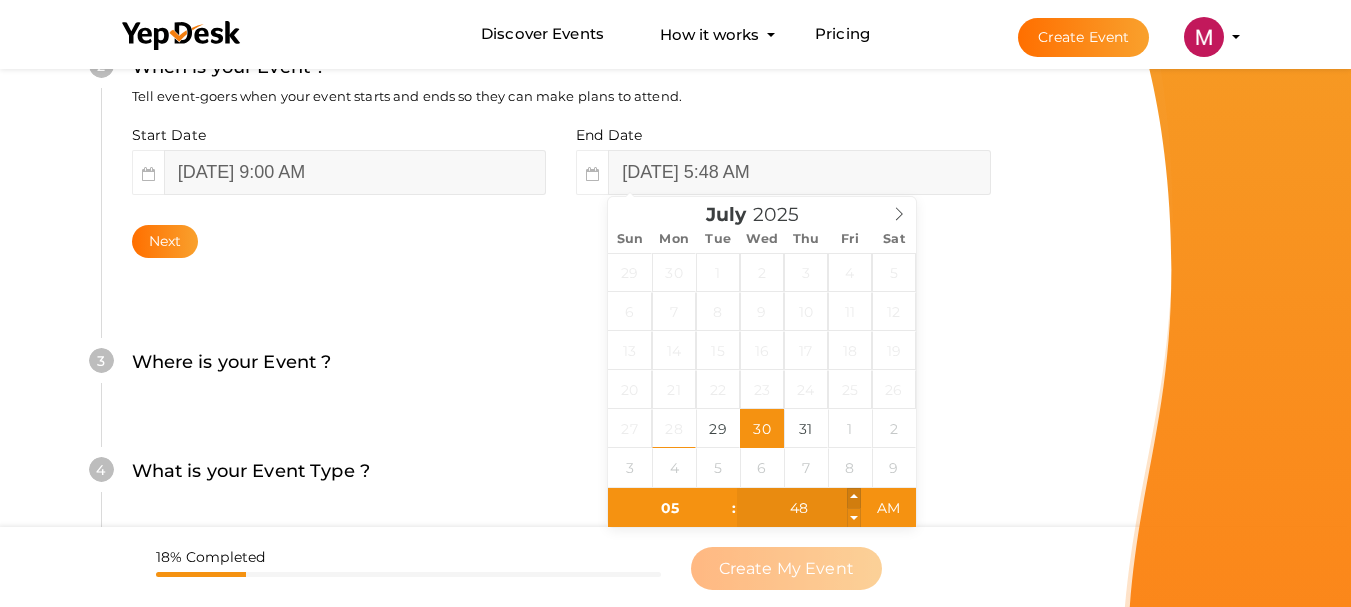 click at bounding box center [854, 498] 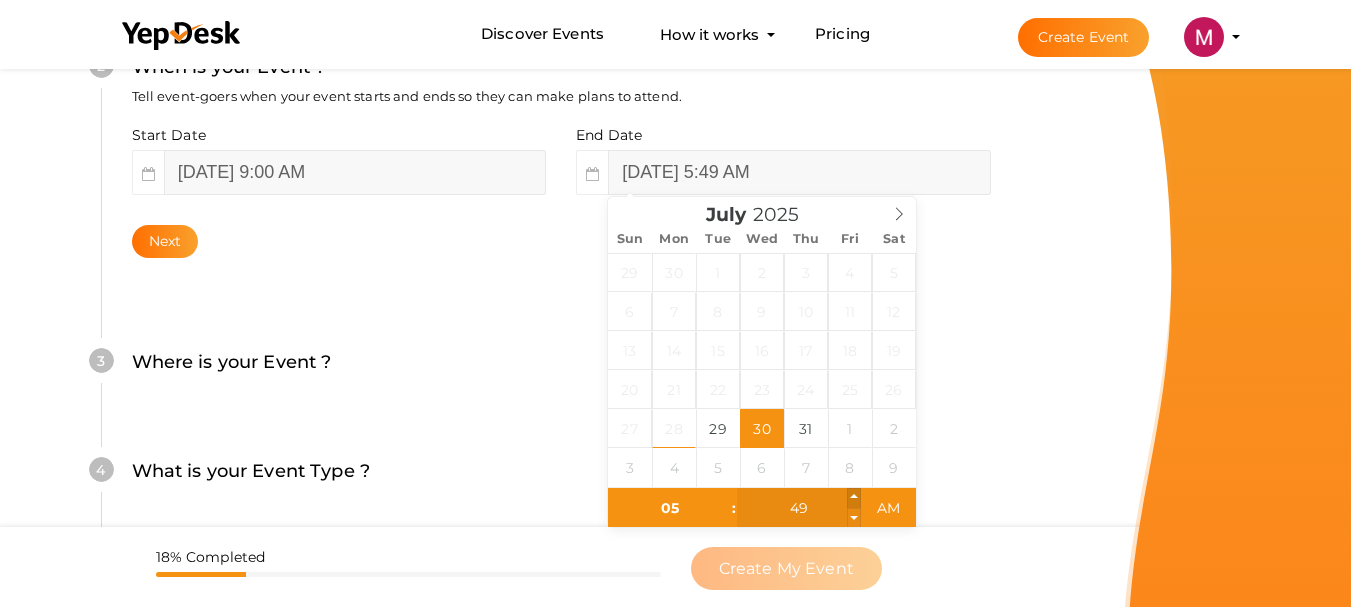 click at bounding box center (854, 498) 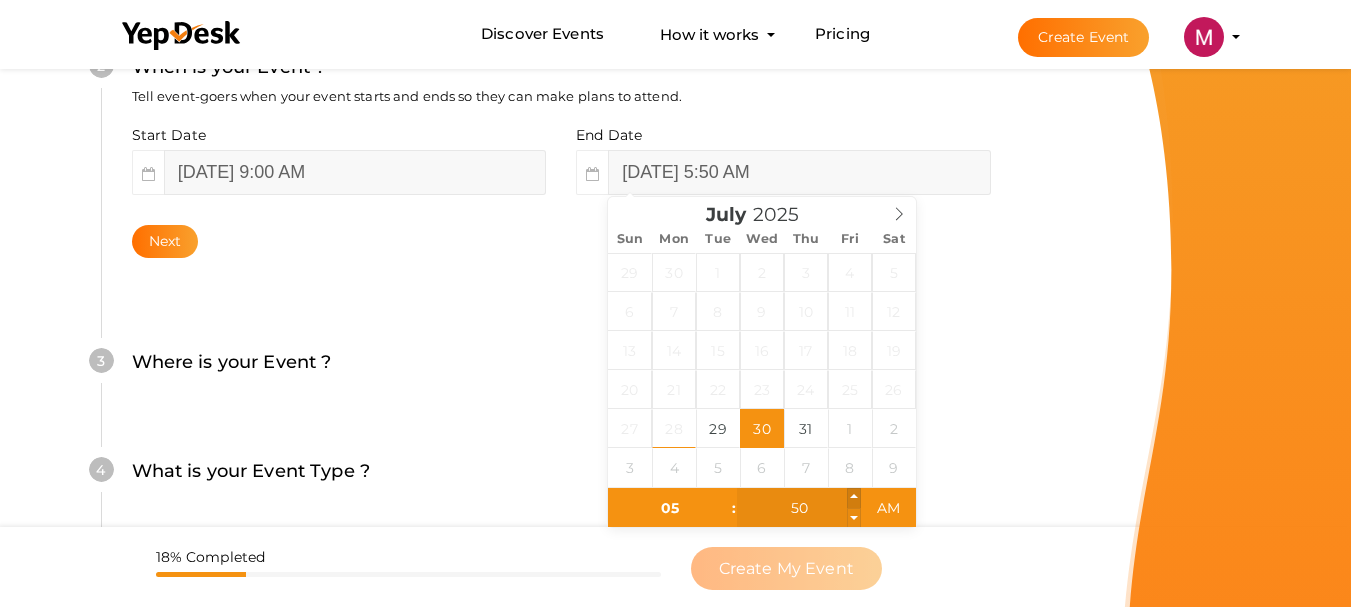 type on "51" 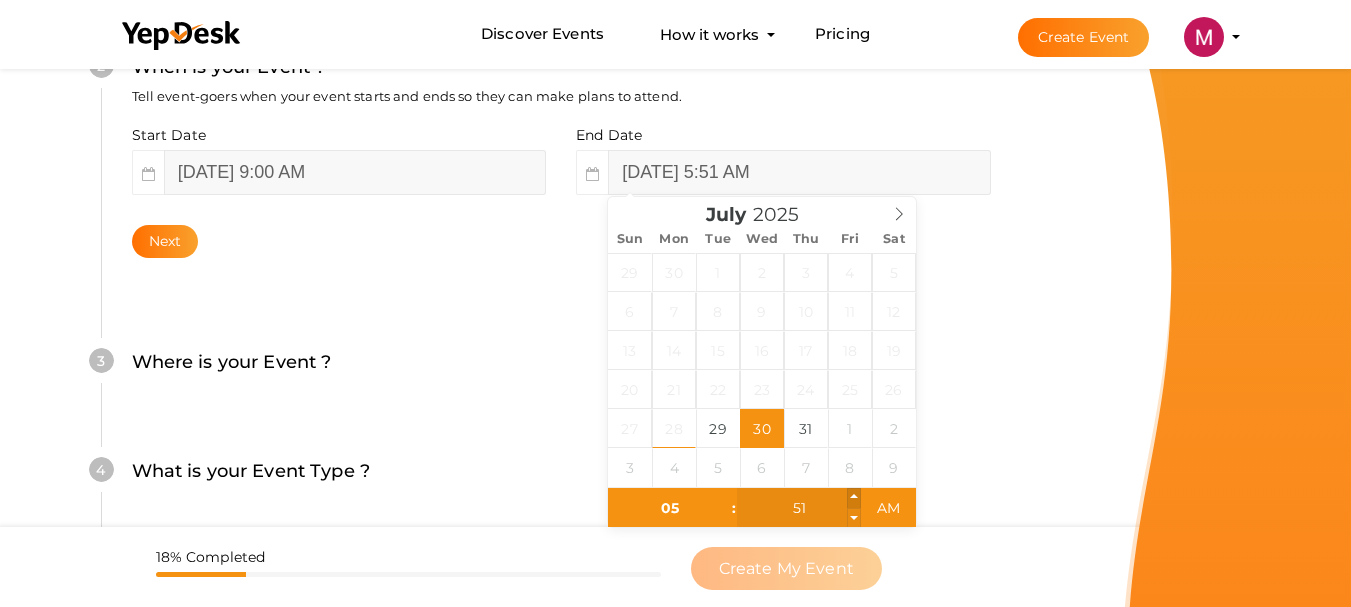click at bounding box center [854, 498] 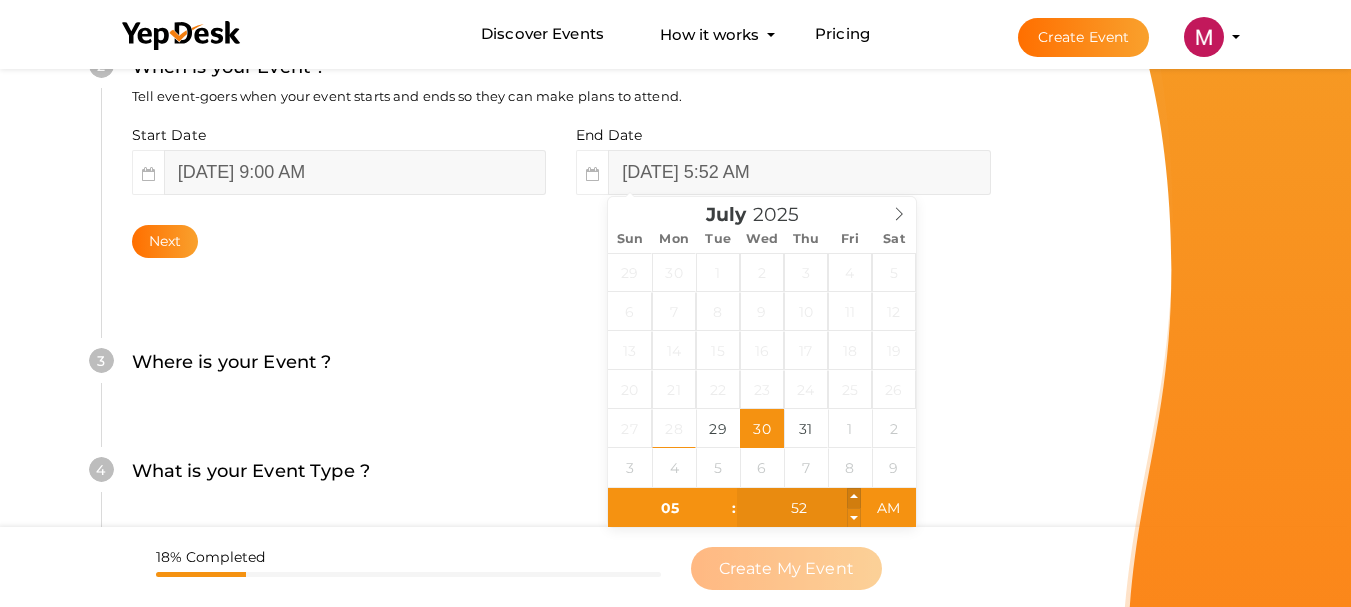 click at bounding box center [854, 498] 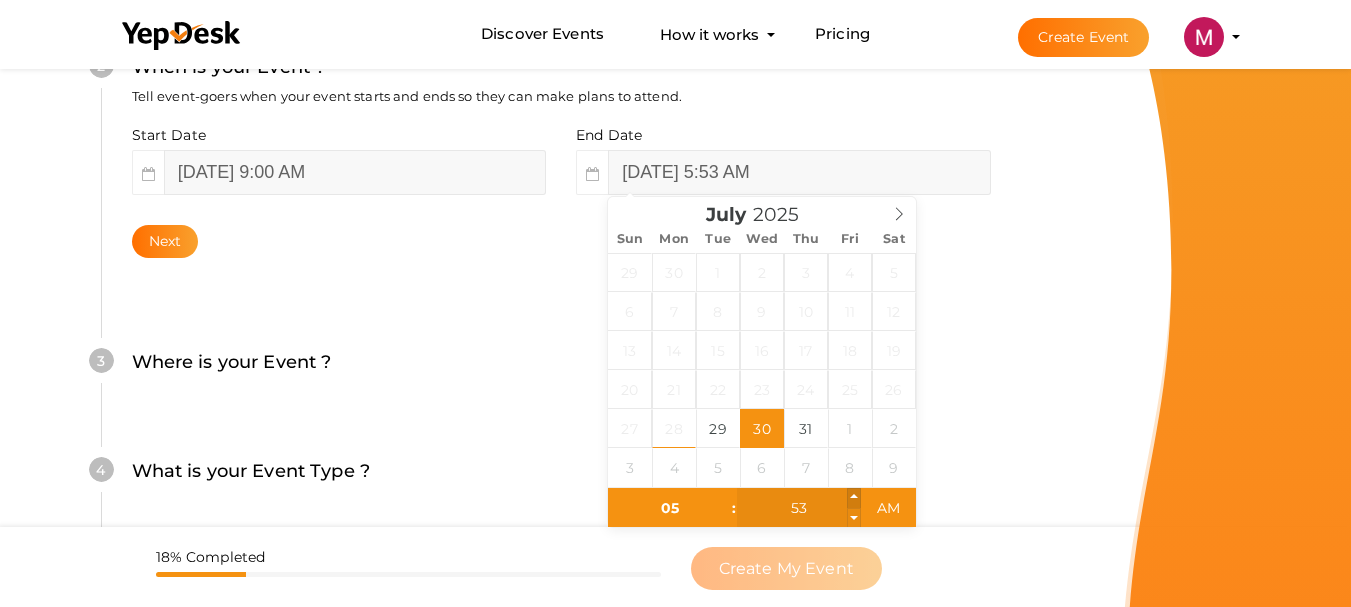 click at bounding box center [854, 498] 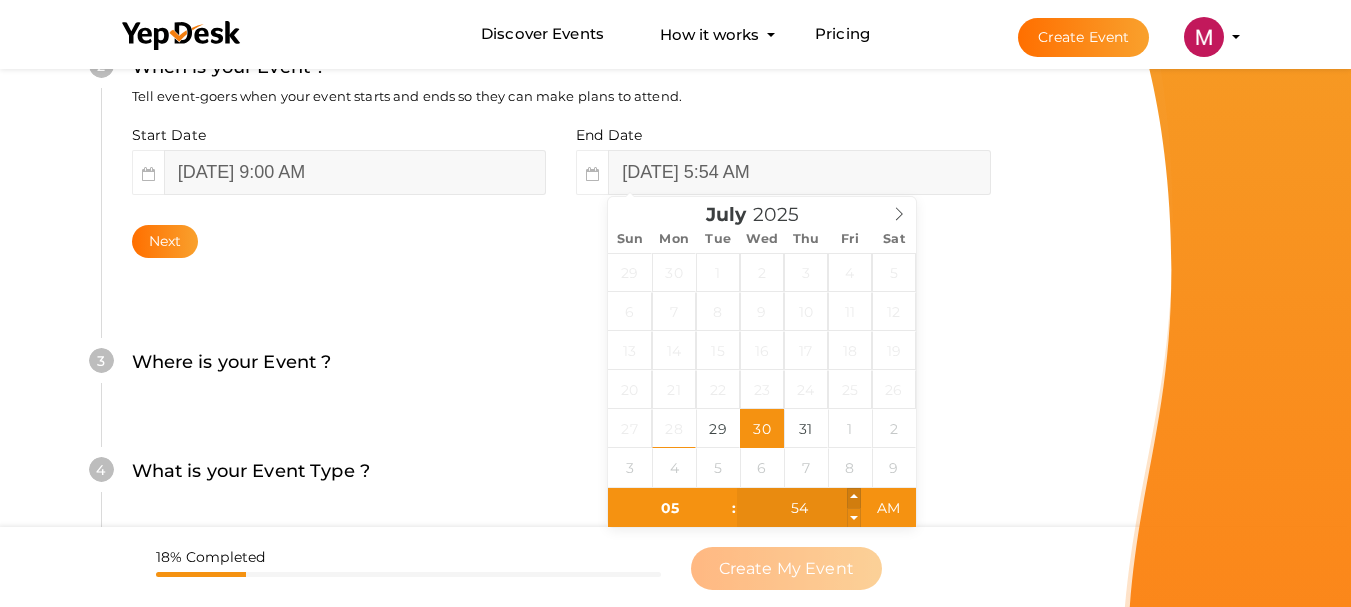 click at bounding box center [854, 498] 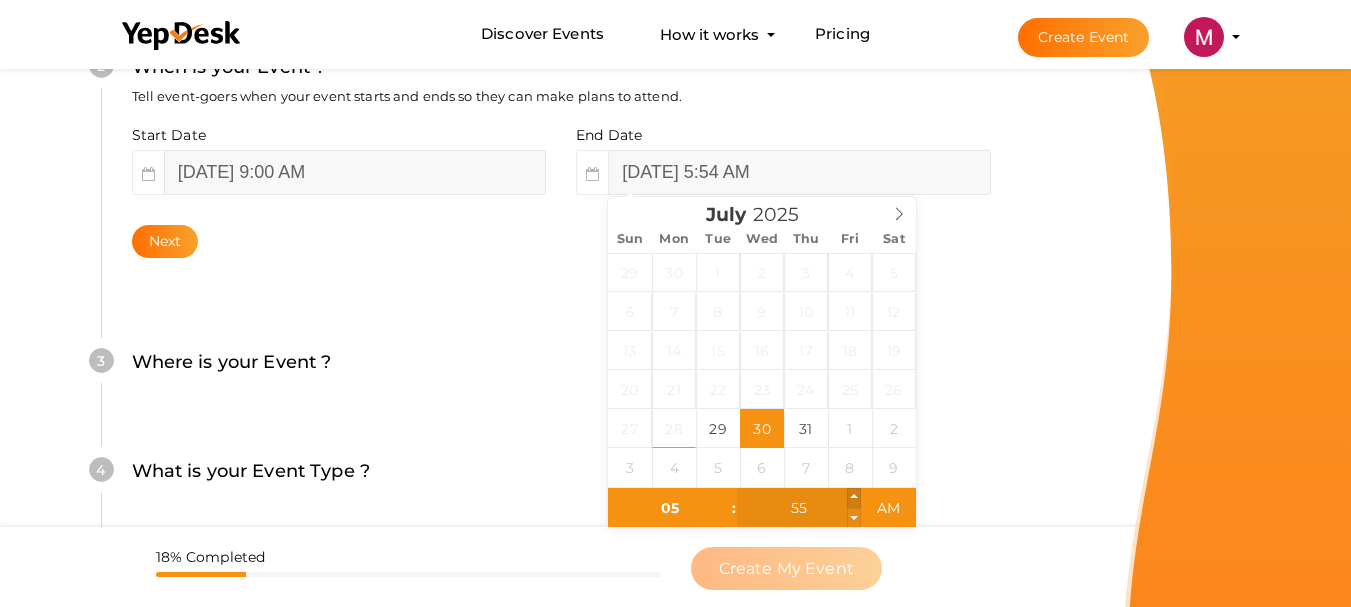 type on "[DATE] 5:55 AM" 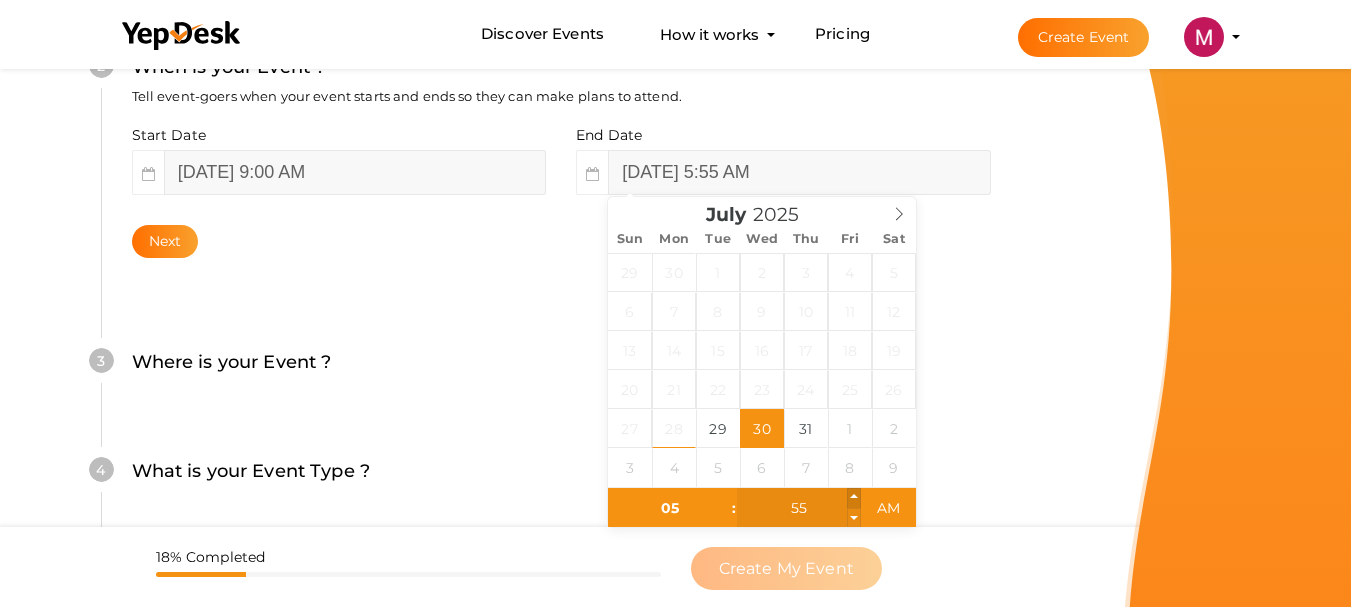 click at bounding box center (854, 498) 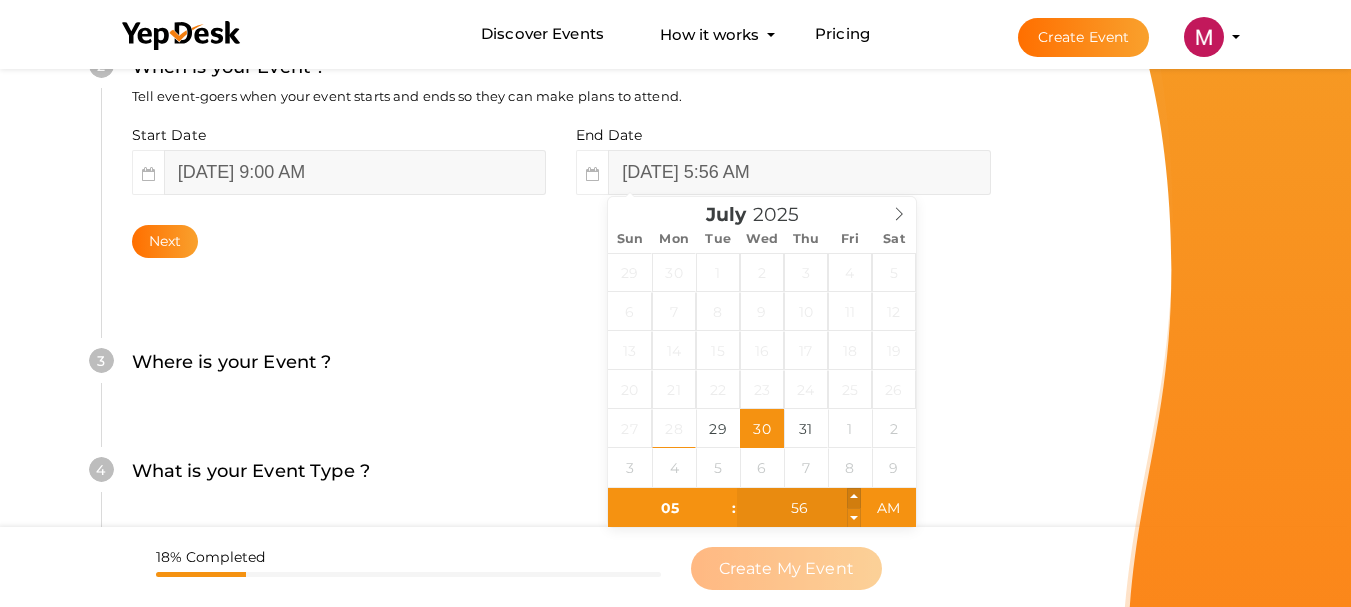 click at bounding box center (854, 498) 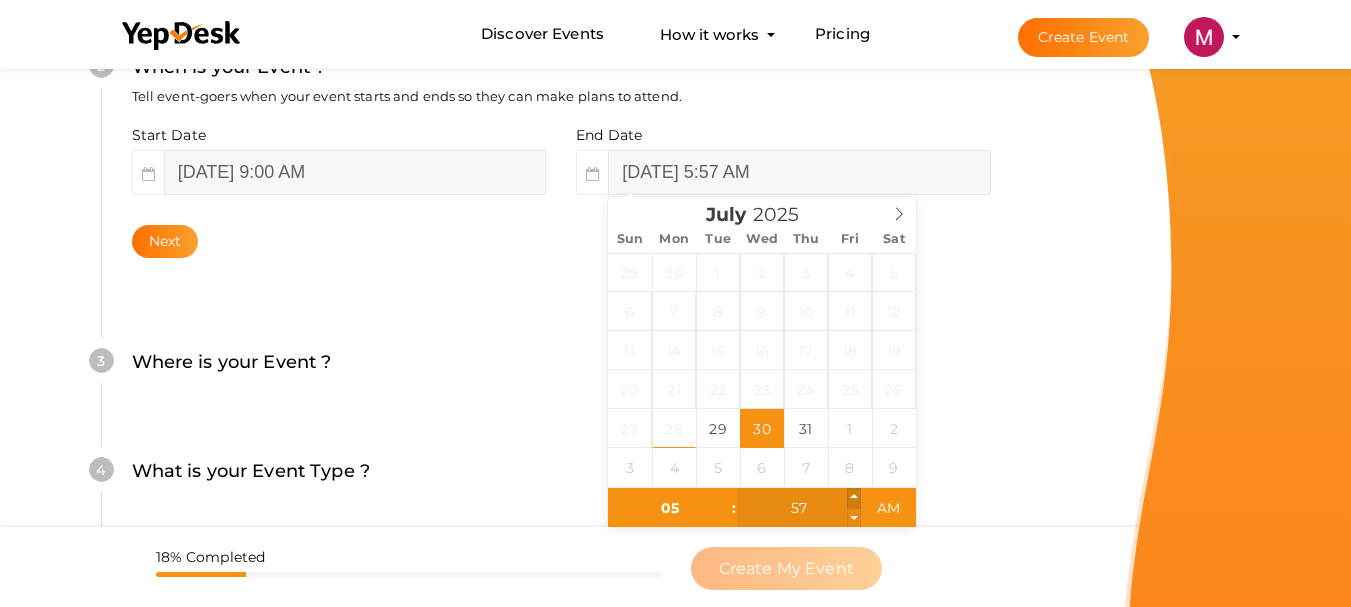 click at bounding box center (854, 498) 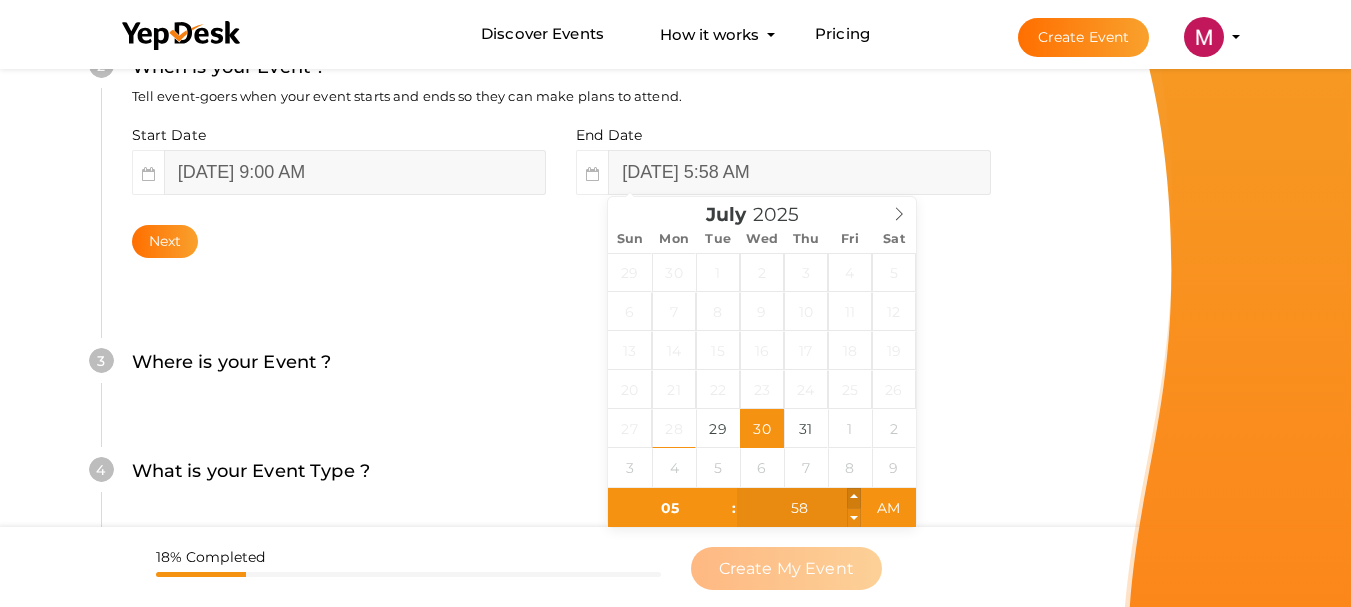 click at bounding box center [854, 498] 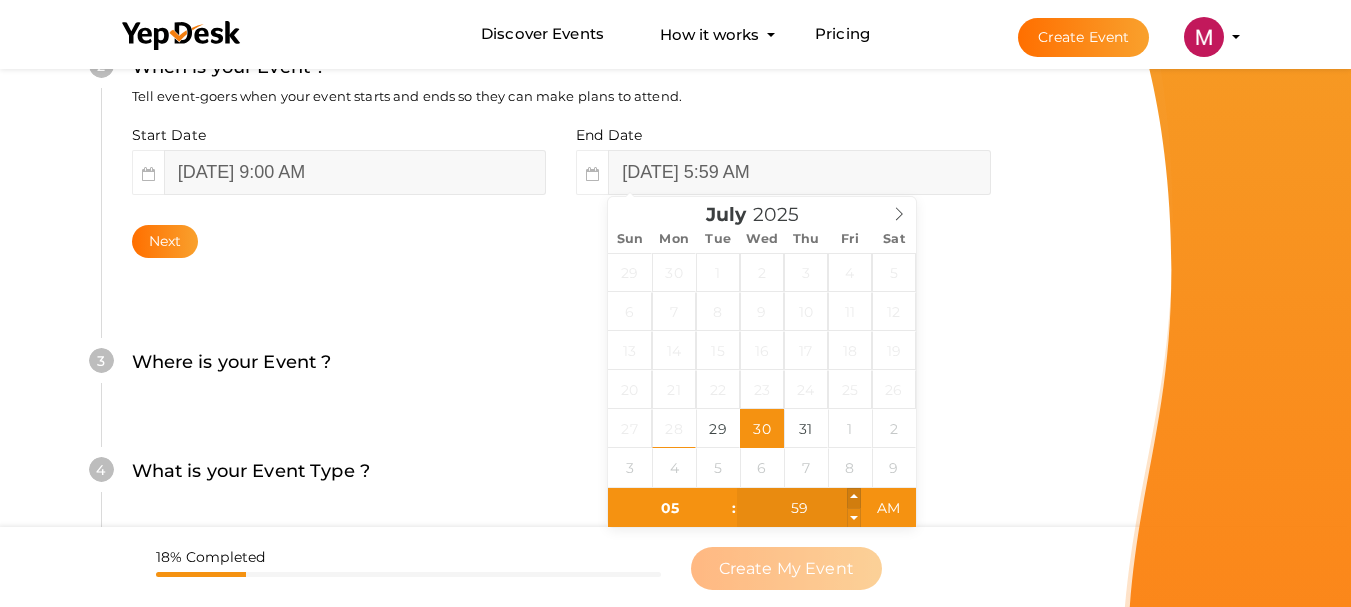 click at bounding box center (854, 498) 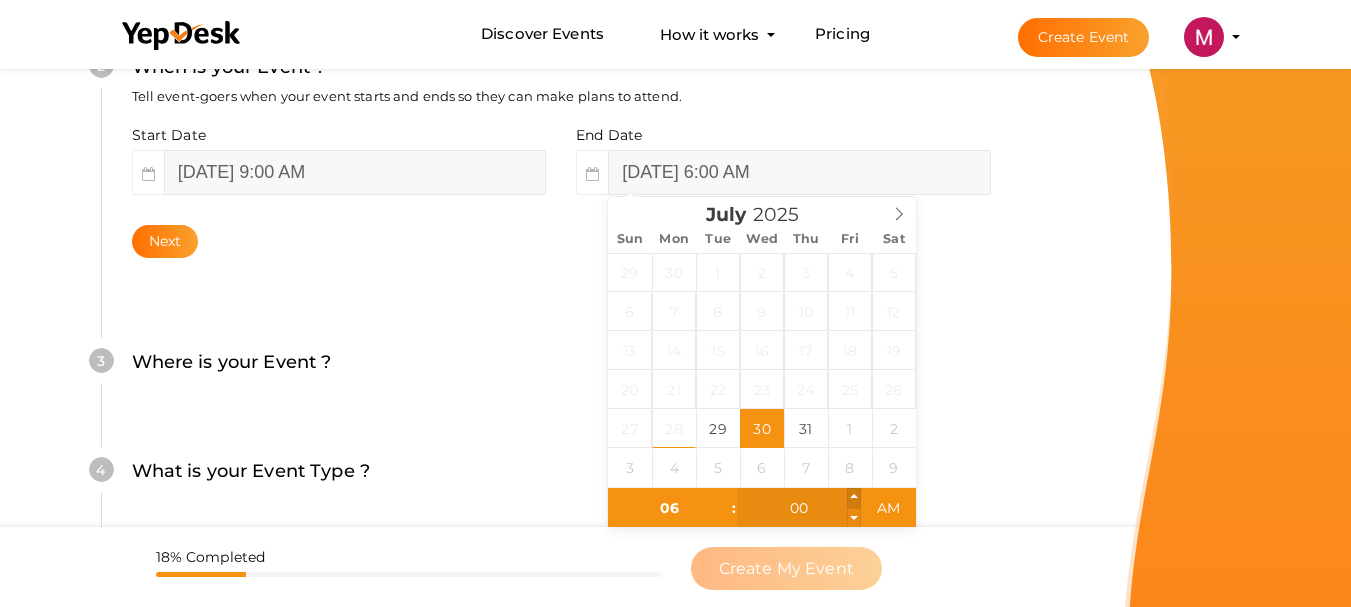click at bounding box center (854, 498) 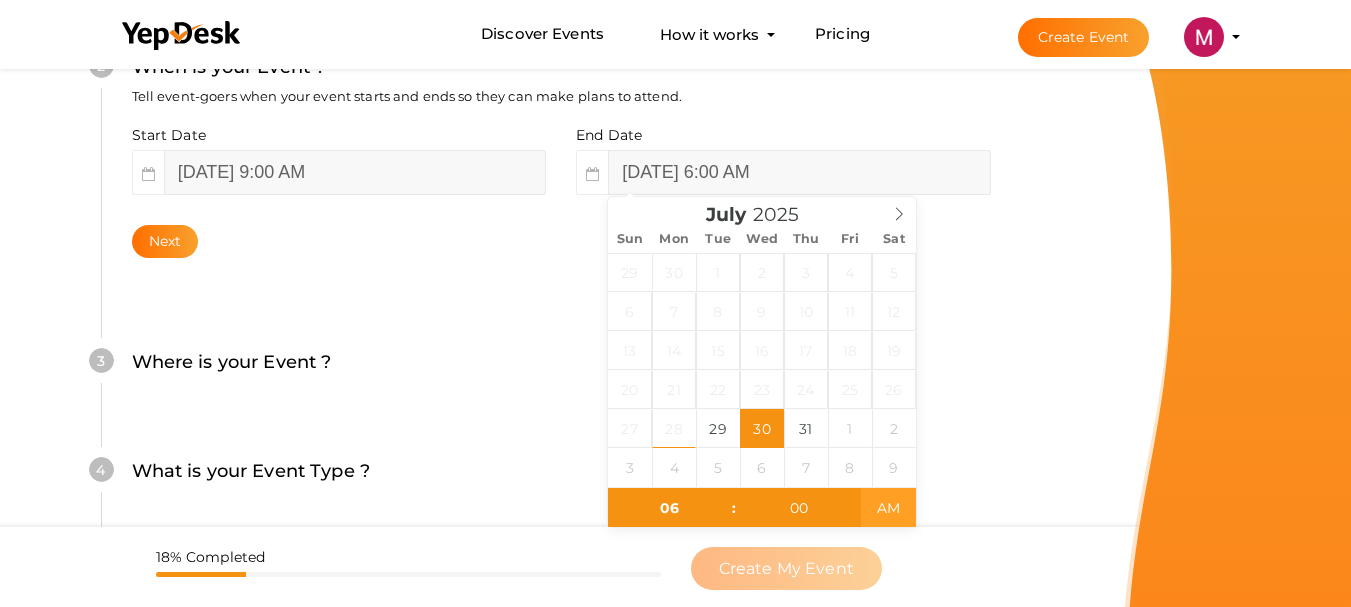type on "[DATE] 6:00 PM" 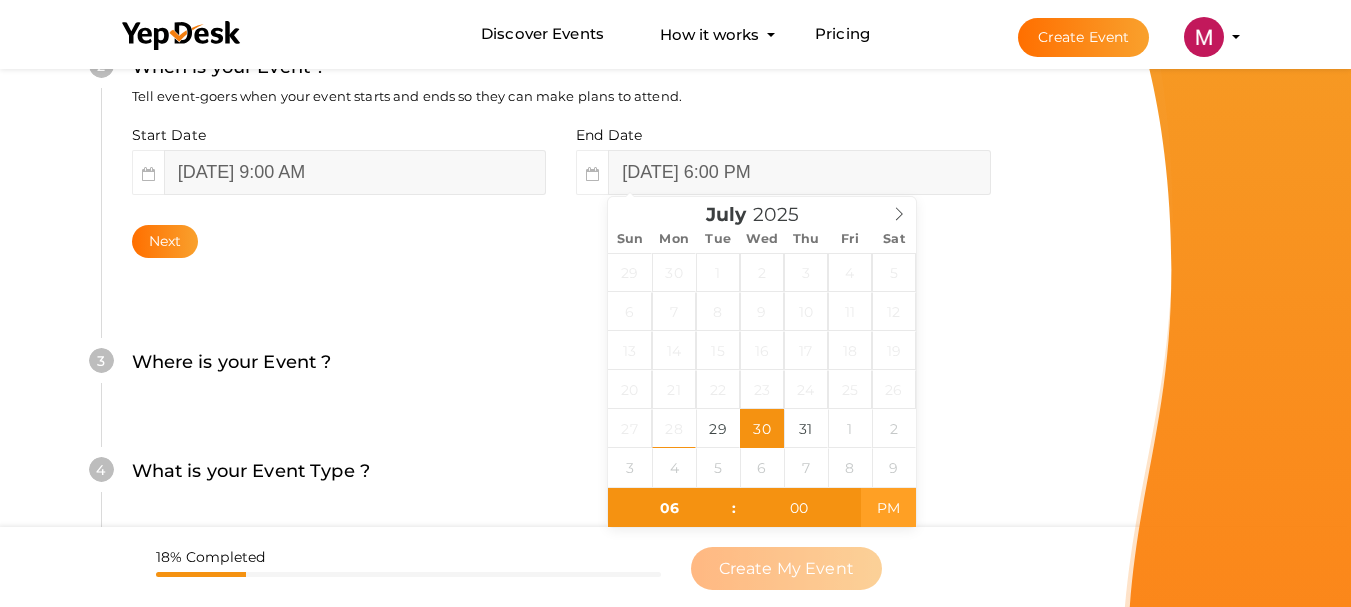click on "PM" at bounding box center (888, 508) 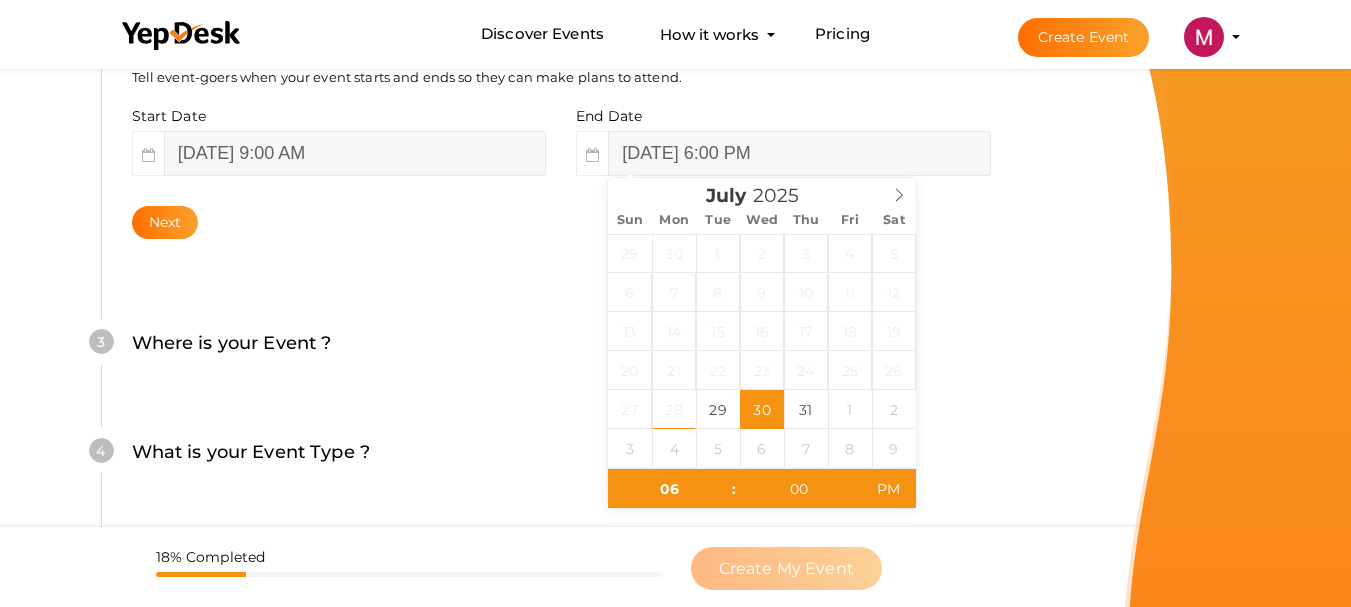 scroll, scrollTop: 460, scrollLeft: 0, axis: vertical 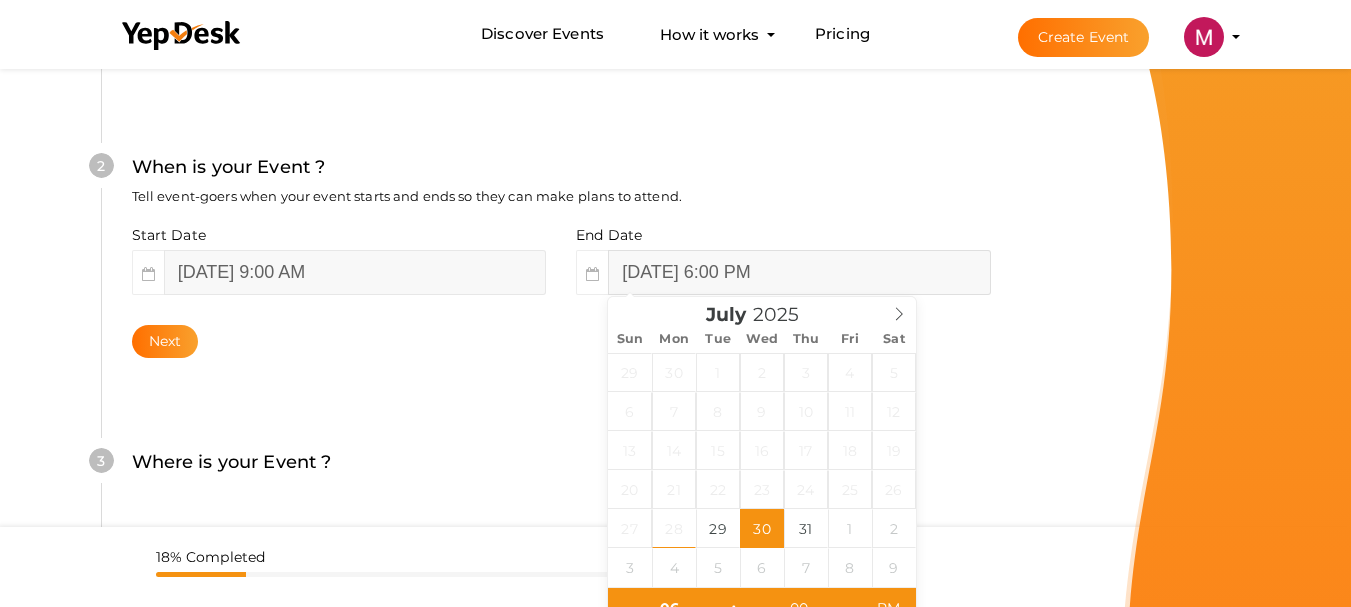 click on "[DATE] 6:00 PM" at bounding box center (799, 272) 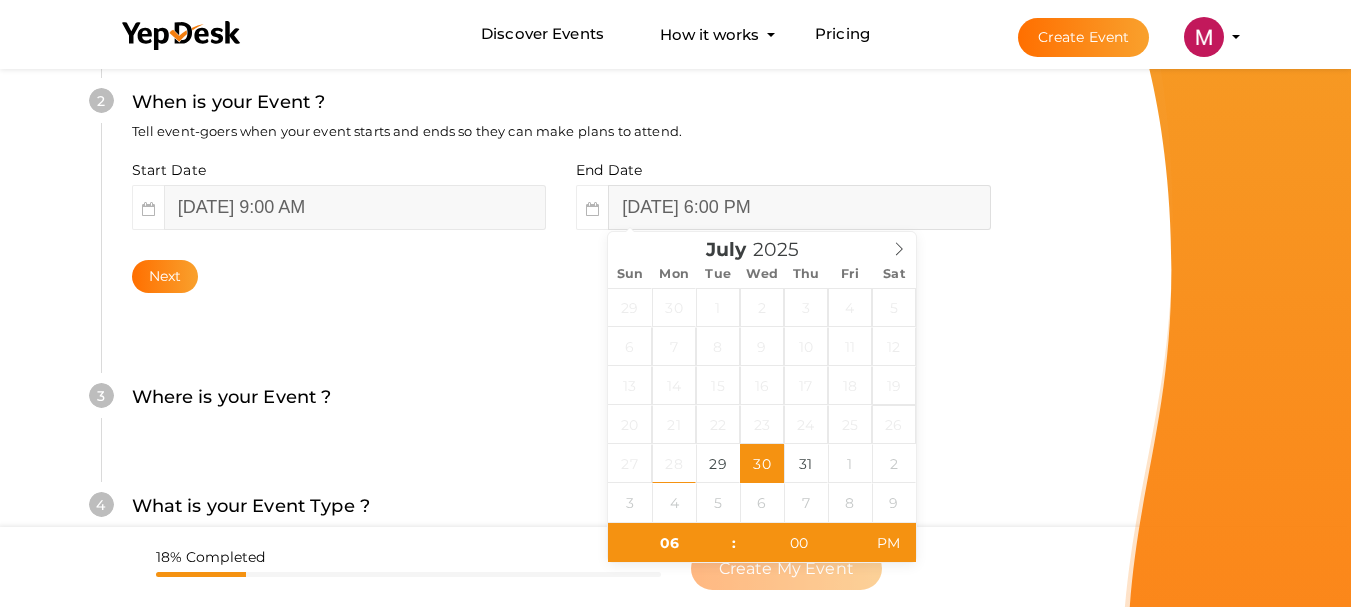 scroll, scrollTop: 560, scrollLeft: 0, axis: vertical 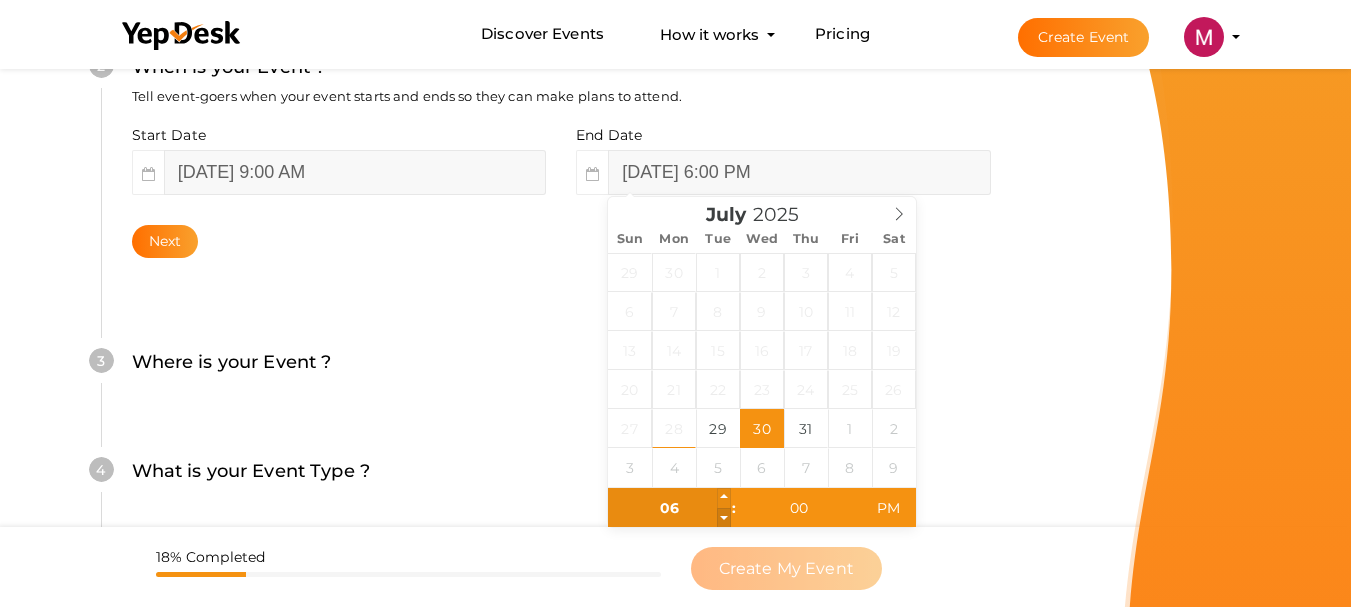 type on "05" 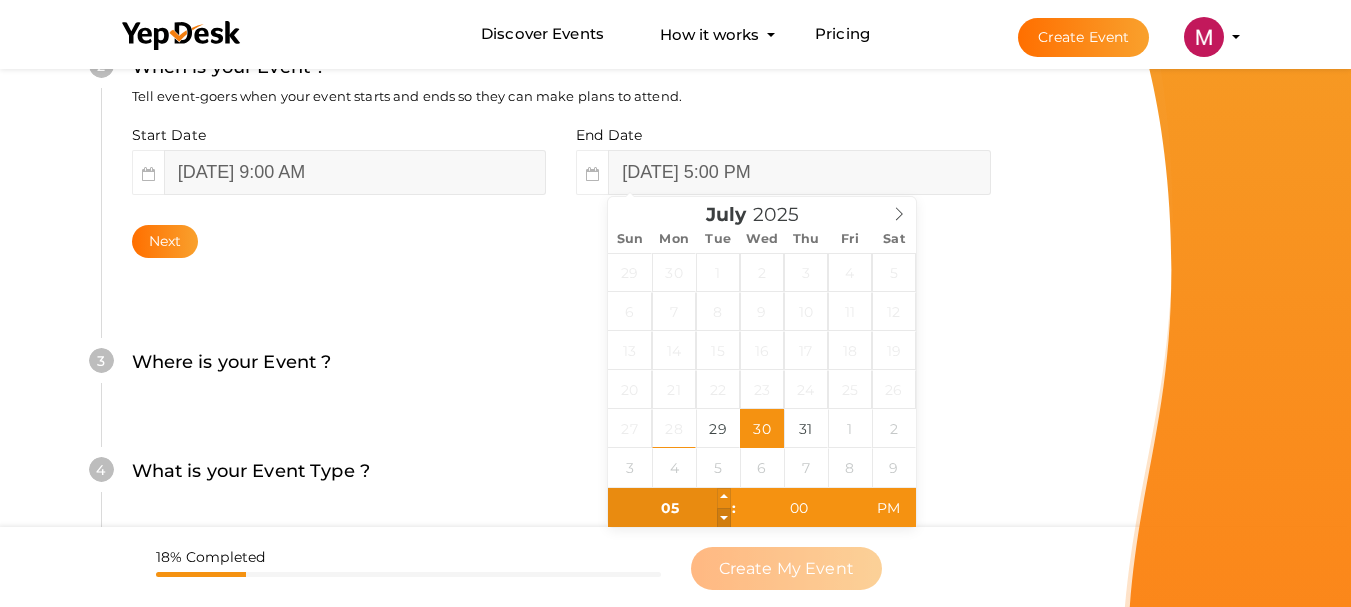 click at bounding box center [724, 518] 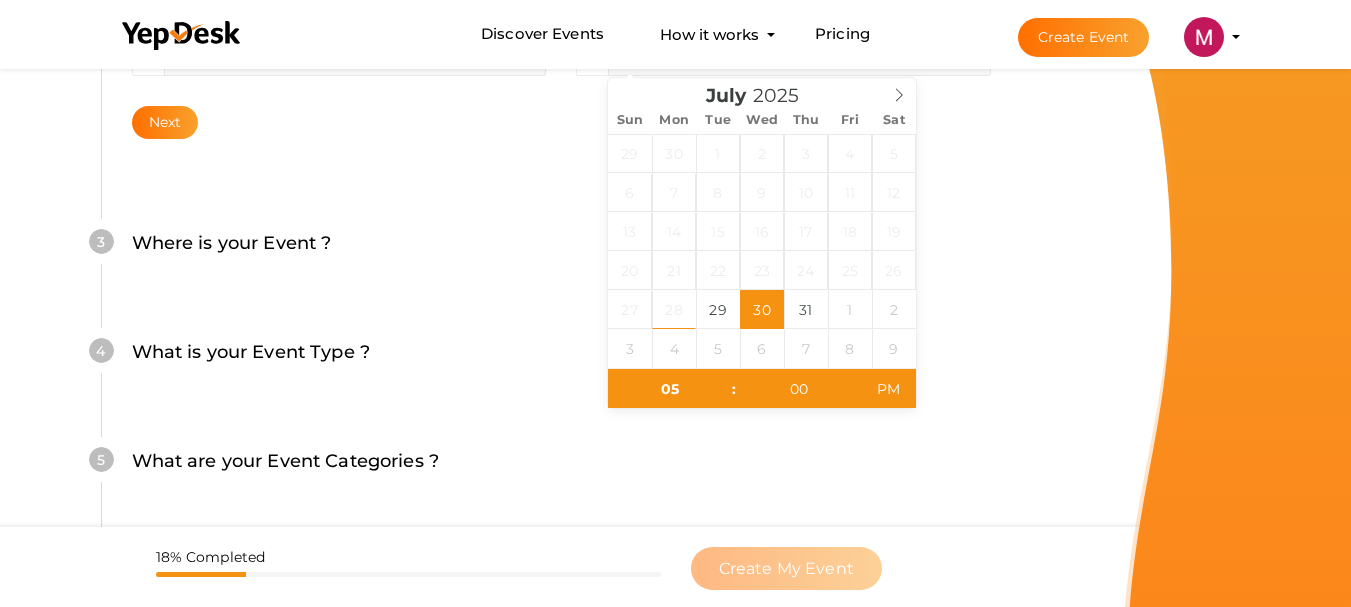 scroll, scrollTop: 560, scrollLeft: 0, axis: vertical 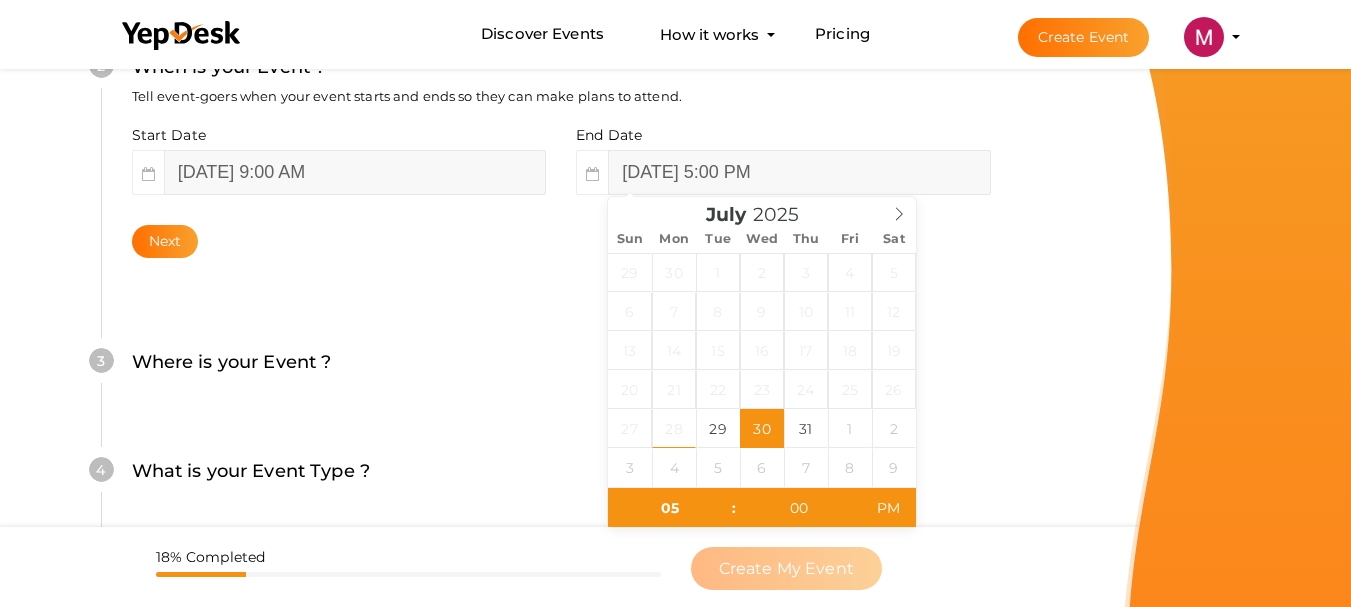 click on "What
is your Event Name ?
This name will be shown in YepDesk listing as well
as other search engines.
International Research Awards on Computer Aided Design in Mechanical Engineering
80 / 100
Invalid
event name
event name length exceeded
Required.
Next
2
When is your
Event ?
Tell
event-goers when your event starts and ends so they can make plans to
attend.
Start Date
[DATE] 9:00 AM
End Date
Next 3" at bounding box center (561, 222) 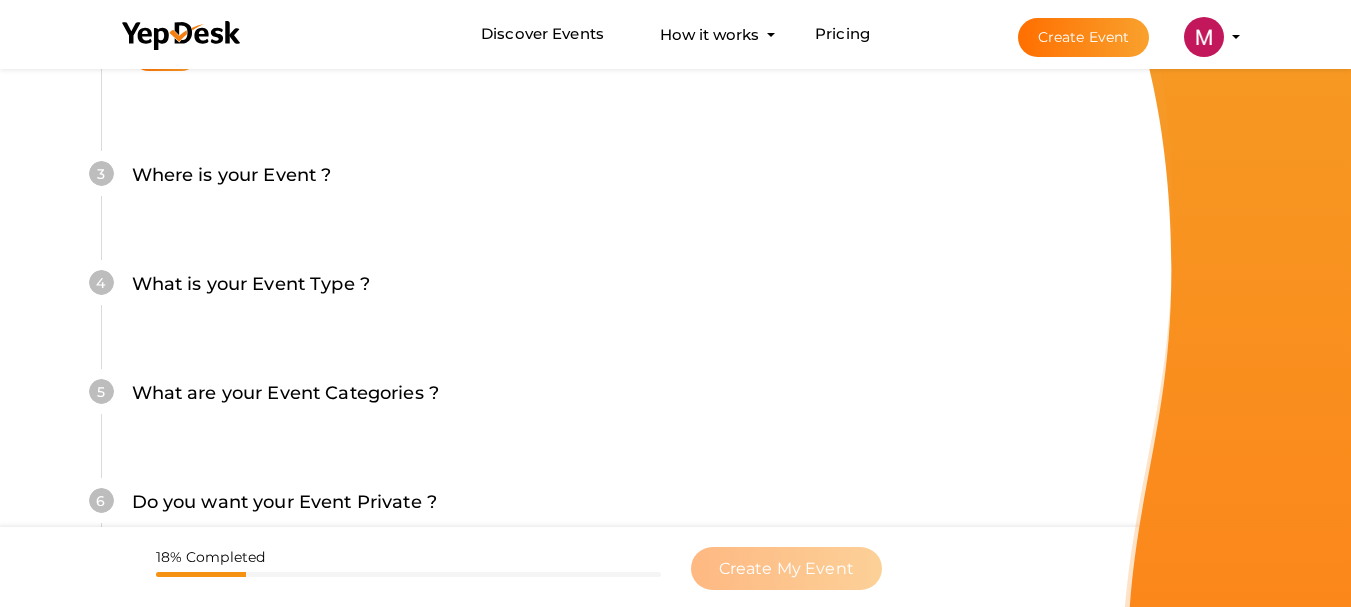 scroll, scrollTop: 760, scrollLeft: 0, axis: vertical 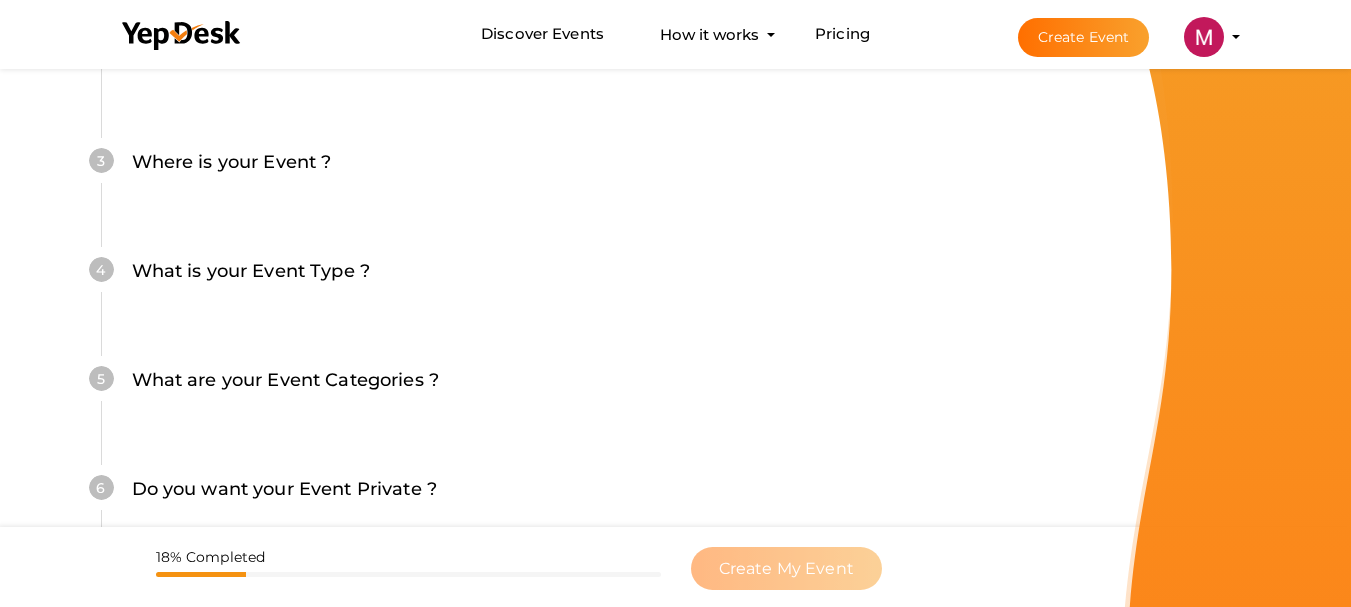 click on "3
Where is
your Event ?
Tell
event-goers where your event location is.
Venue
Online
Event
Sorry!
Couldn't find location. Please choose one from suggestions.
Required
event location address.
Next" at bounding box center [561, 172] 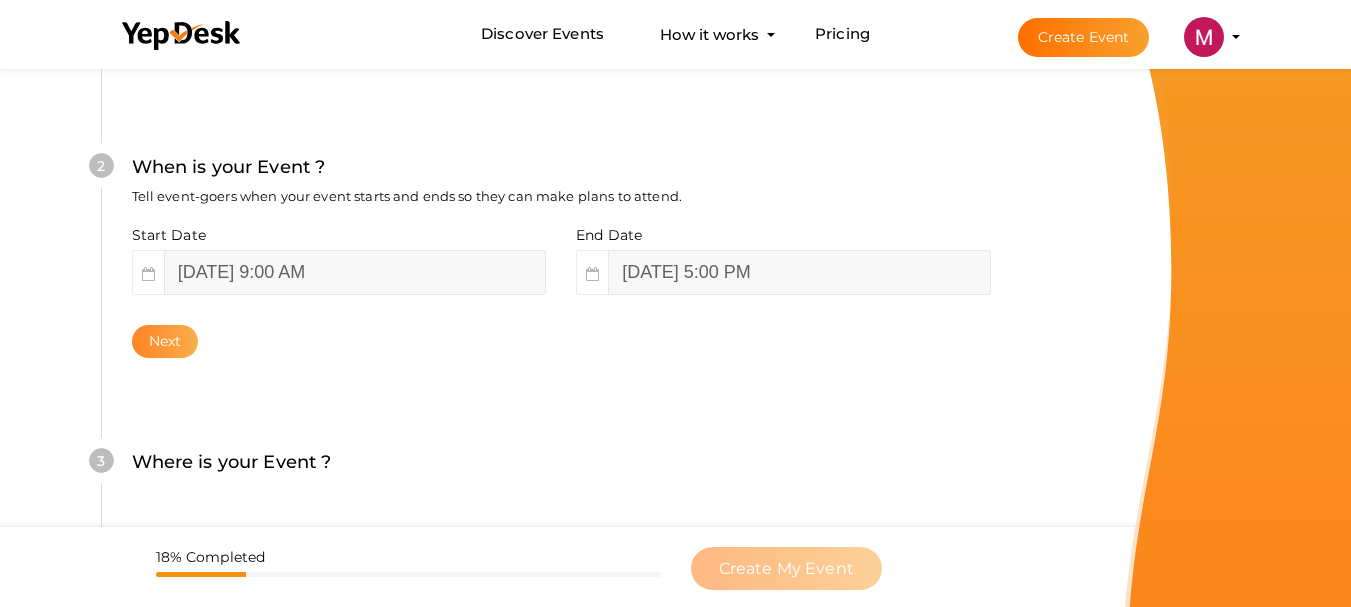 click on "Next" at bounding box center (165, 341) 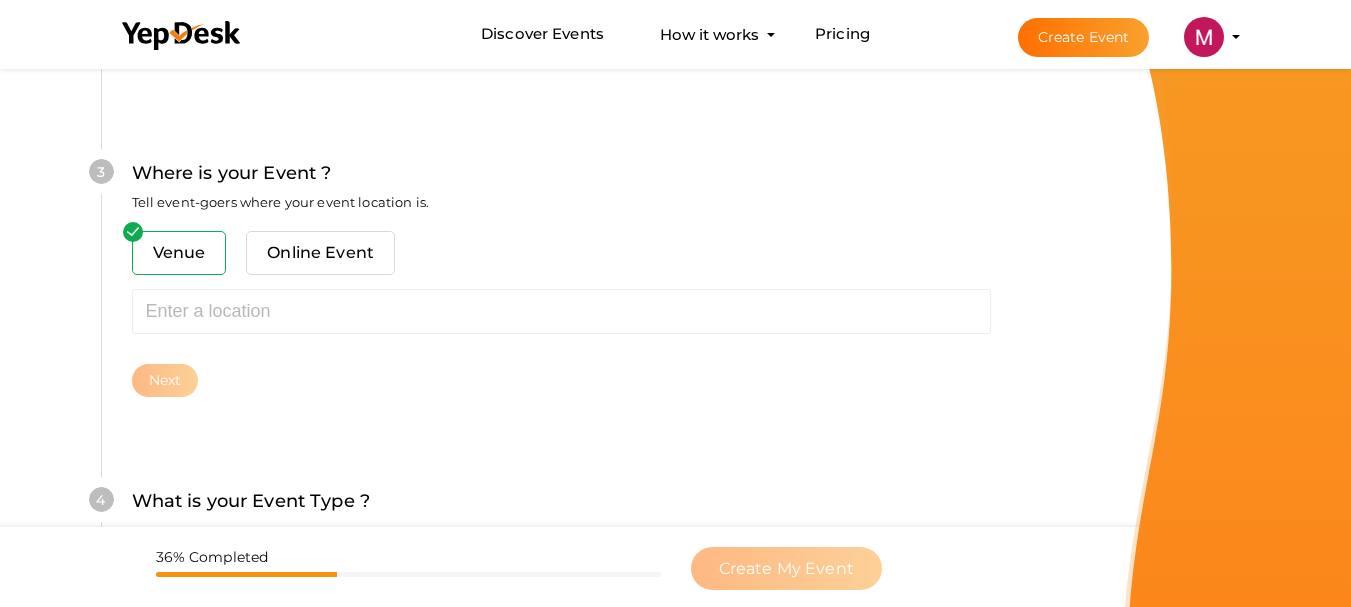 scroll, scrollTop: 785, scrollLeft: 0, axis: vertical 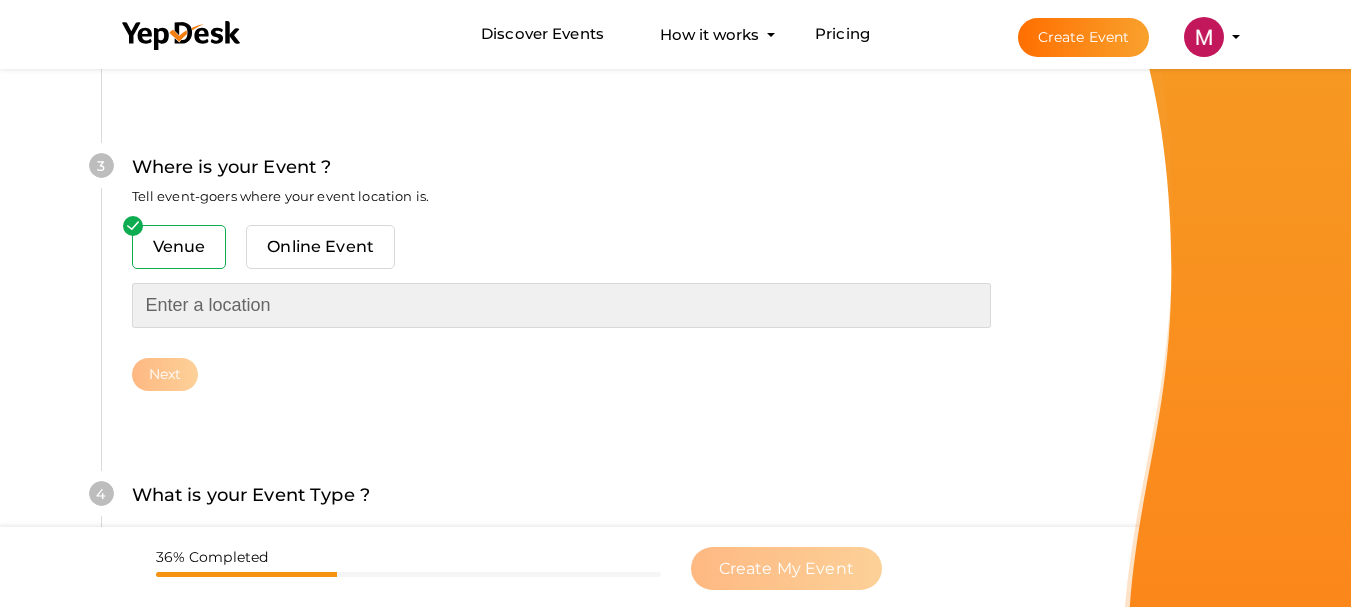 click at bounding box center [561, 305] 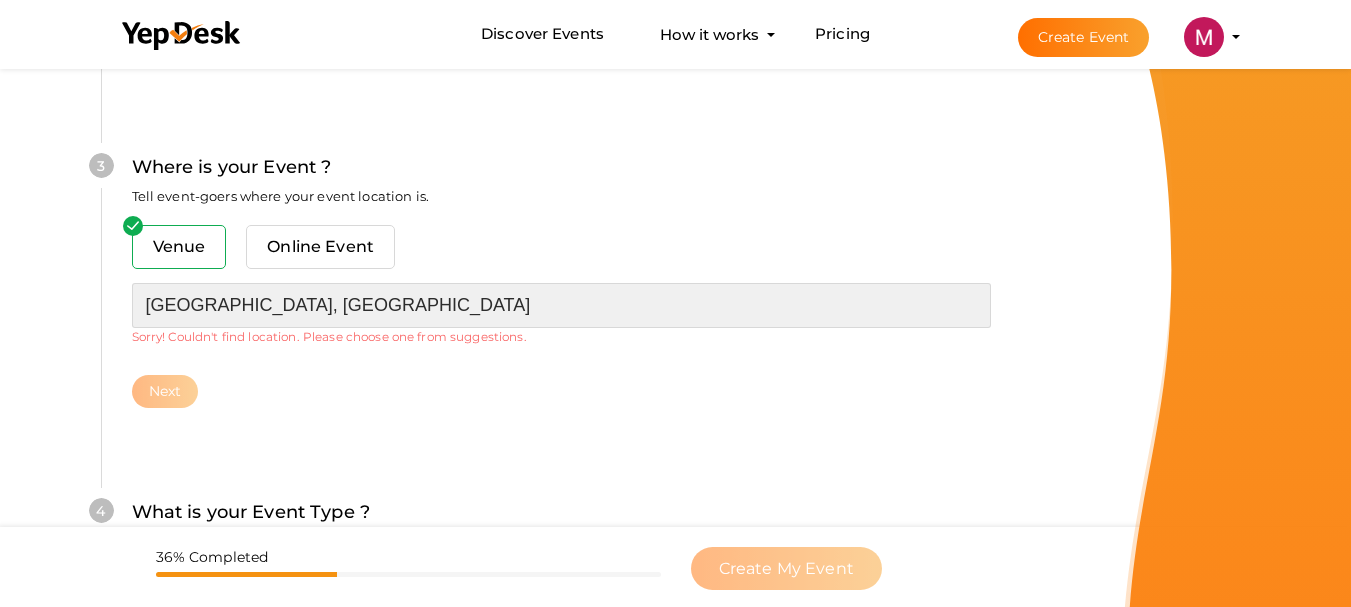 scroll, scrollTop: 885, scrollLeft: 0, axis: vertical 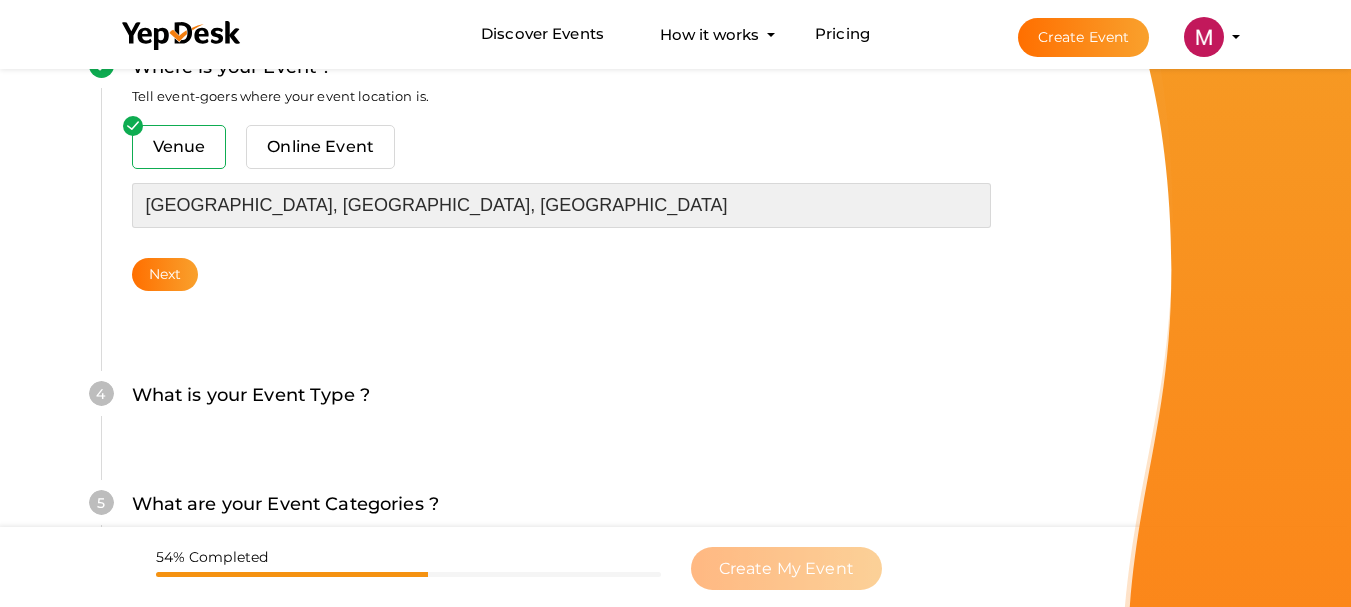 click on "[GEOGRAPHIC_DATA], [GEOGRAPHIC_DATA], [GEOGRAPHIC_DATA]" at bounding box center [561, 205] 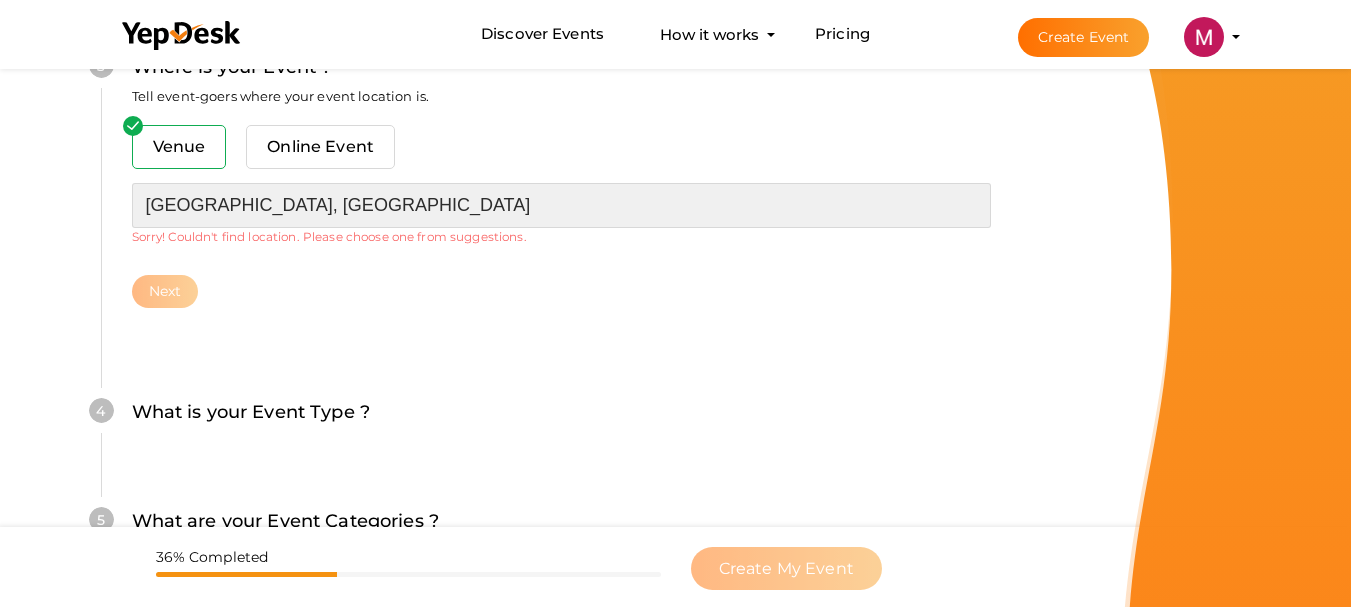 click on "[GEOGRAPHIC_DATA], [GEOGRAPHIC_DATA]" at bounding box center (561, 205) 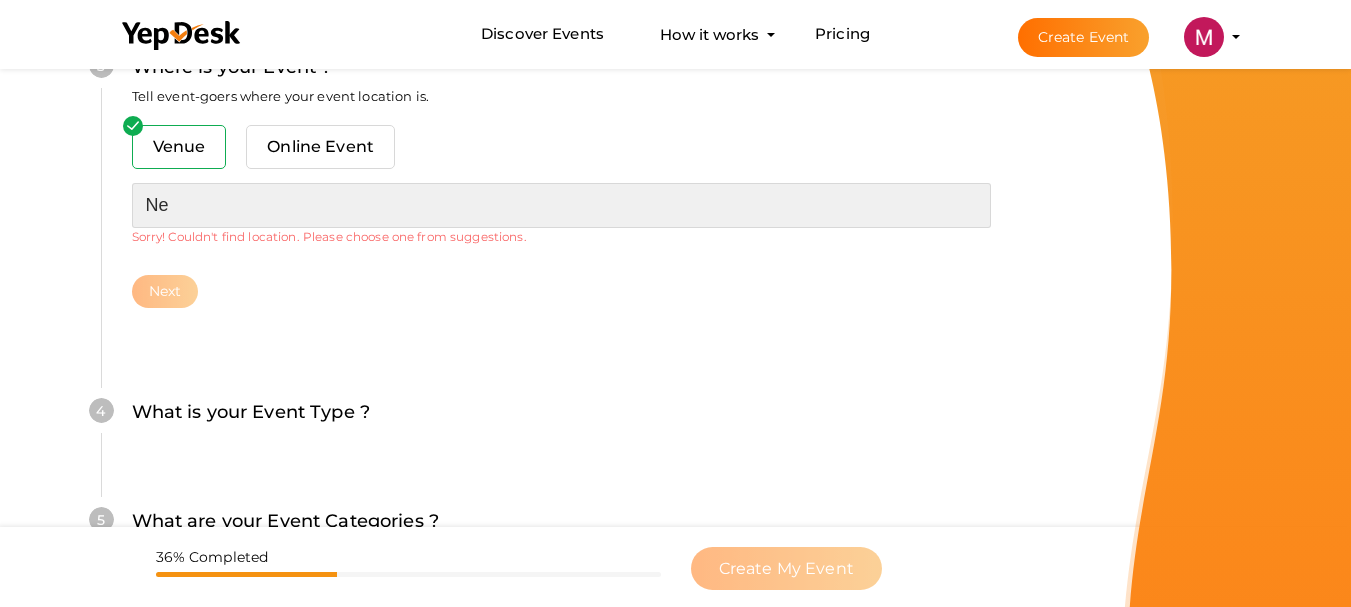 type on "N" 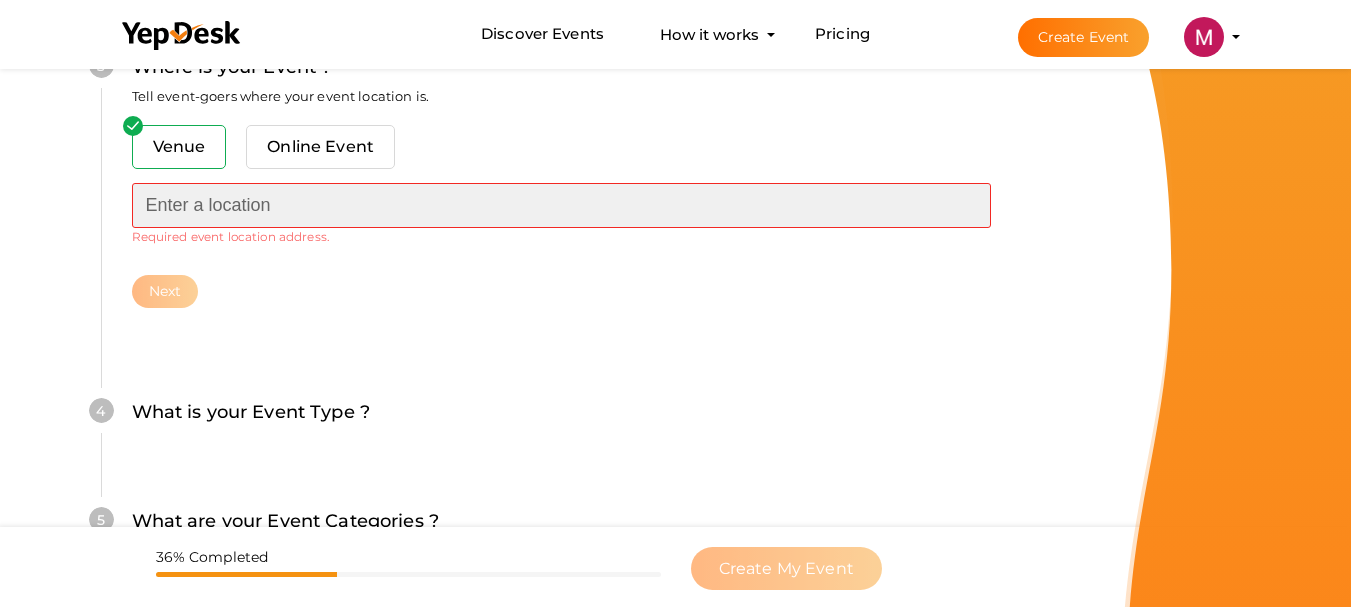 paste on "[GEOGRAPHIC_DATA], [GEOGRAPHIC_DATA]" 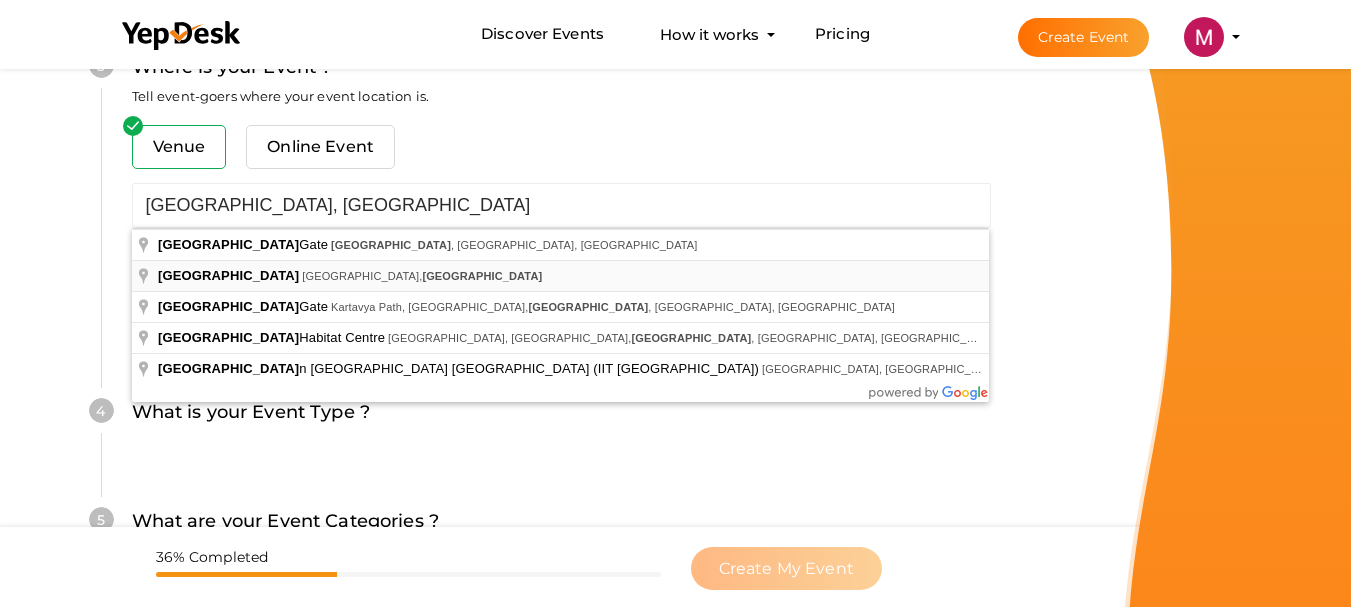 type on "[GEOGRAPHIC_DATA], [GEOGRAPHIC_DATA], [GEOGRAPHIC_DATA]" 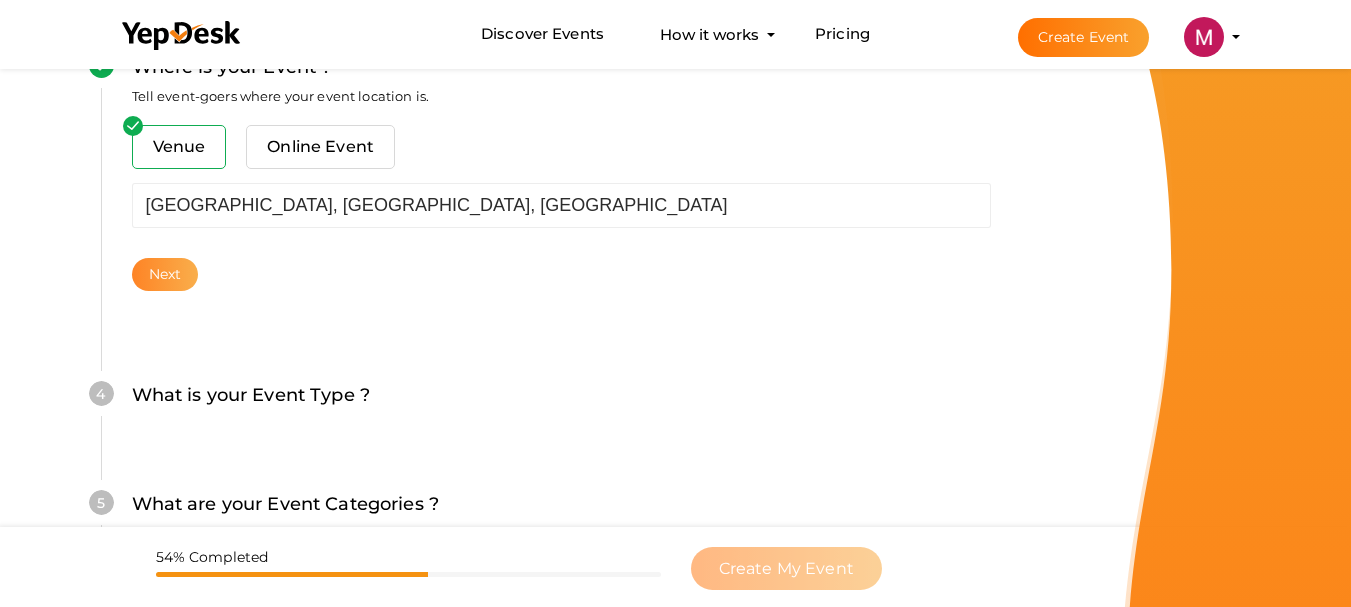 click on "Next" at bounding box center (165, 274) 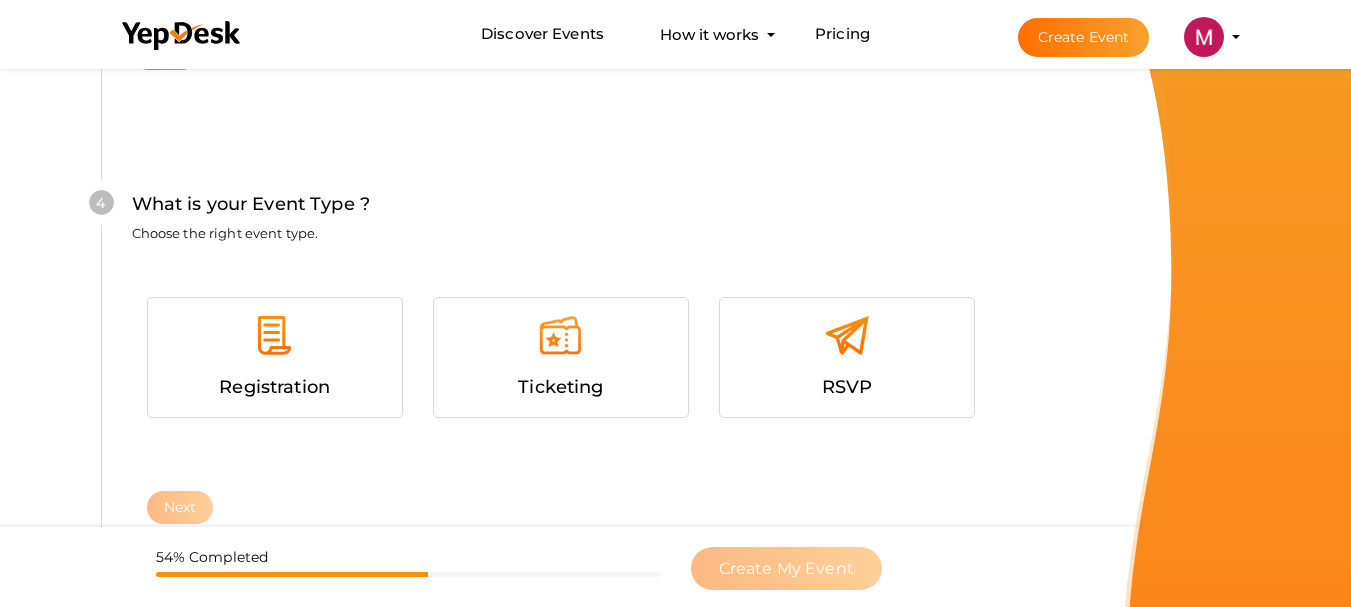 scroll, scrollTop: 1143, scrollLeft: 0, axis: vertical 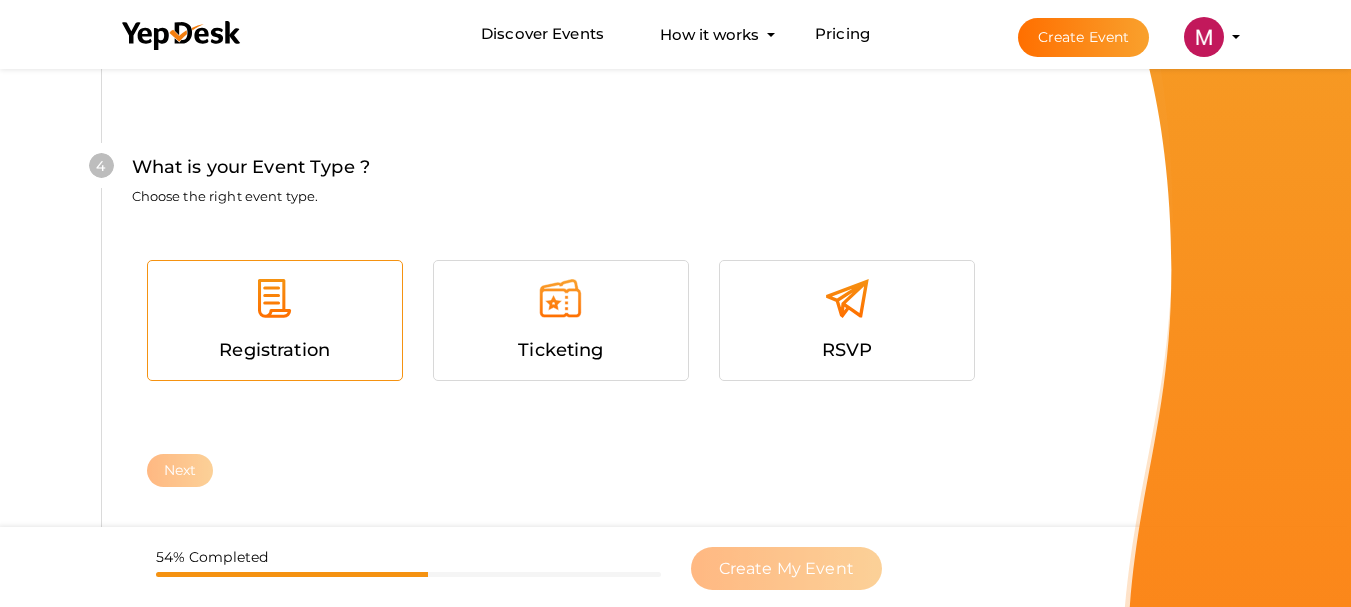 click at bounding box center [275, 306] 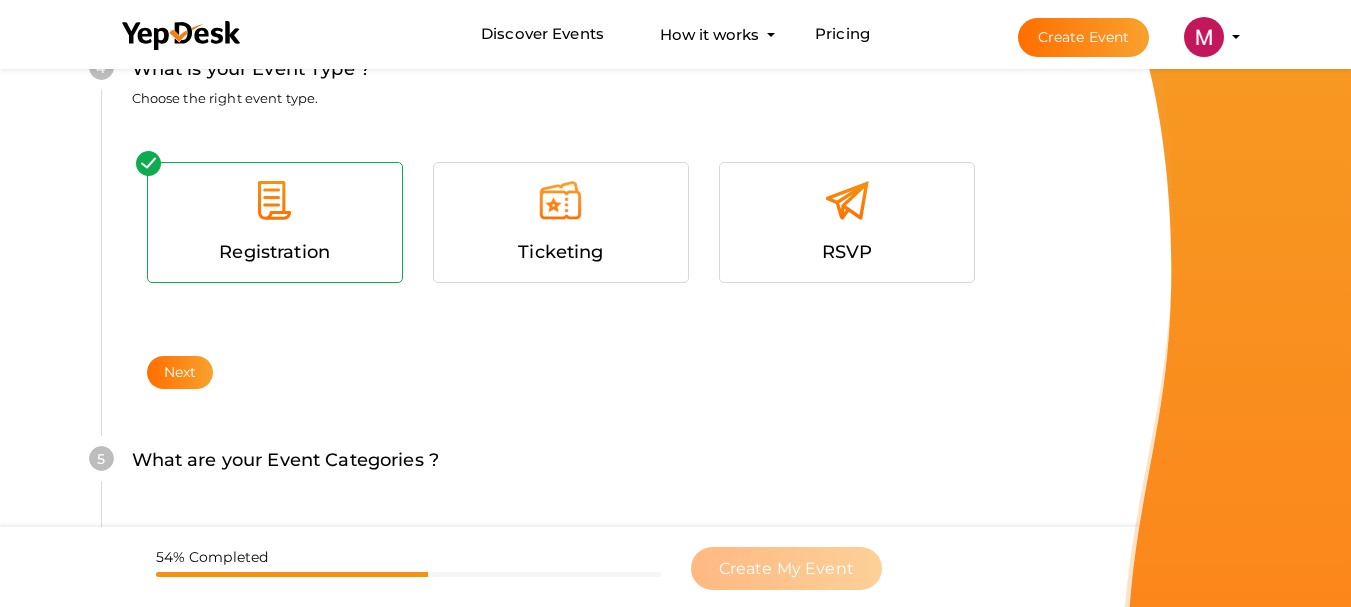 scroll, scrollTop: 1243, scrollLeft: 0, axis: vertical 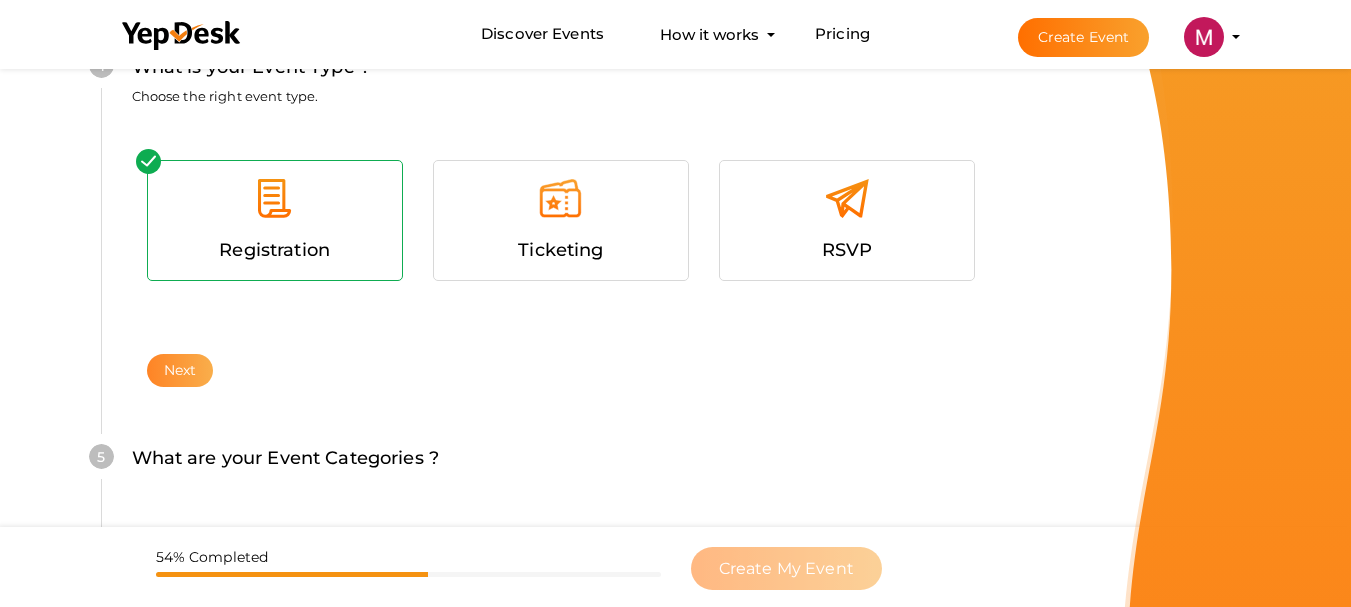 drag, startPoint x: 186, startPoint y: 373, endPoint x: 299, endPoint y: 374, distance: 113.004425 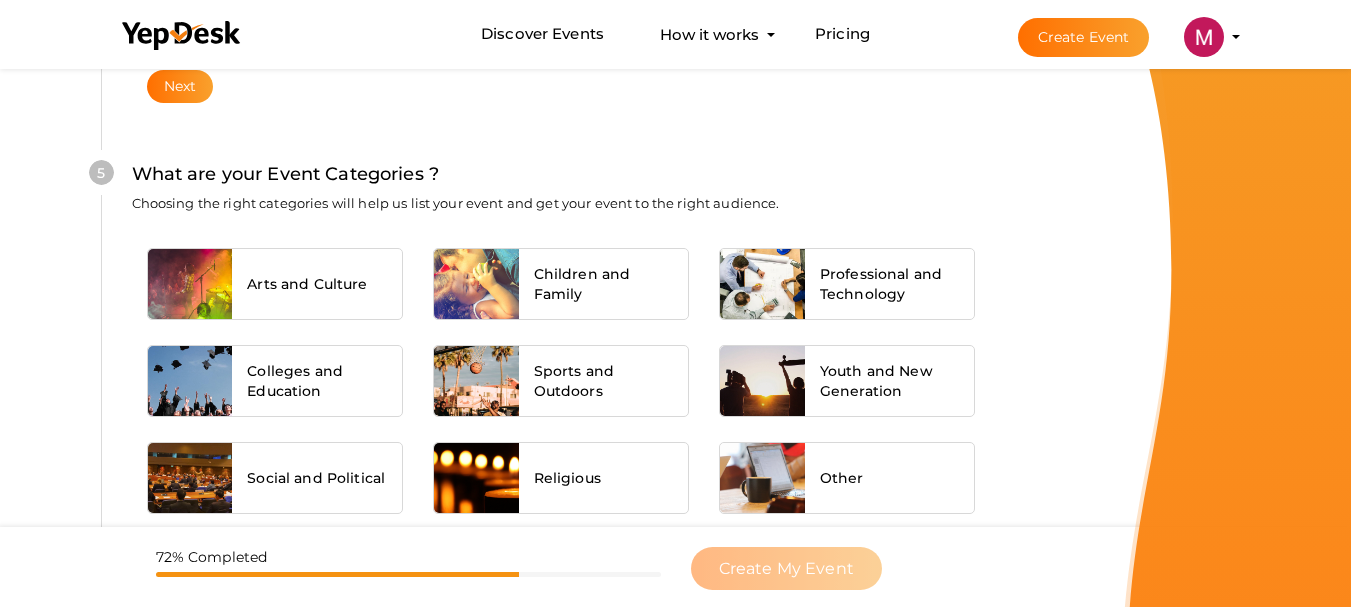 scroll, scrollTop: 1564, scrollLeft: 0, axis: vertical 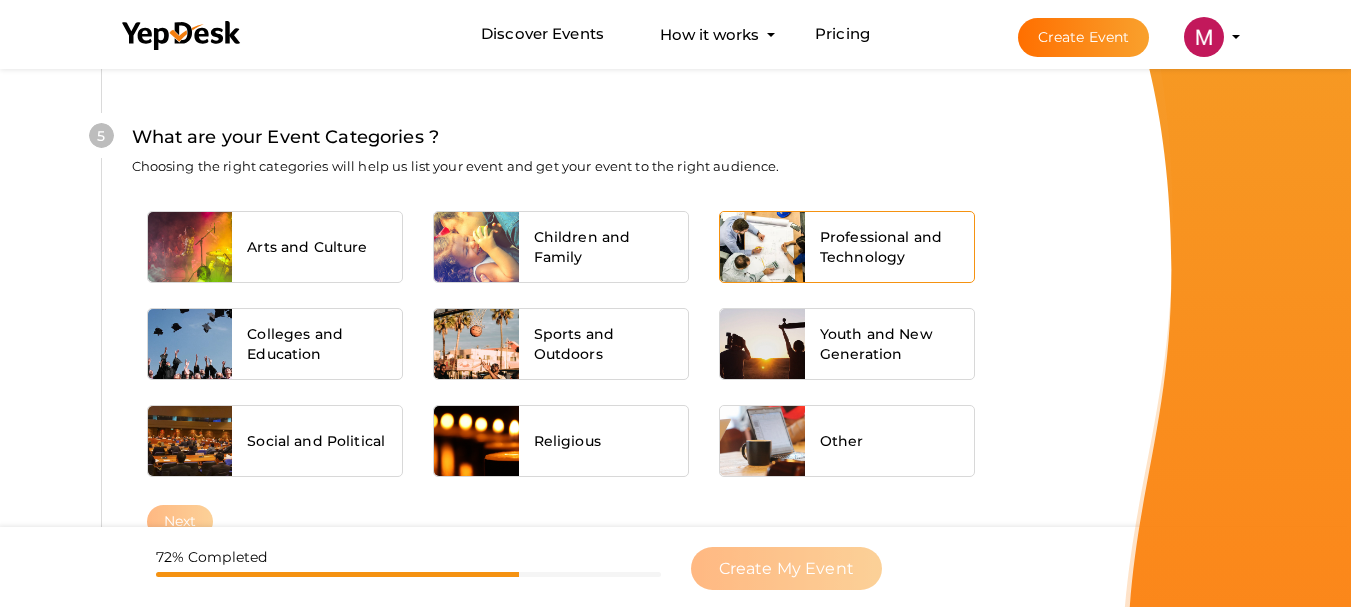 click on "Professional and Technology" at bounding box center [890, 247] 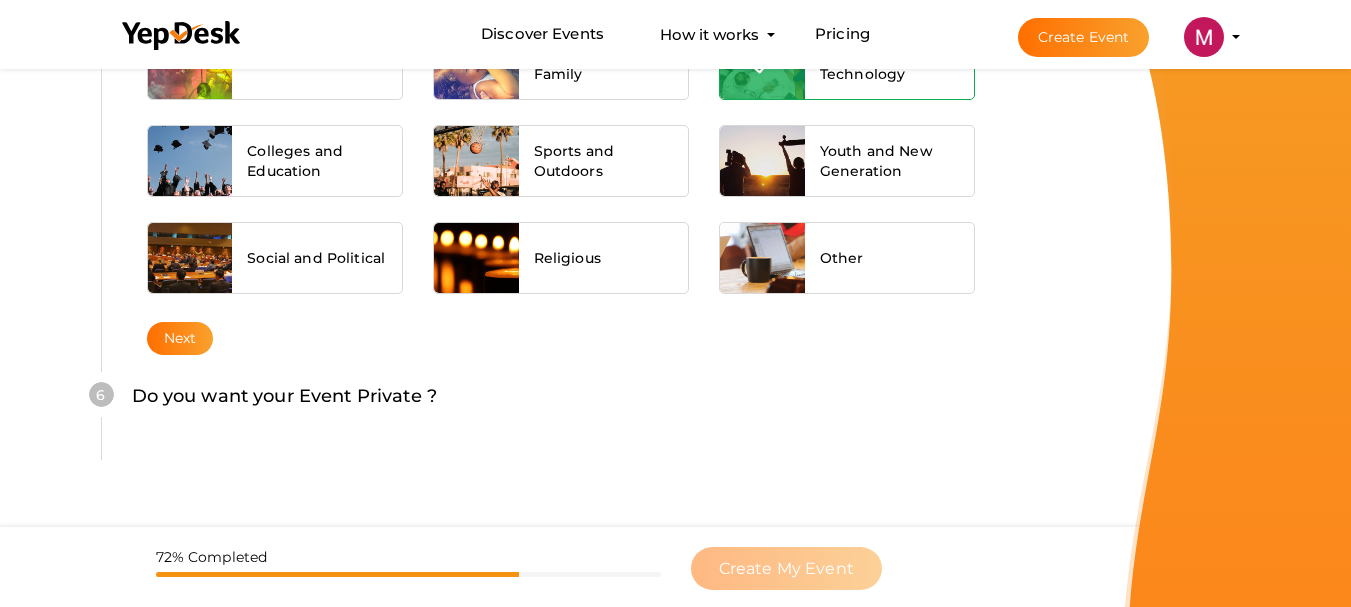 scroll, scrollTop: 1782, scrollLeft: 0, axis: vertical 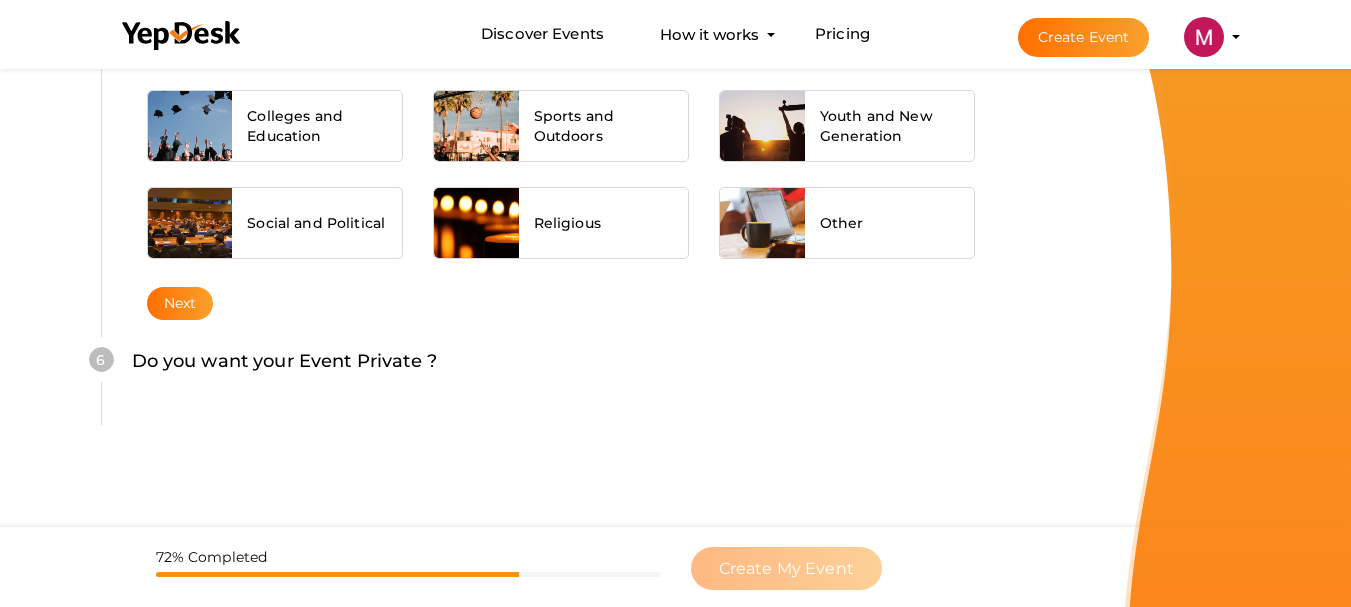 drag, startPoint x: 186, startPoint y: 306, endPoint x: 448, endPoint y: 385, distance: 273.65125 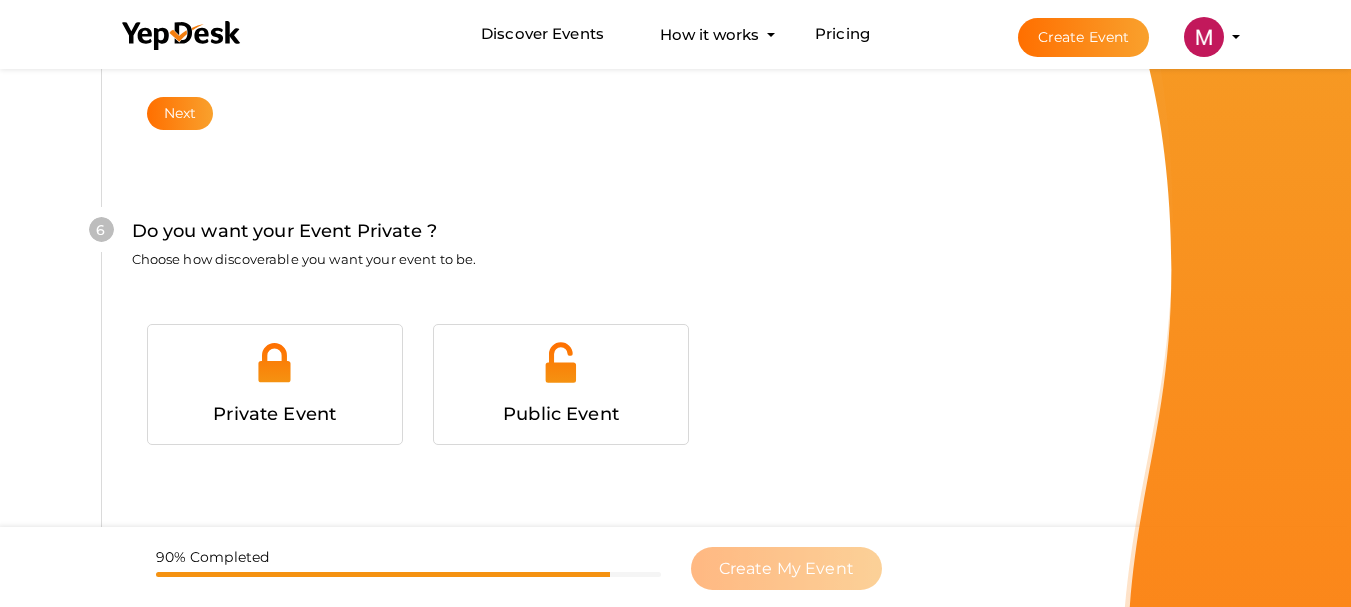scroll, scrollTop: 2006, scrollLeft: 0, axis: vertical 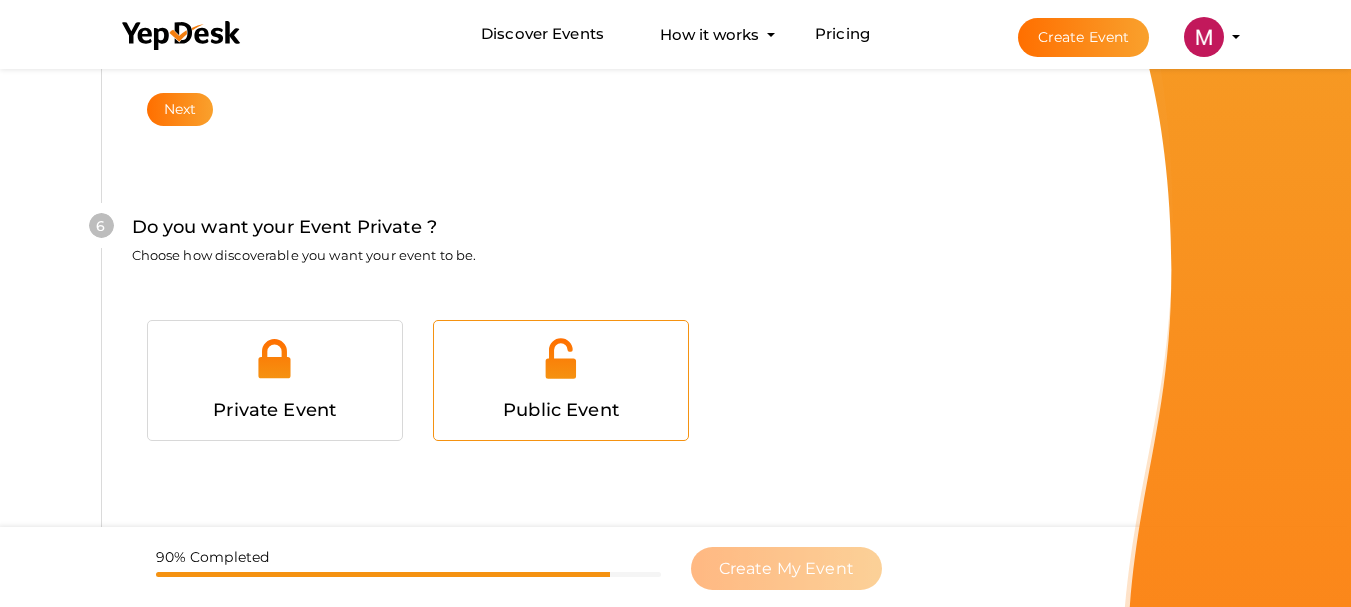 click at bounding box center (561, 366) 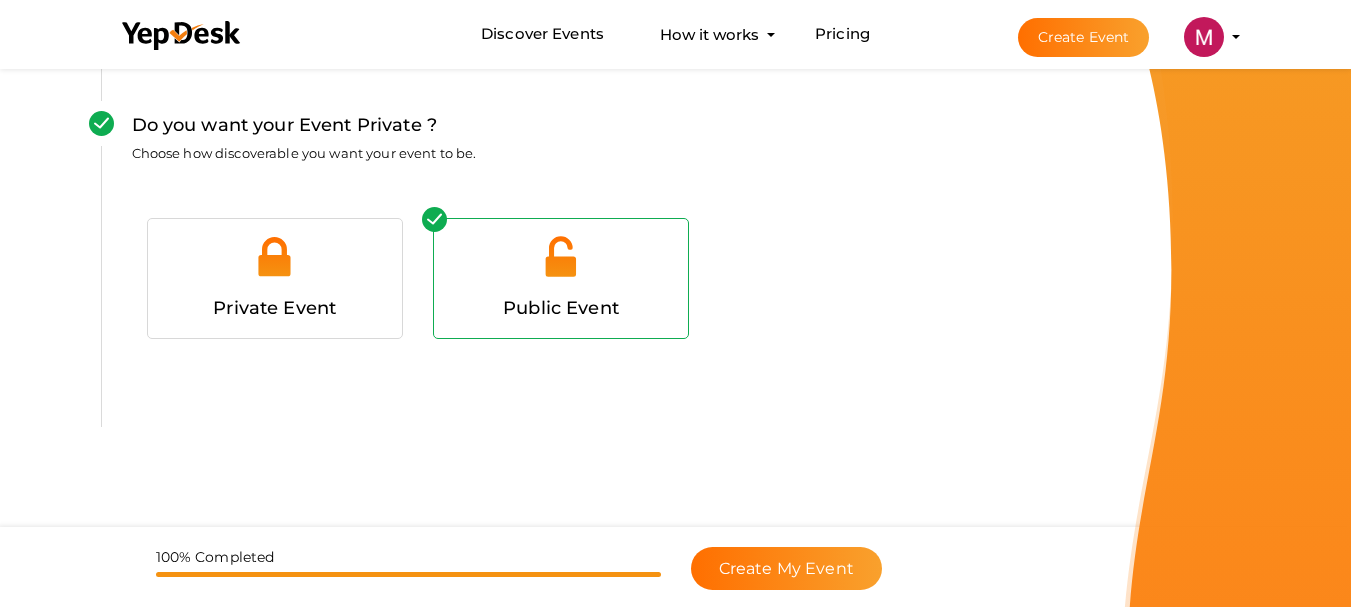 scroll, scrollTop: 2109, scrollLeft: 0, axis: vertical 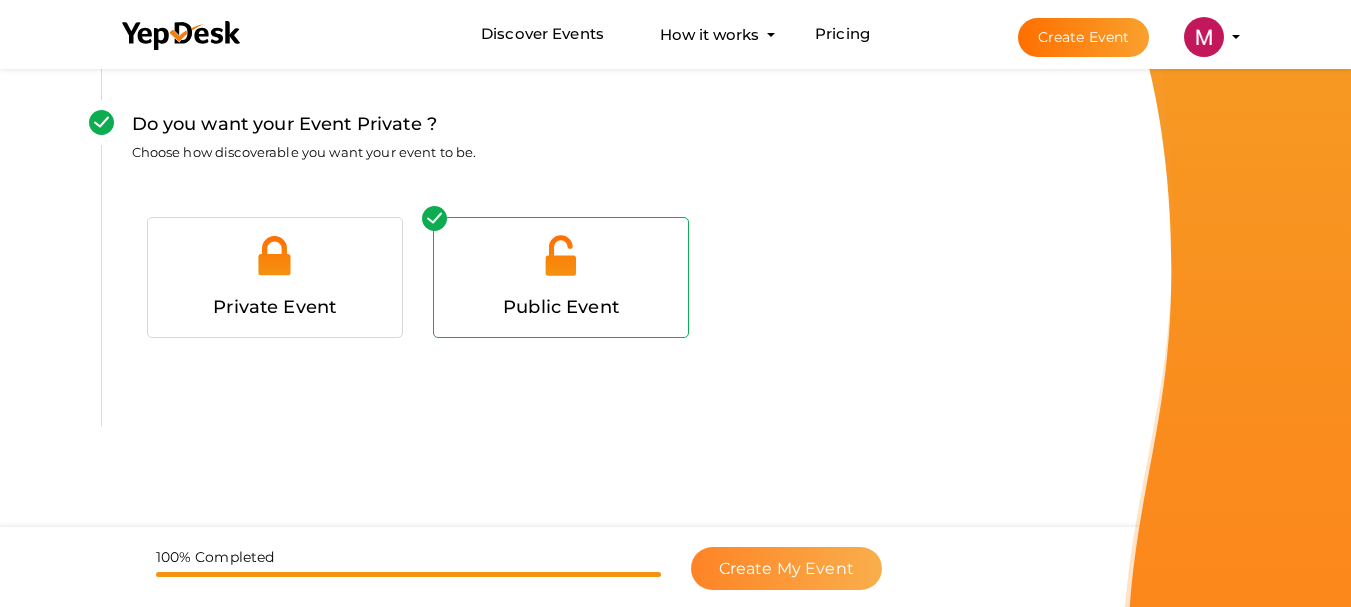 click on "Create
My
Event" at bounding box center (786, 568) 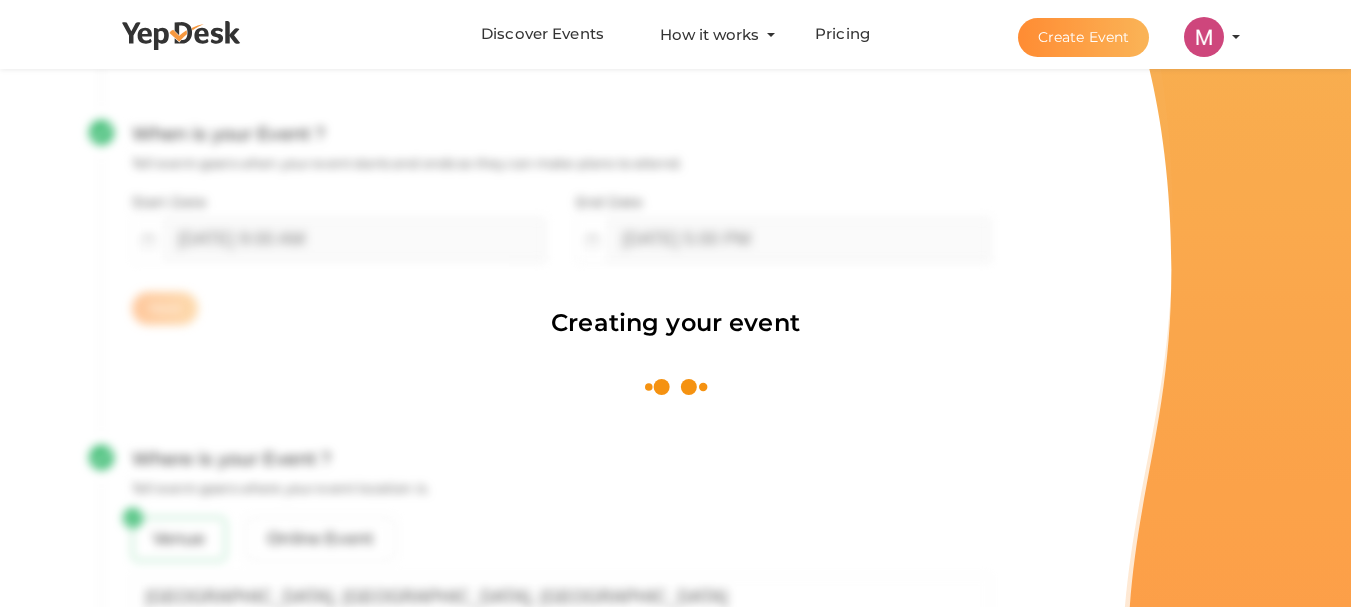 scroll, scrollTop: 300, scrollLeft: 0, axis: vertical 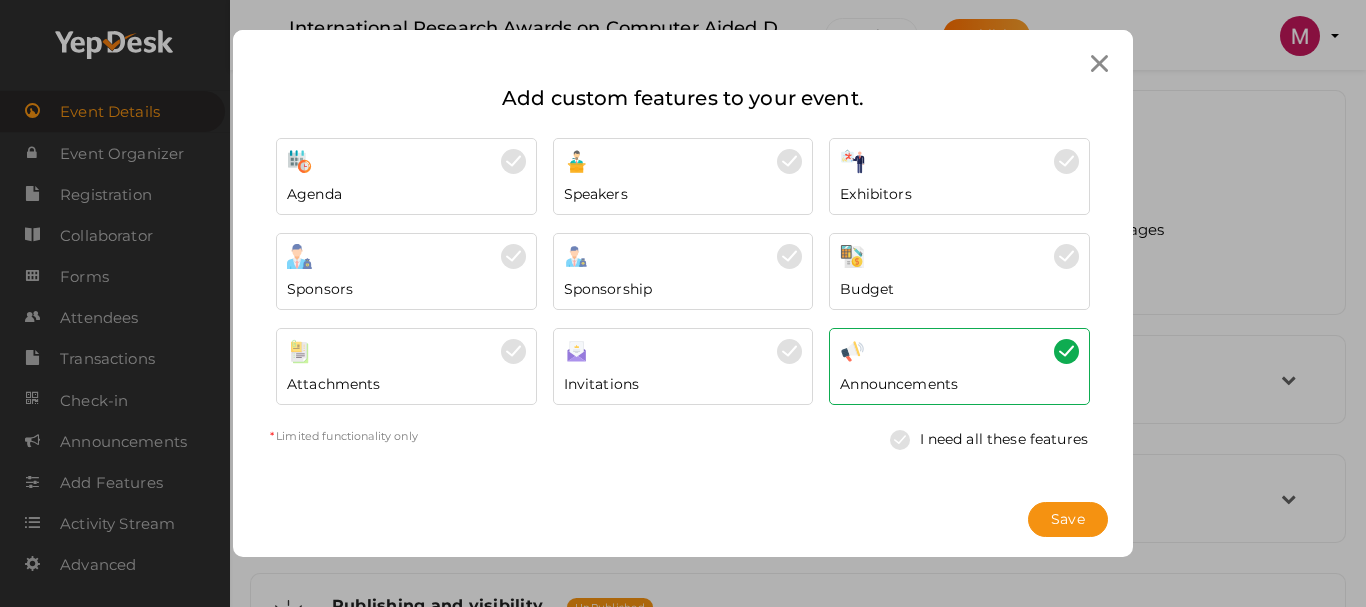 click at bounding box center [959, 161] 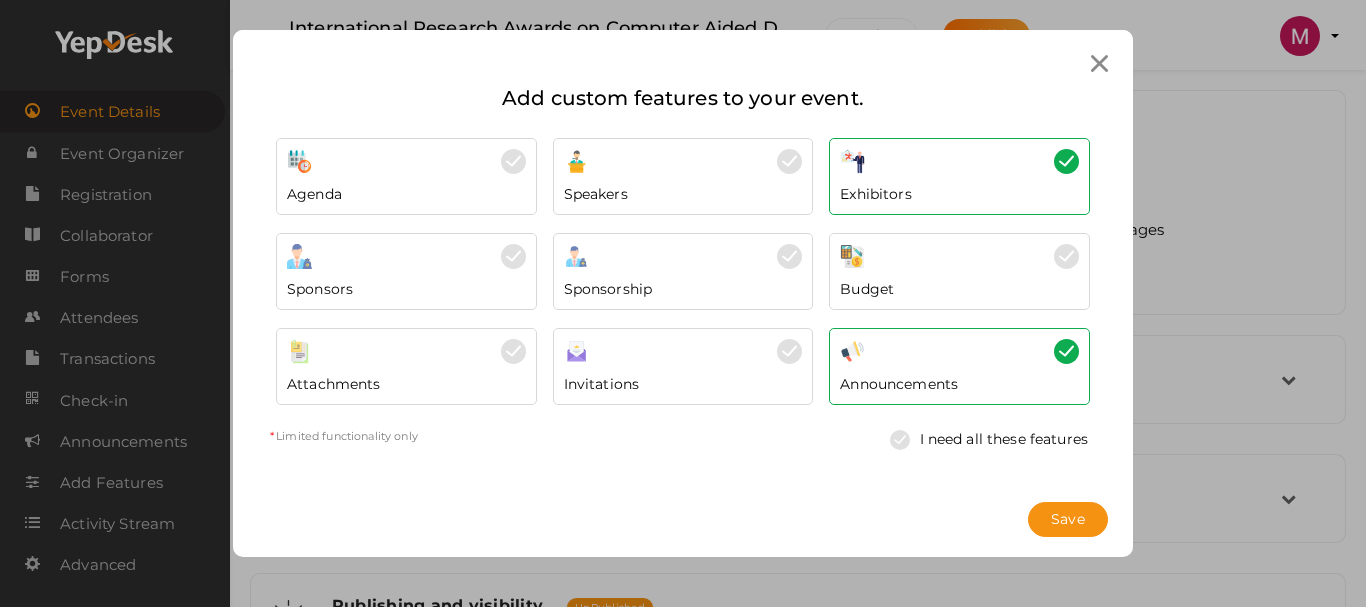 click on "Announcements" at bounding box center [959, 366] 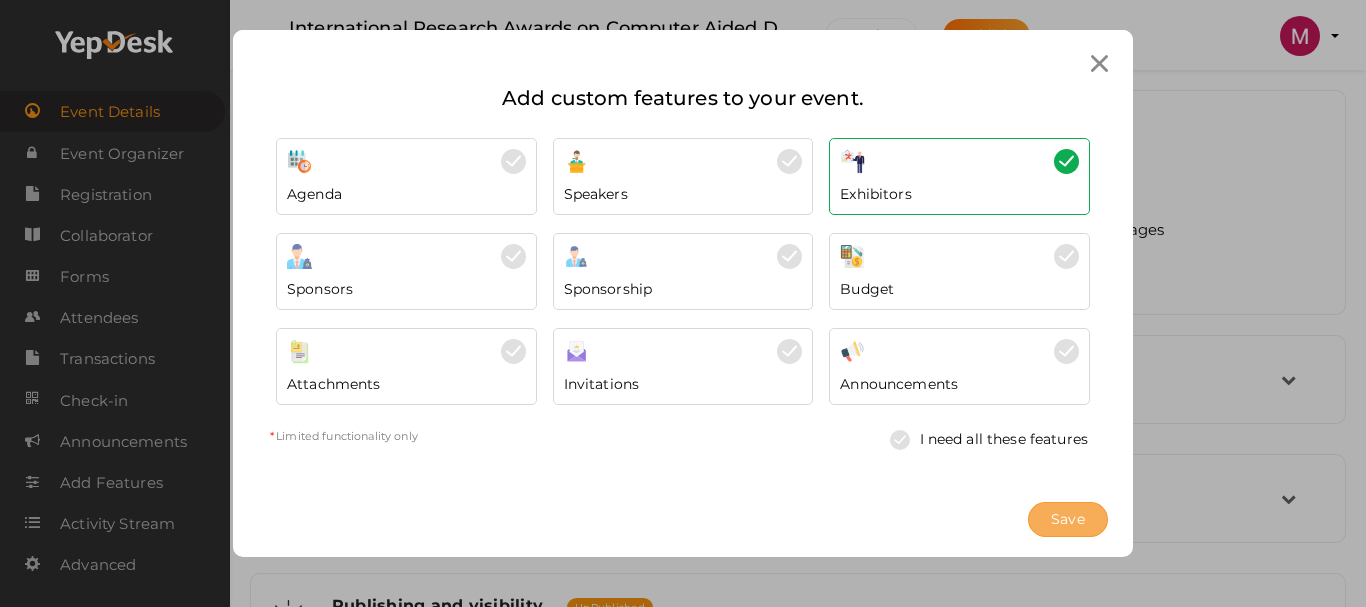 click on "Save" at bounding box center (1068, 519) 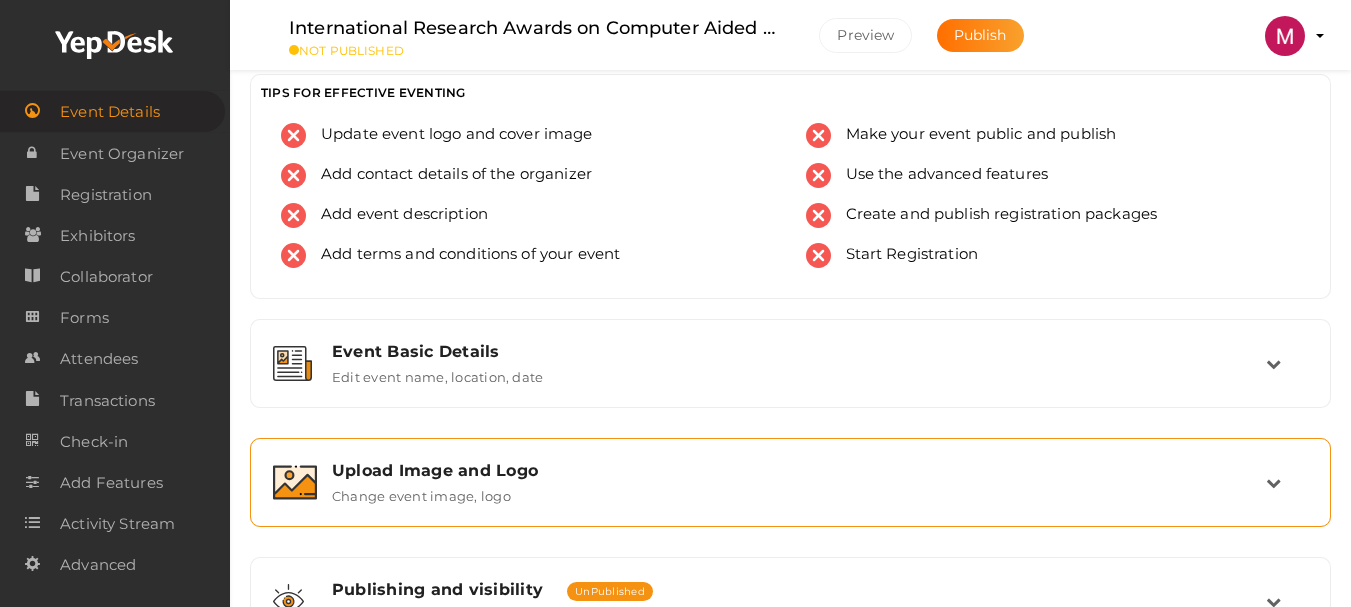 scroll, scrollTop: 0, scrollLeft: 0, axis: both 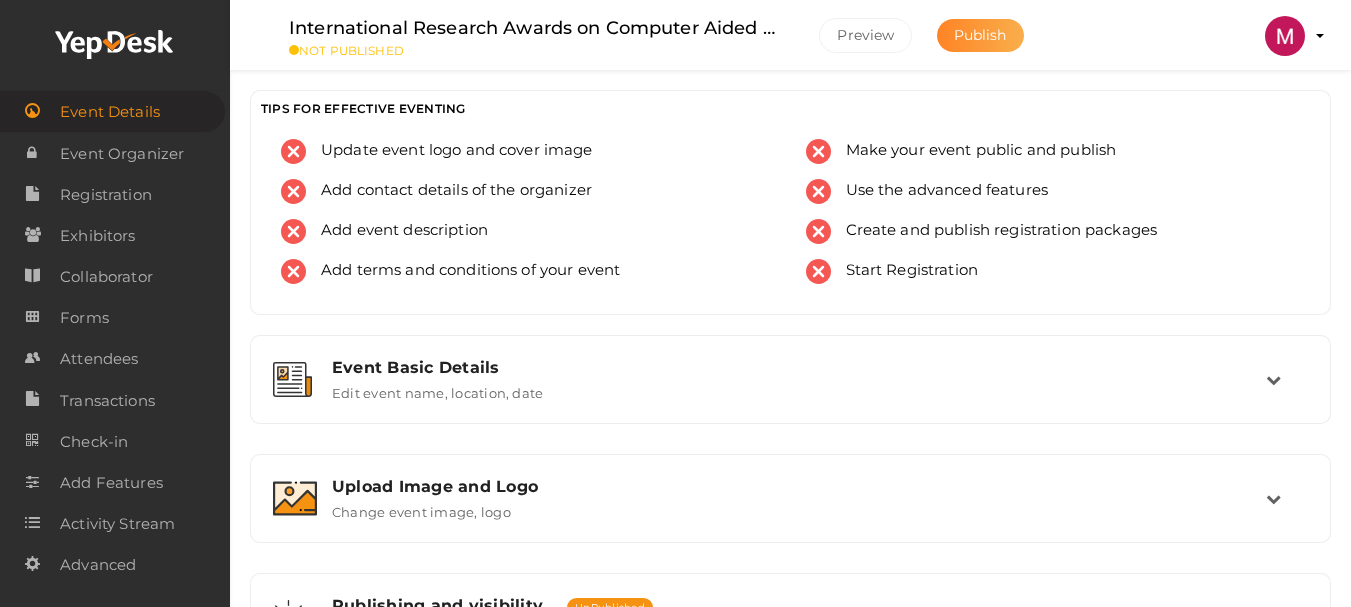 click on "Publish" at bounding box center [980, 35] 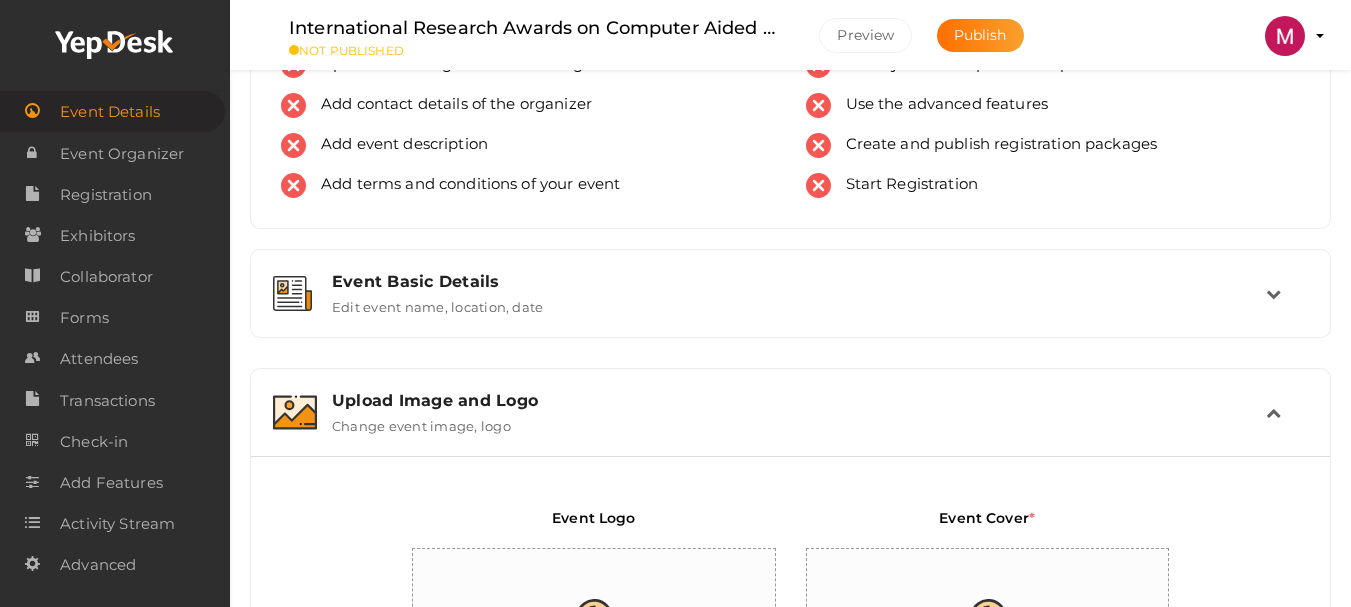 scroll, scrollTop: 54, scrollLeft: 0, axis: vertical 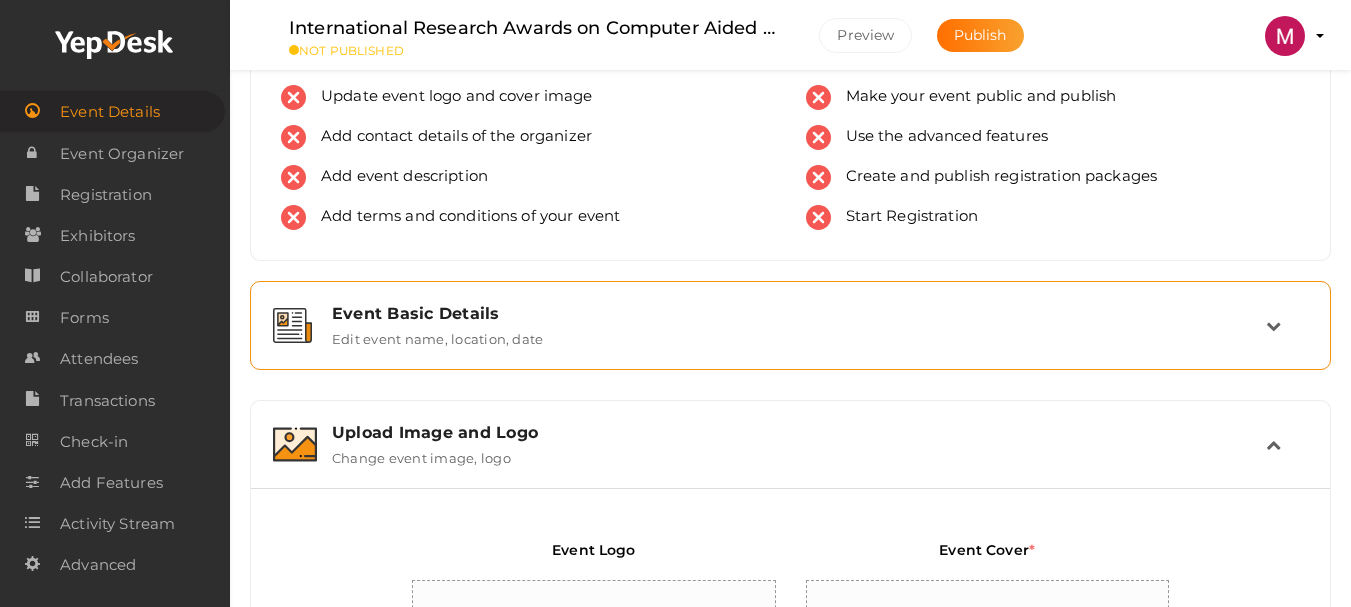 click on "Event Basic Details
Edit event name,
location, date" at bounding box center [791, 325] 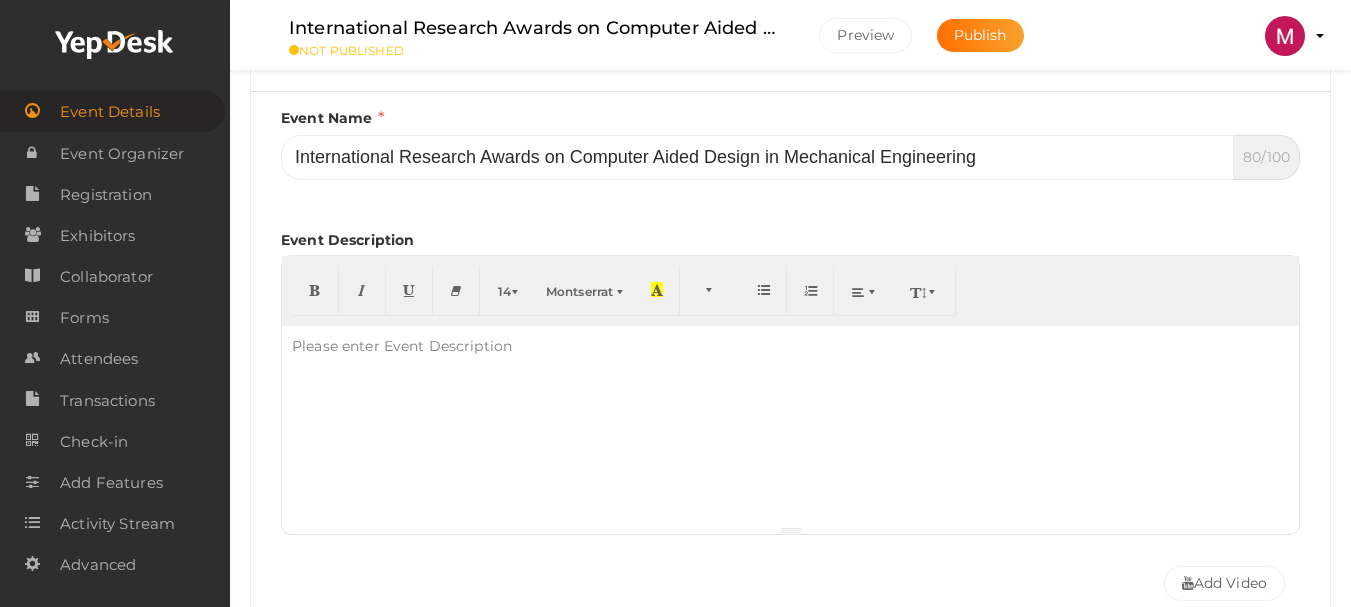 scroll, scrollTop: 354, scrollLeft: 0, axis: vertical 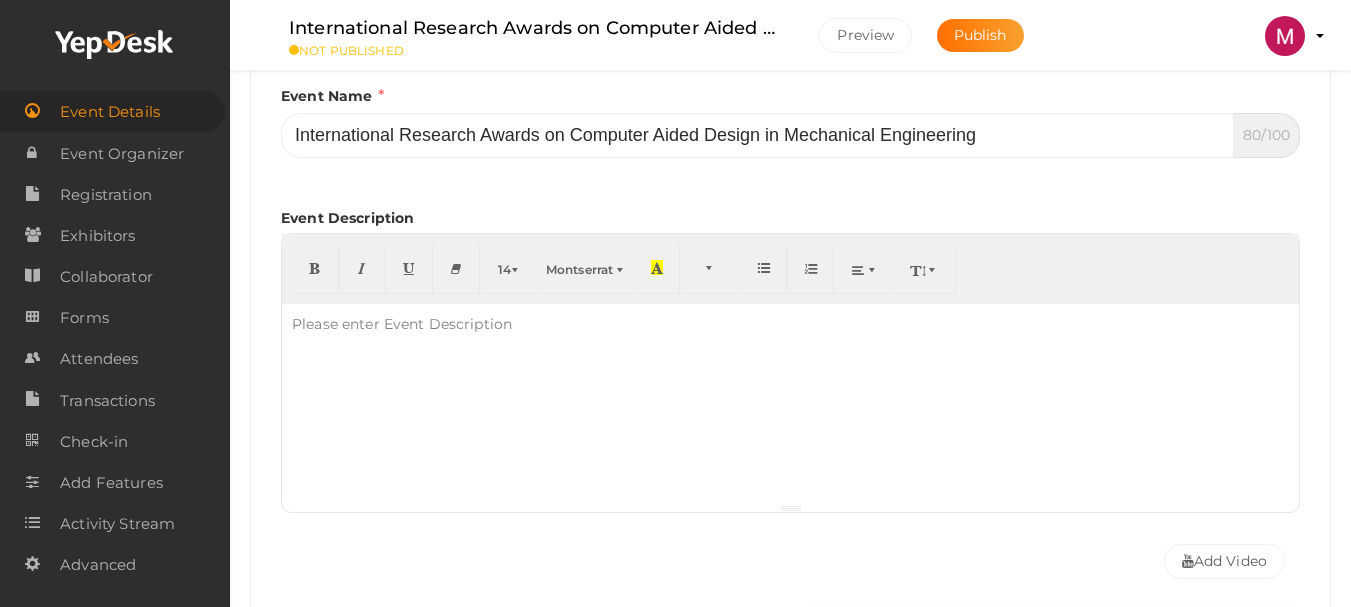click at bounding box center (790, 404) 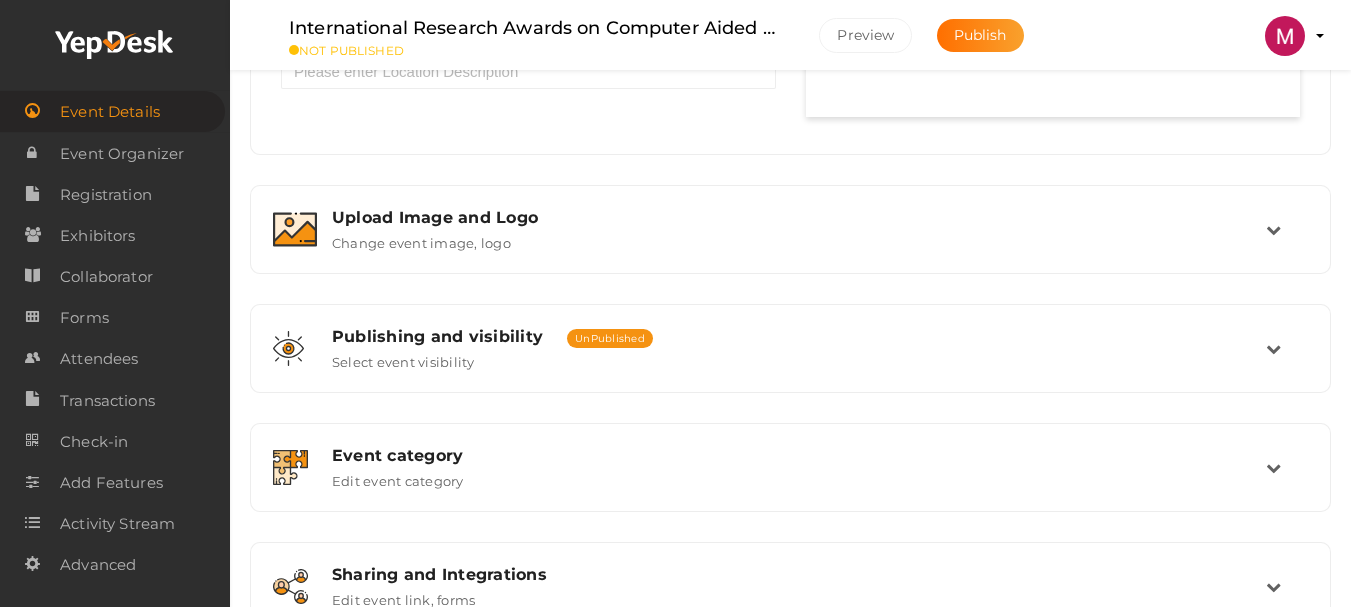 scroll, scrollTop: 1354, scrollLeft: 0, axis: vertical 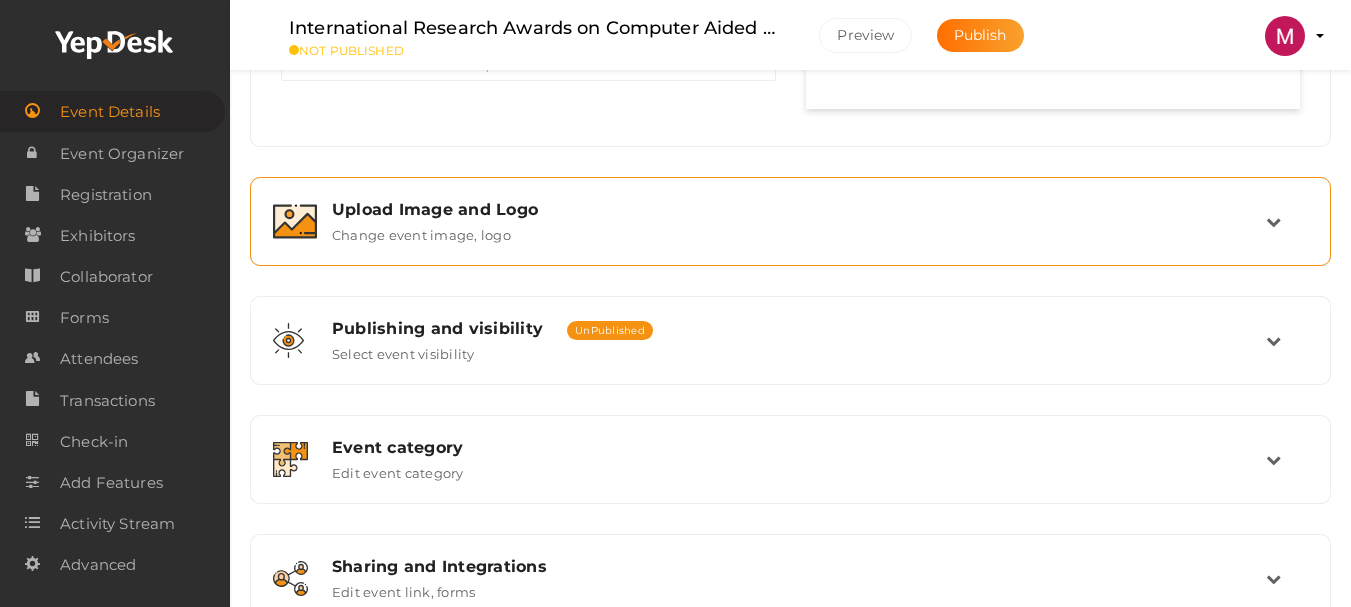 click on "Change event
image, logo" at bounding box center (421, 231) 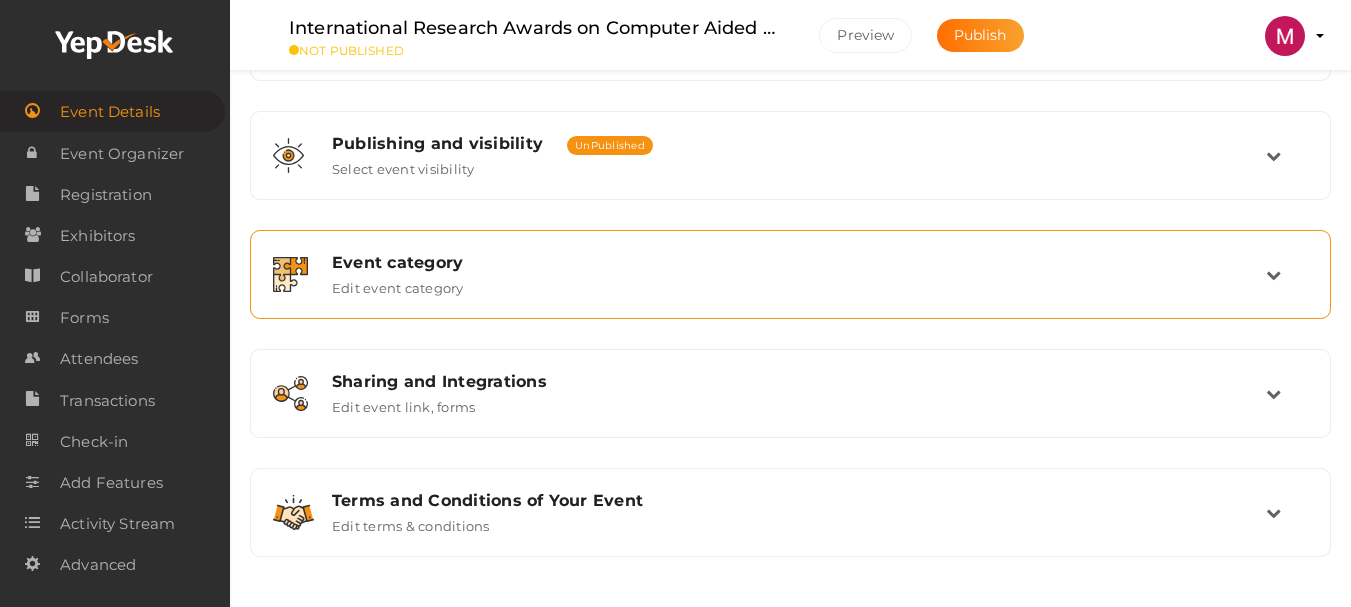 scroll, scrollTop: 473, scrollLeft: 0, axis: vertical 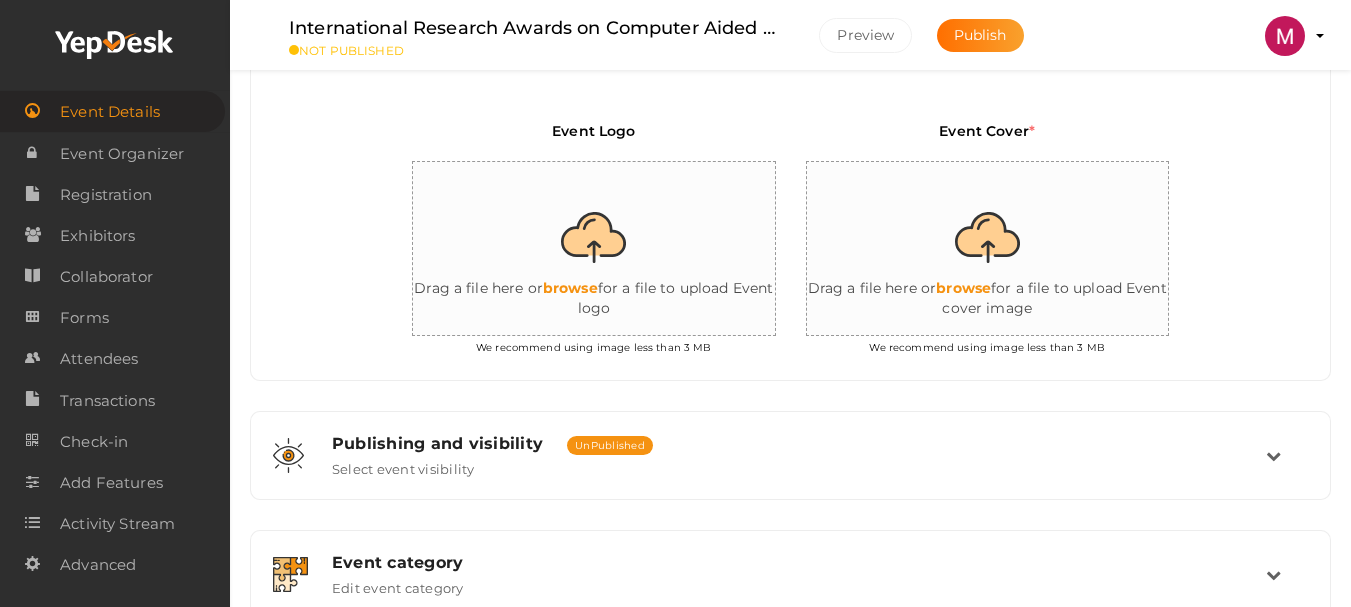 click at bounding box center [613, 249] 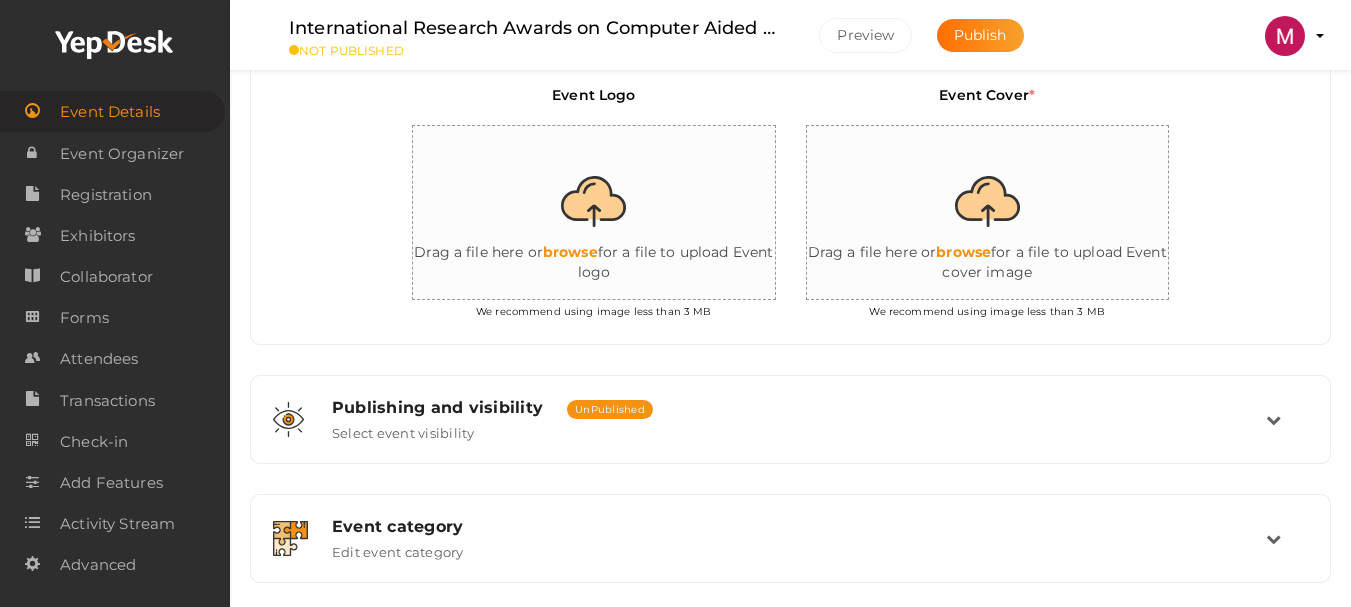 scroll, scrollTop: 473, scrollLeft: 0, axis: vertical 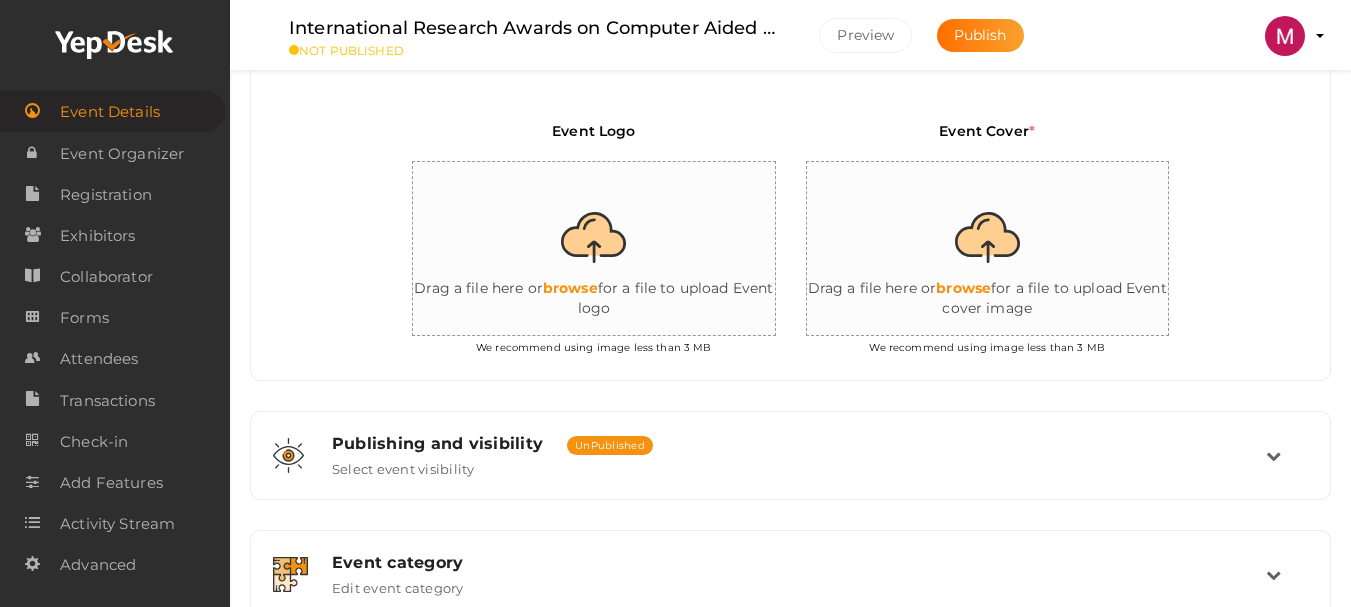 click at bounding box center (613, 249) 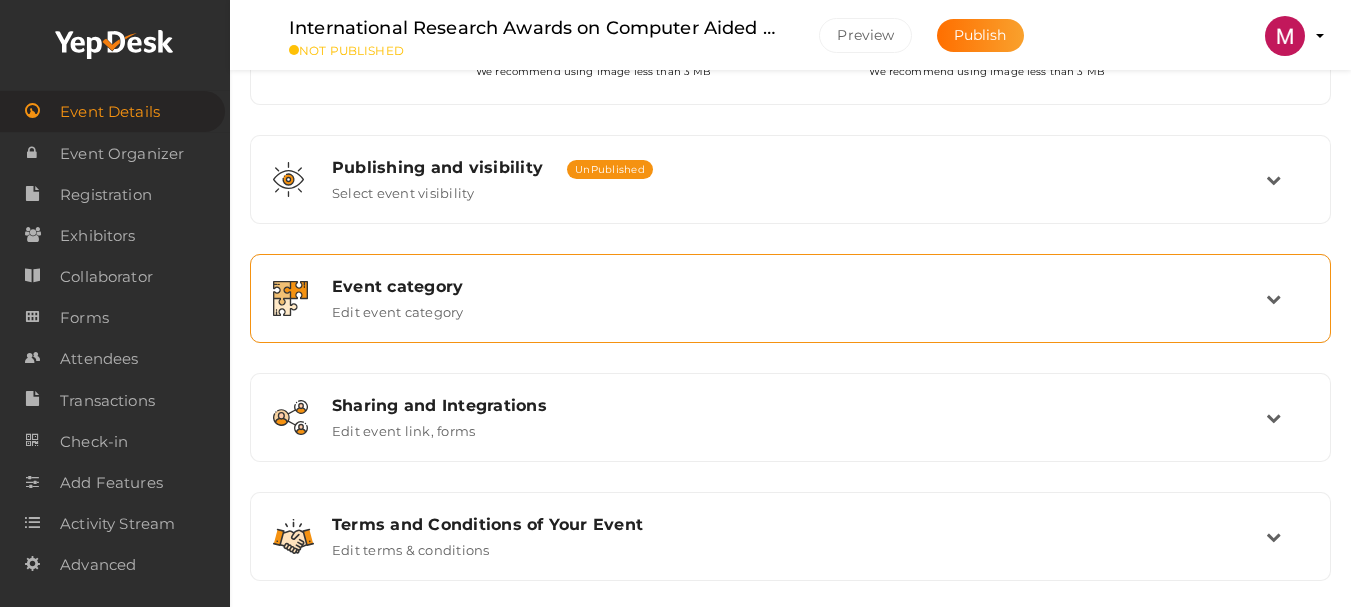 scroll, scrollTop: 773, scrollLeft: 0, axis: vertical 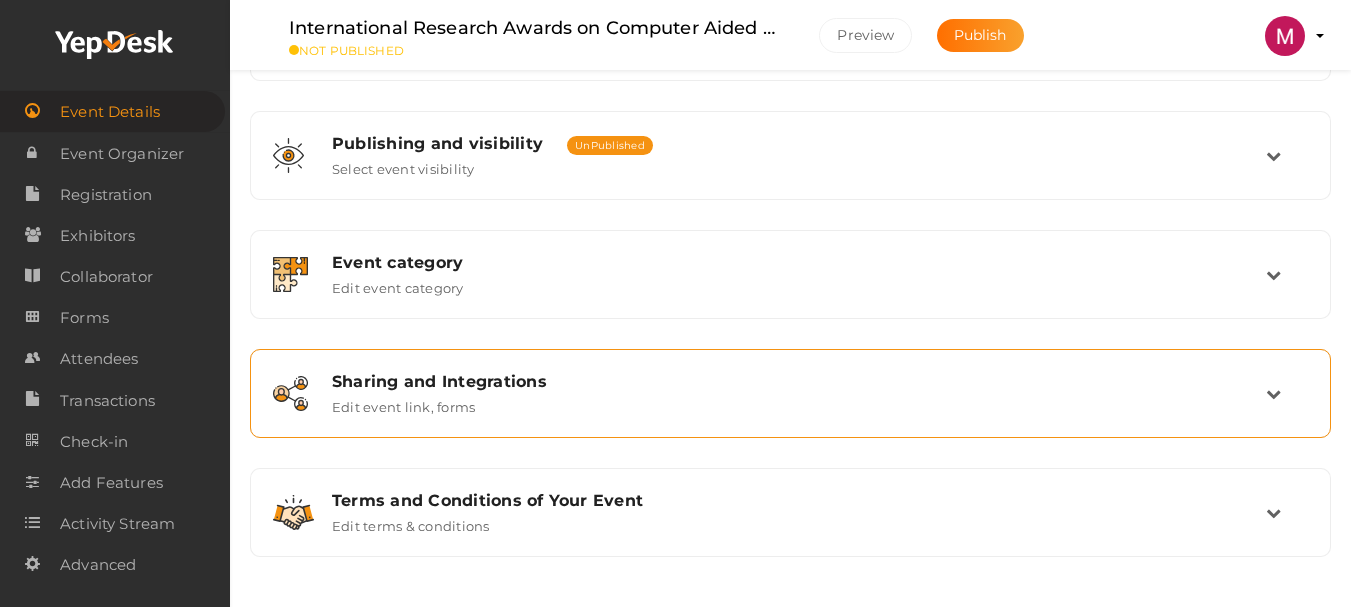 click on "Sharing and Integrations" at bounding box center [799, 381] 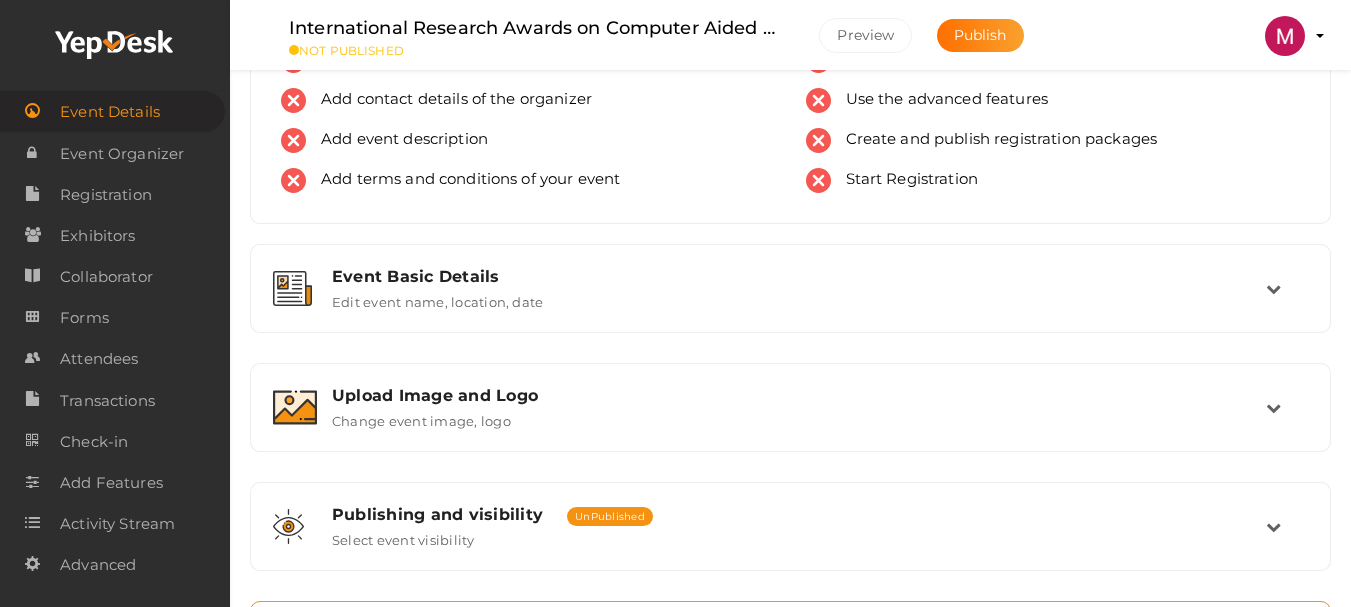 scroll, scrollTop: 0, scrollLeft: 0, axis: both 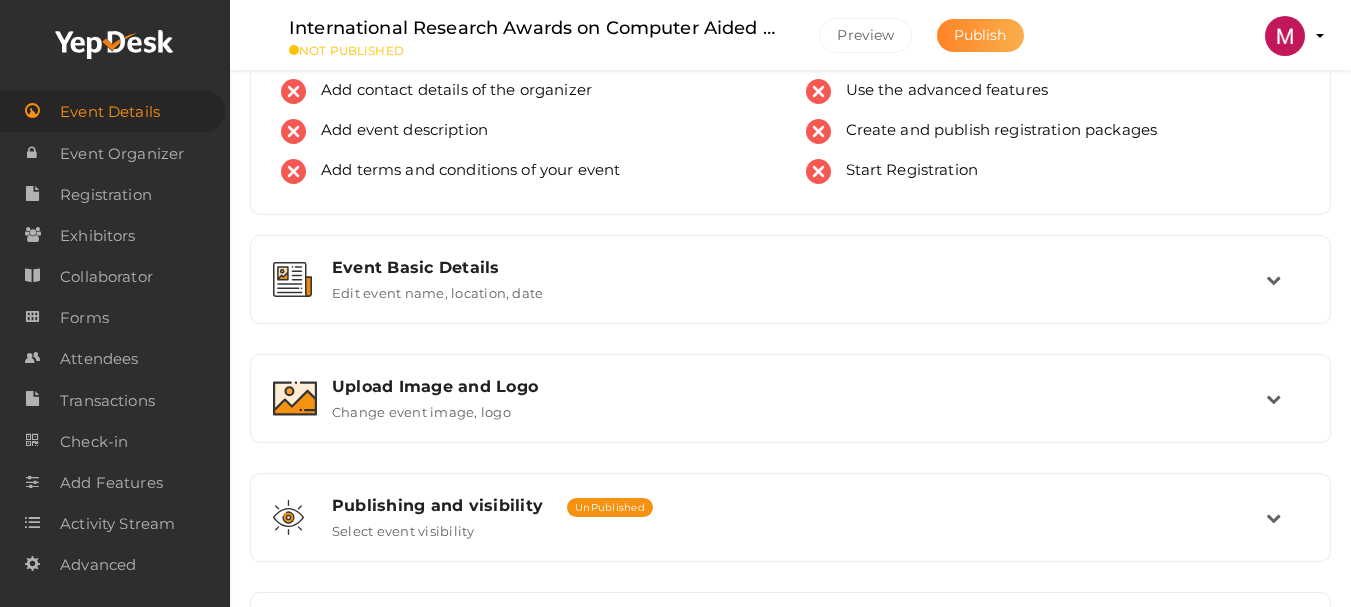click on "Publish" at bounding box center [980, 35] 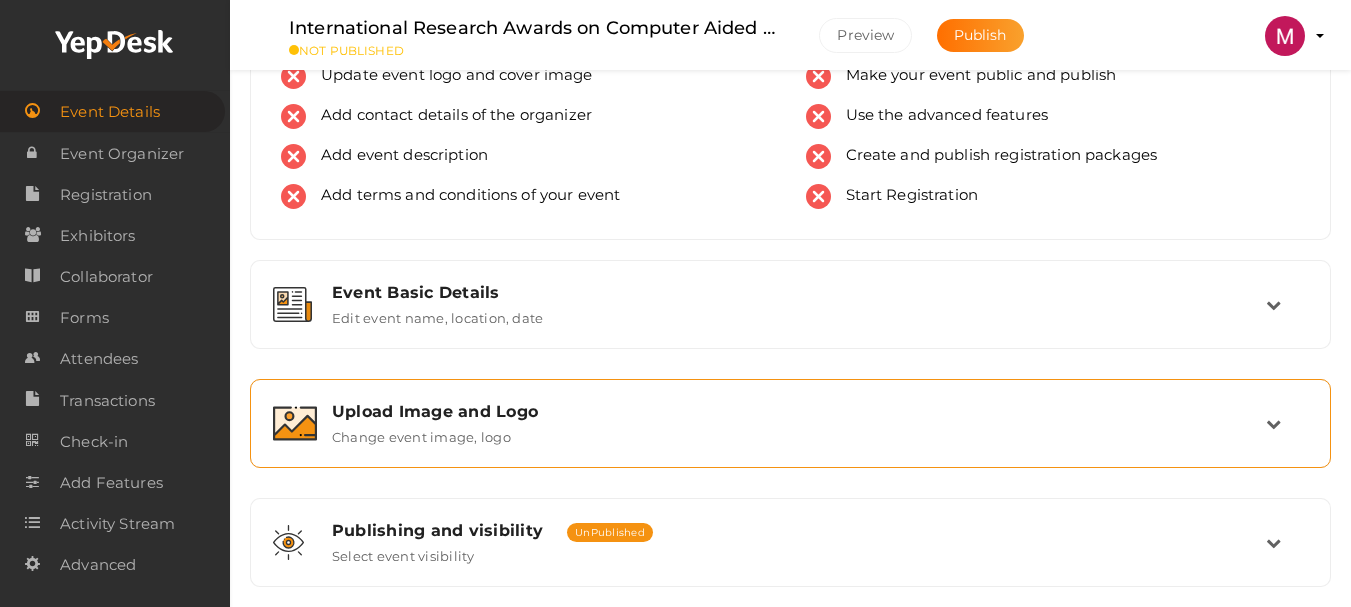 scroll, scrollTop: 54, scrollLeft: 0, axis: vertical 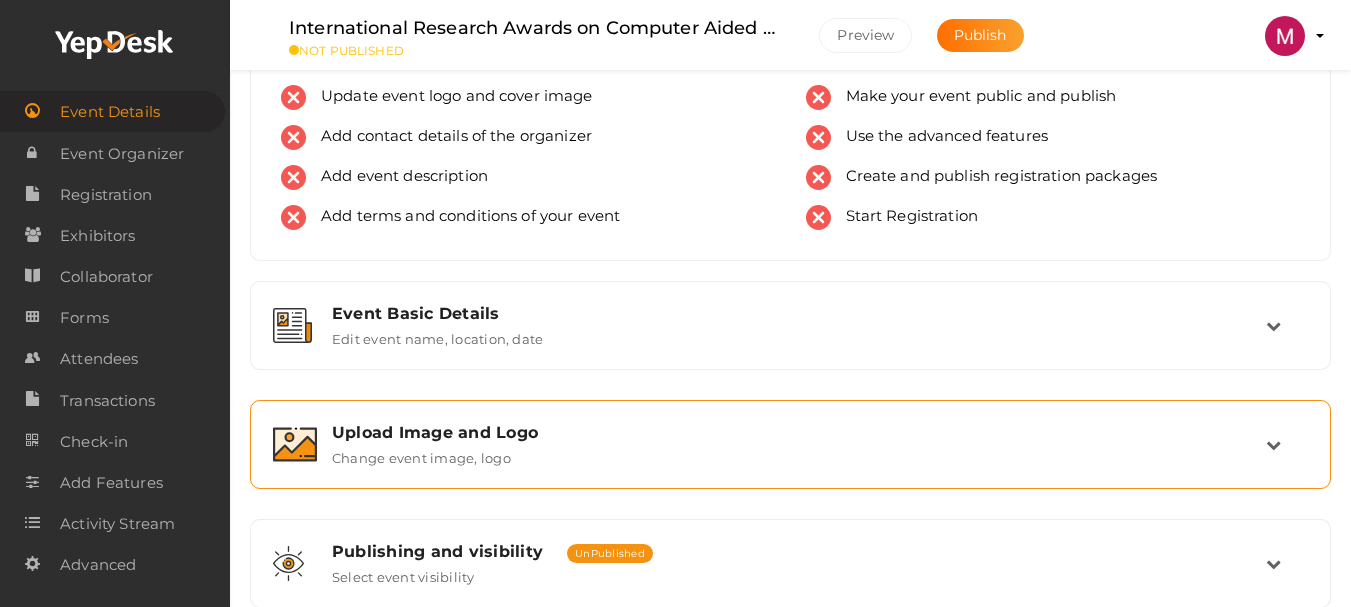 click on "Upload Image and Logo
Change event
image, logo" at bounding box center (791, 444) 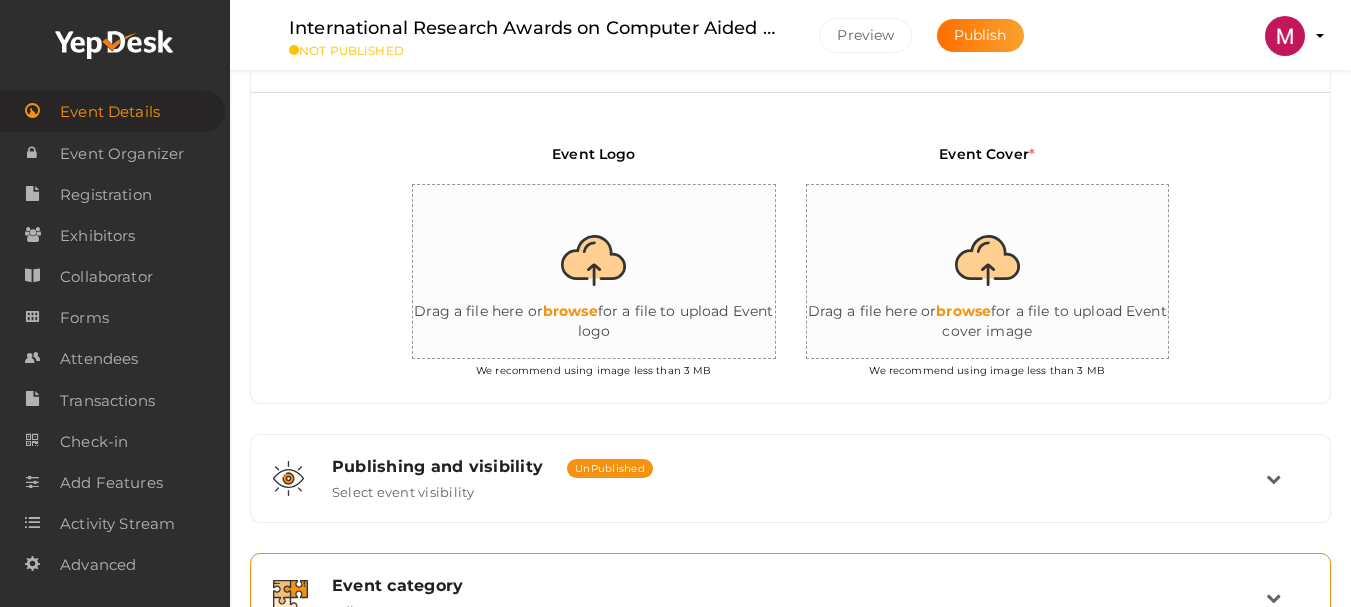 scroll, scrollTop: 654, scrollLeft: 0, axis: vertical 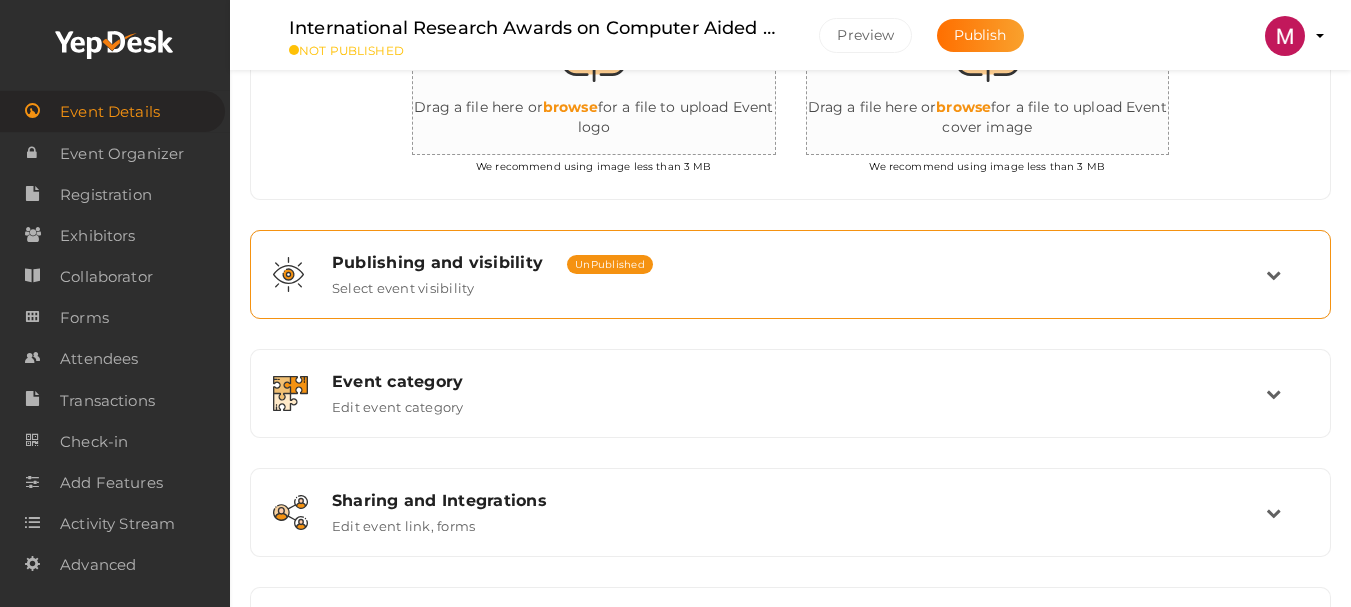 click on "Publishing and visibility
Published
UnPublished
Select event
visibility" at bounding box center [791, 274] 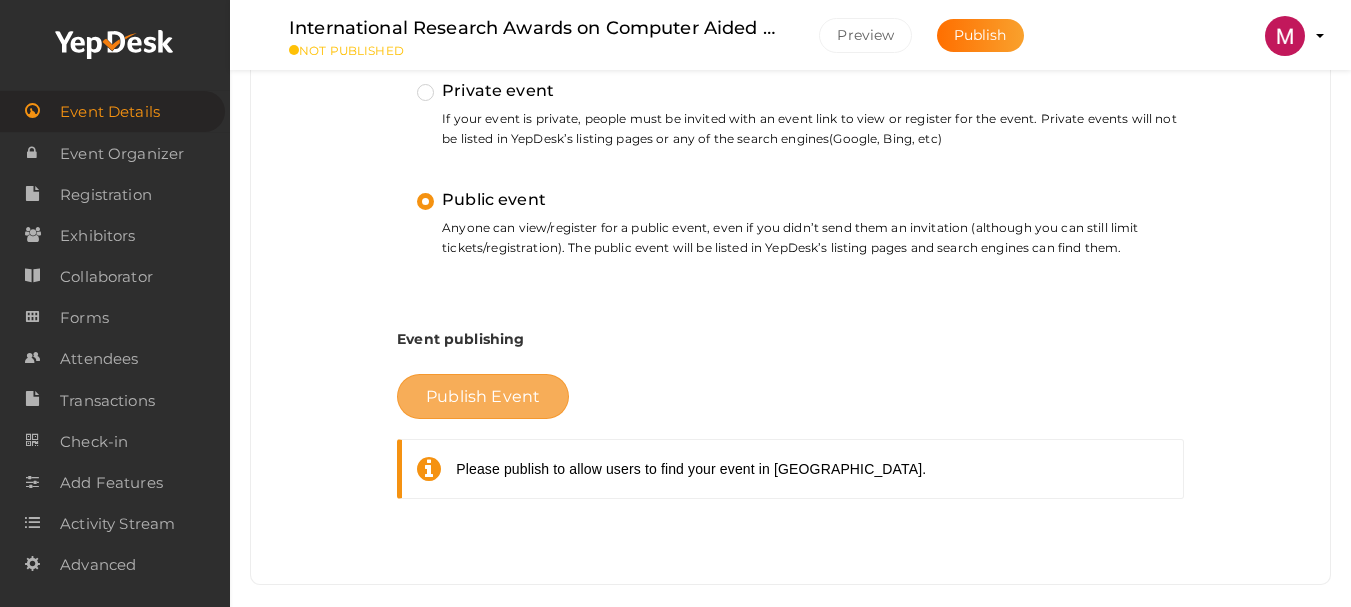 click on "Publish
Event" at bounding box center (483, 396) 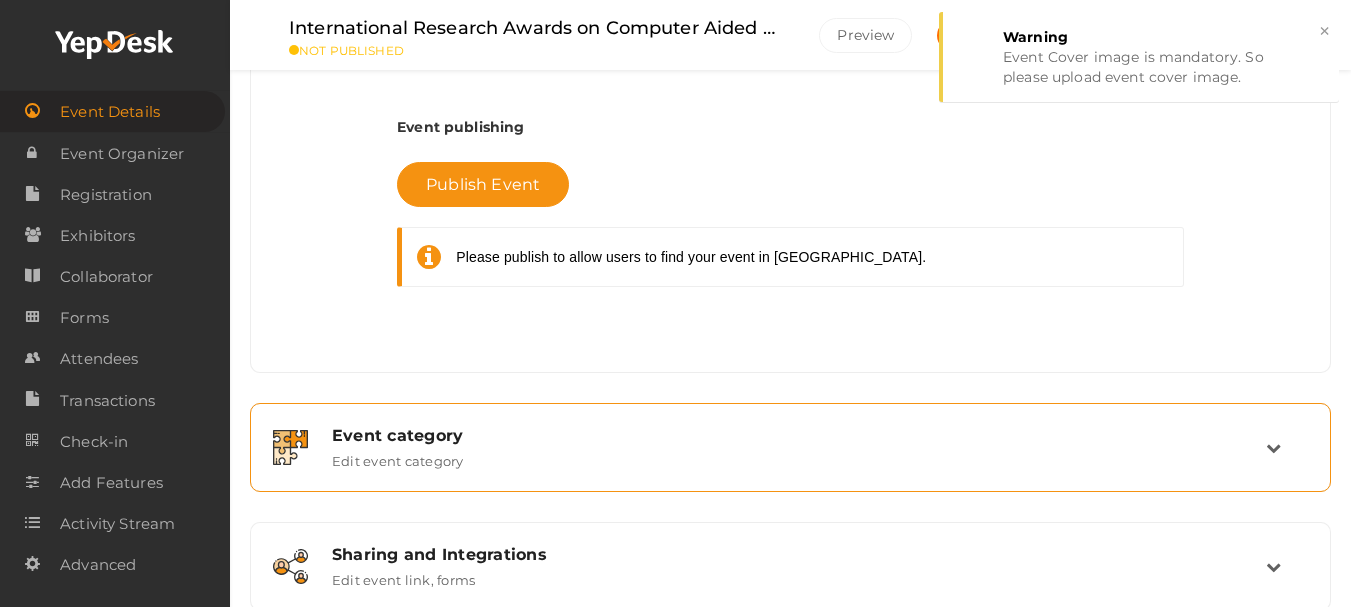 scroll, scrollTop: 954, scrollLeft: 0, axis: vertical 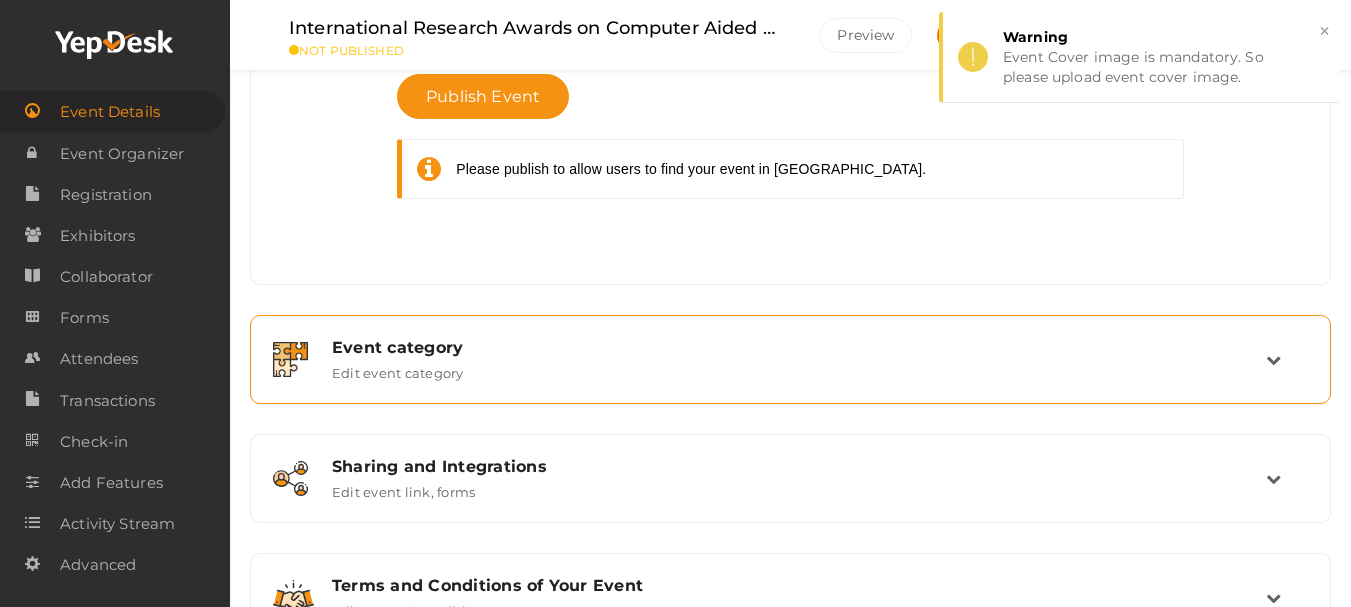 click on "Event category" at bounding box center (799, 347) 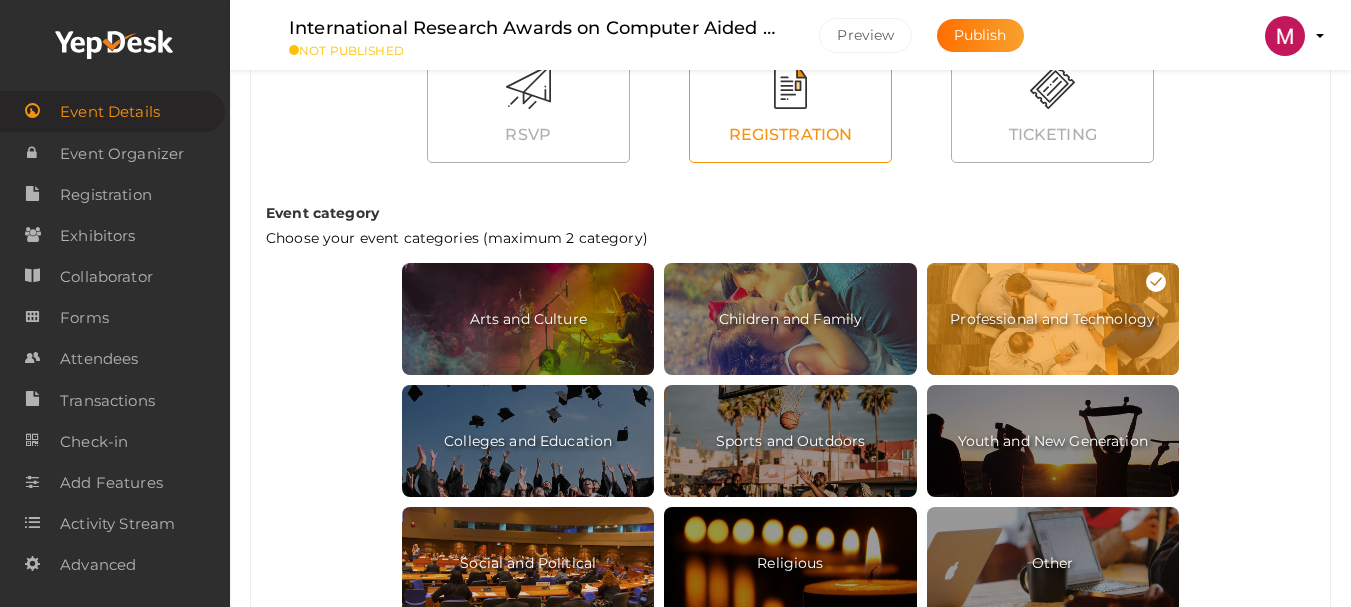 scroll, scrollTop: 687, scrollLeft: 0, axis: vertical 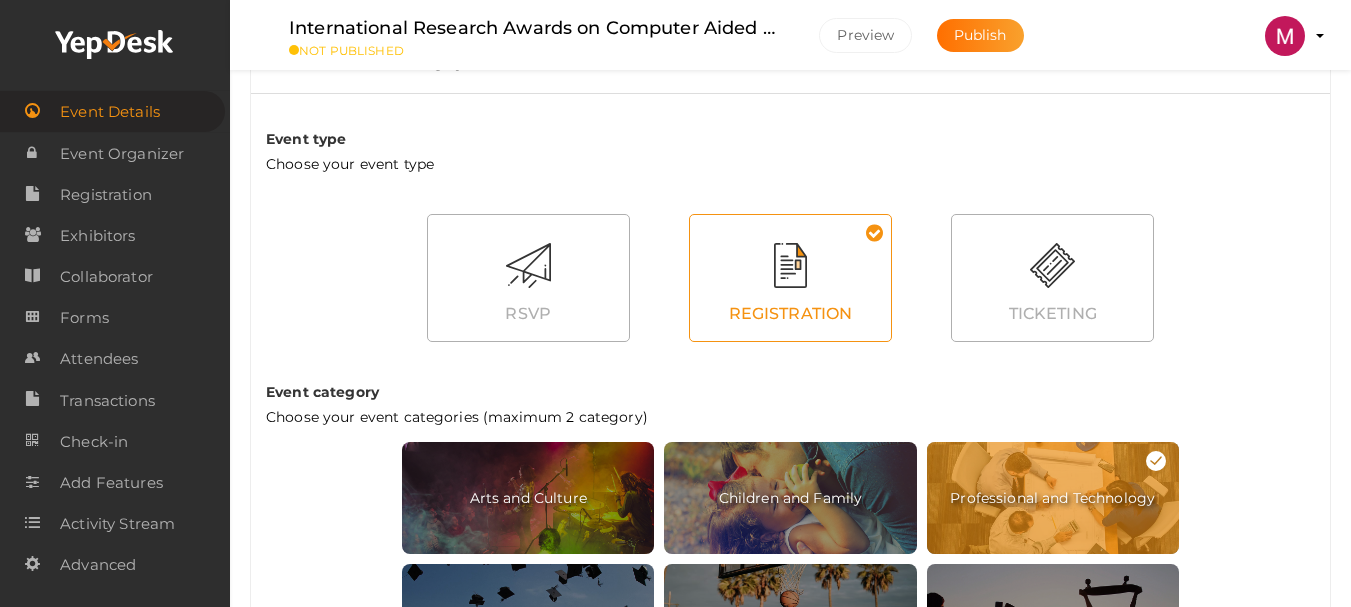 click on "Professional and Technology" at bounding box center (1053, 498) 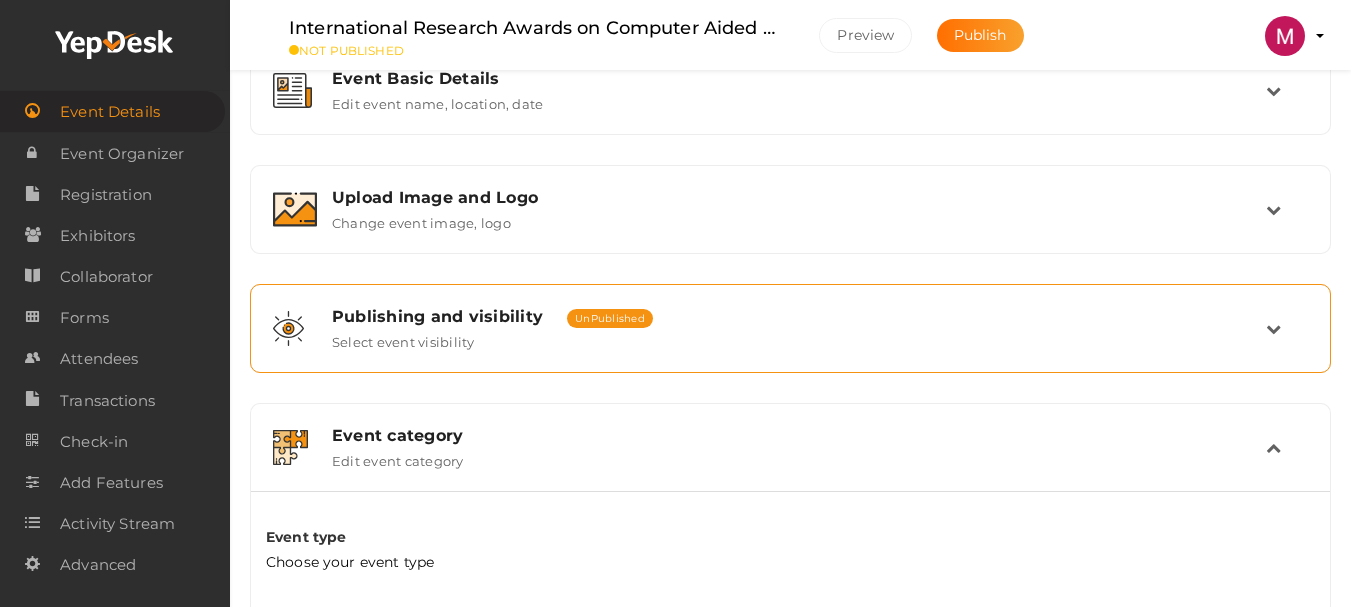 scroll, scrollTop: 287, scrollLeft: 0, axis: vertical 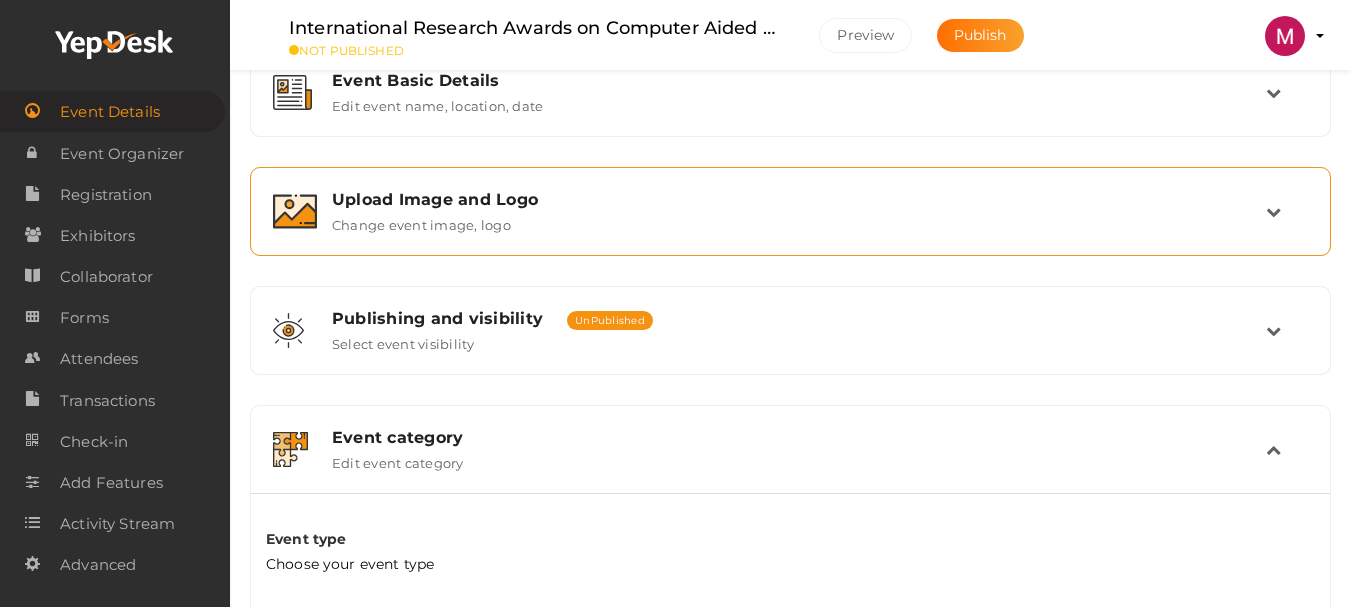 click on "Change event
image, logo" at bounding box center (421, 221) 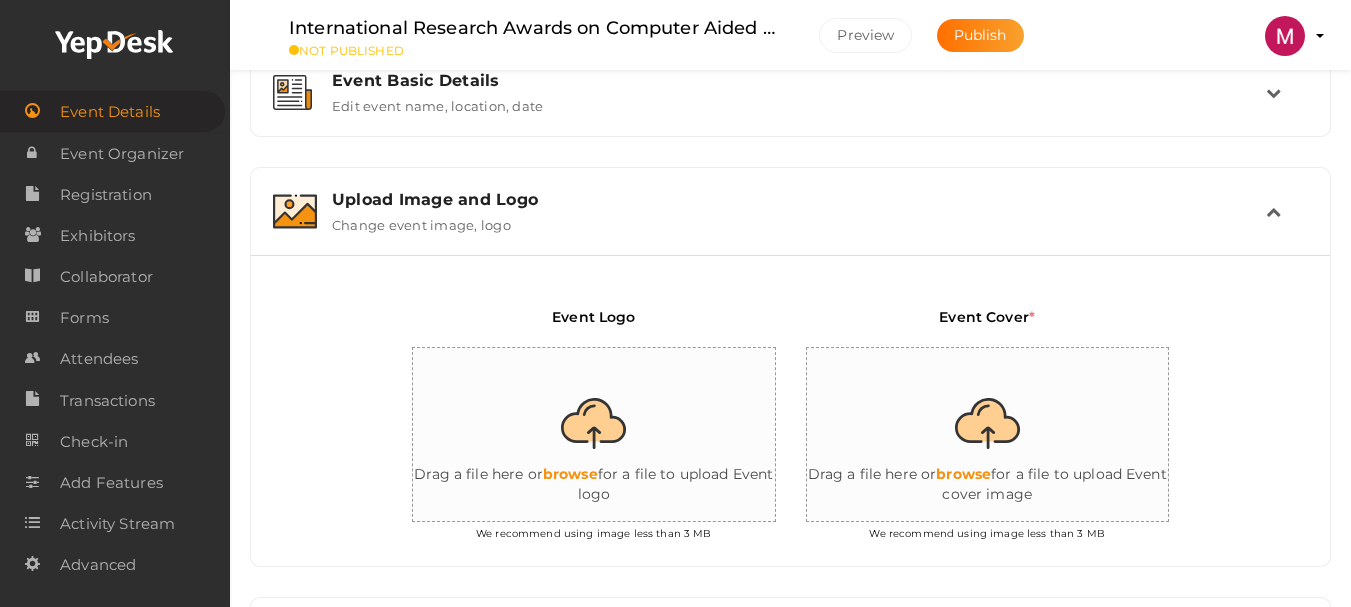 click at bounding box center [1007, 435] 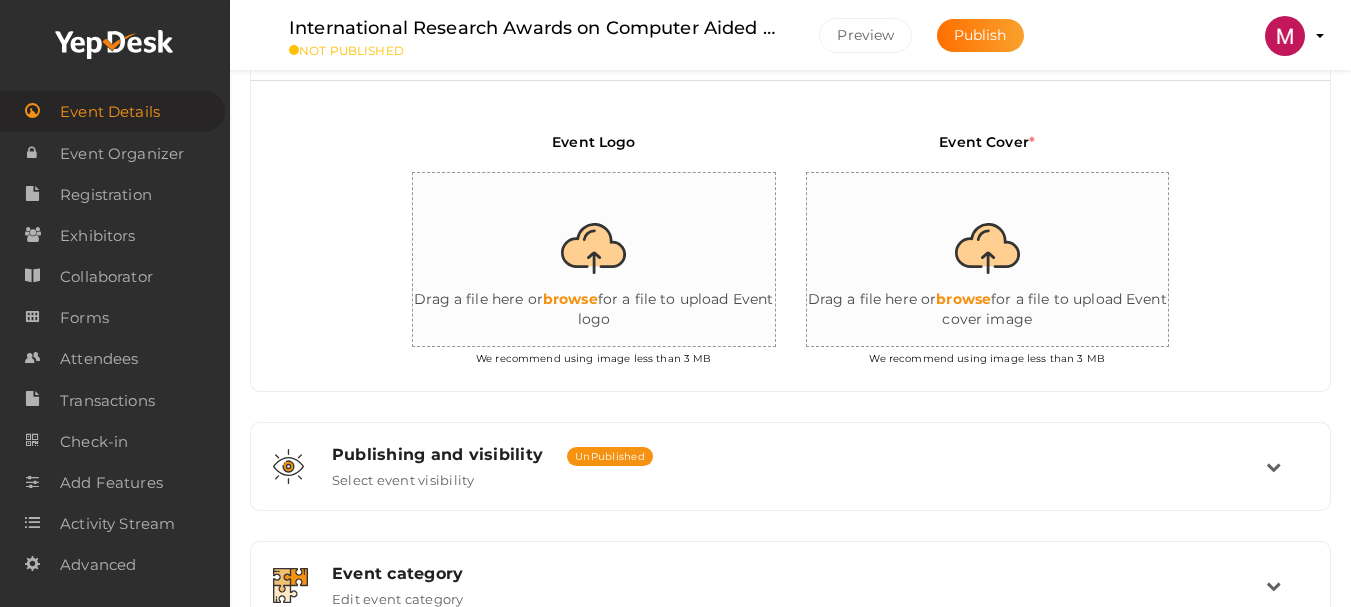 scroll, scrollTop: 487, scrollLeft: 0, axis: vertical 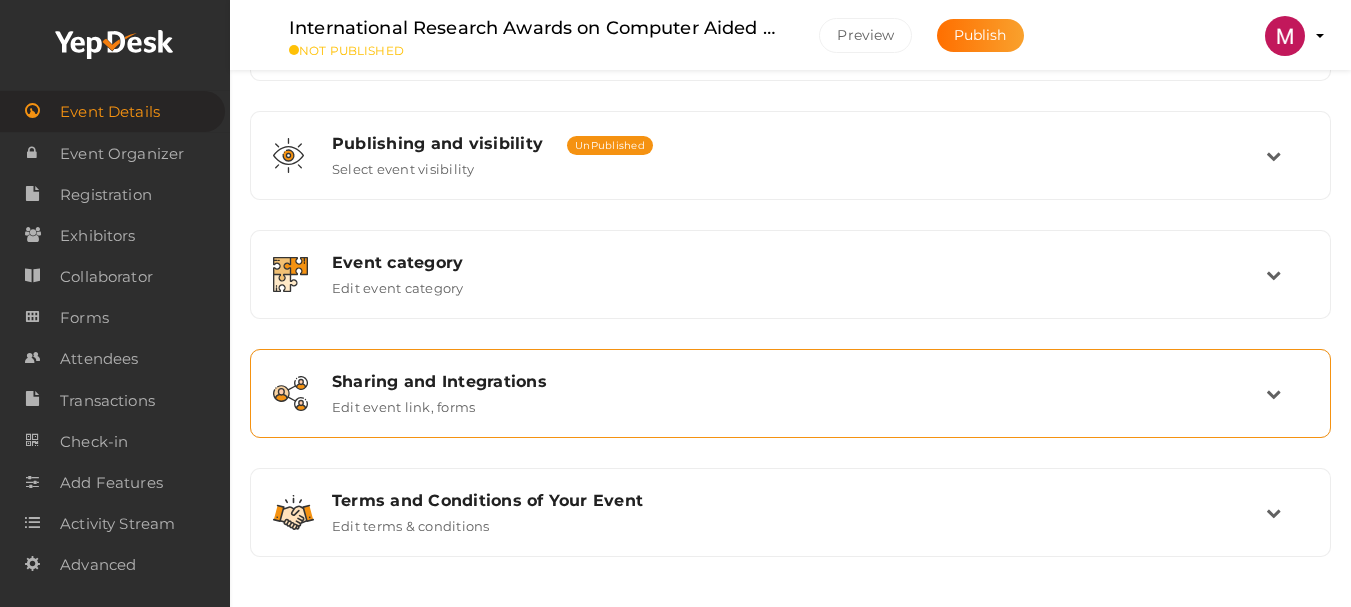 click on "Sharing and Integrations
Edit event link,
forms" at bounding box center [791, 393] 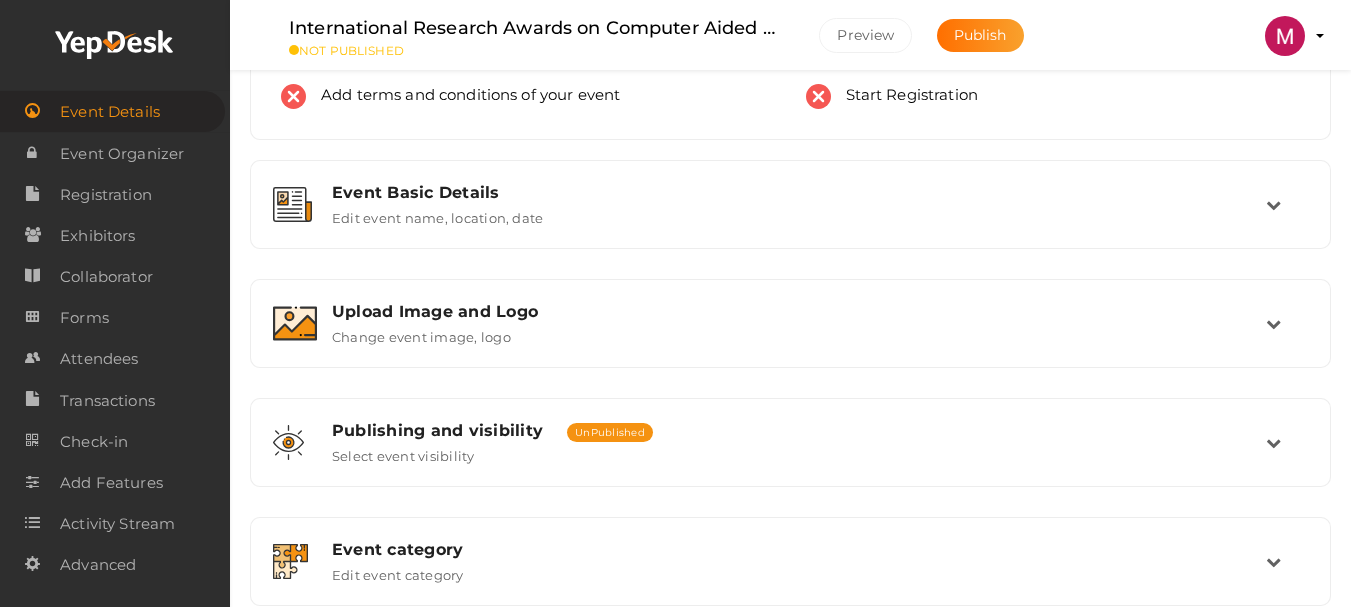 scroll, scrollTop: 0, scrollLeft: 0, axis: both 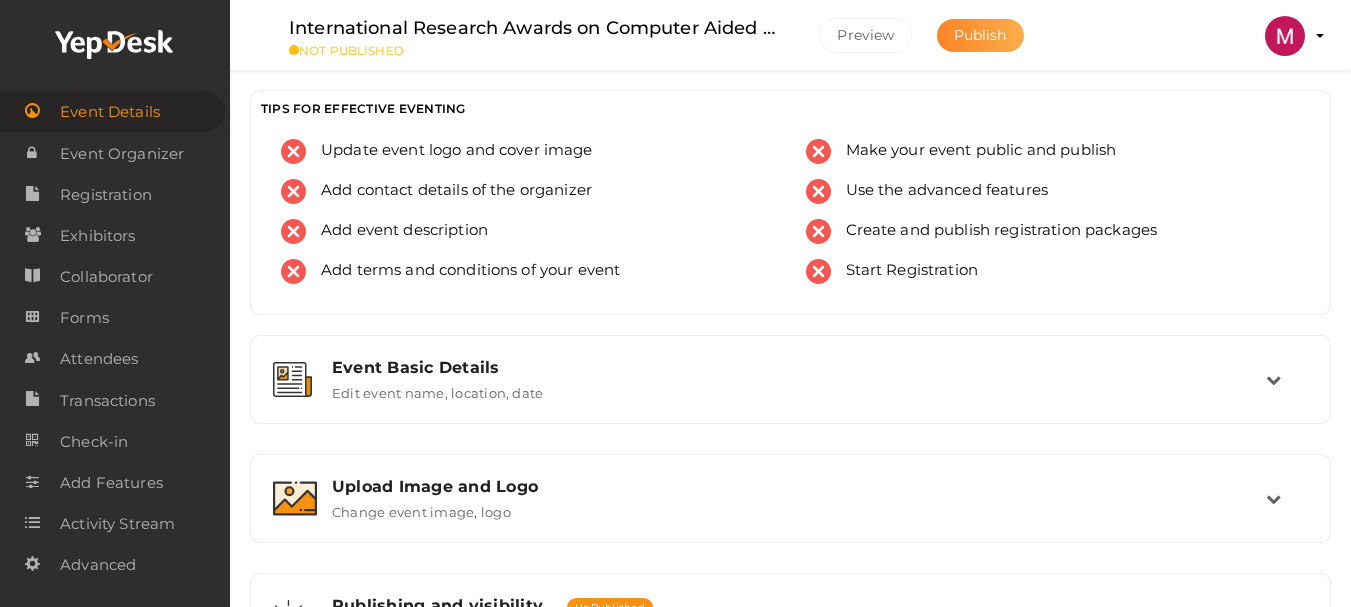 click on "Publish" at bounding box center [980, 35] 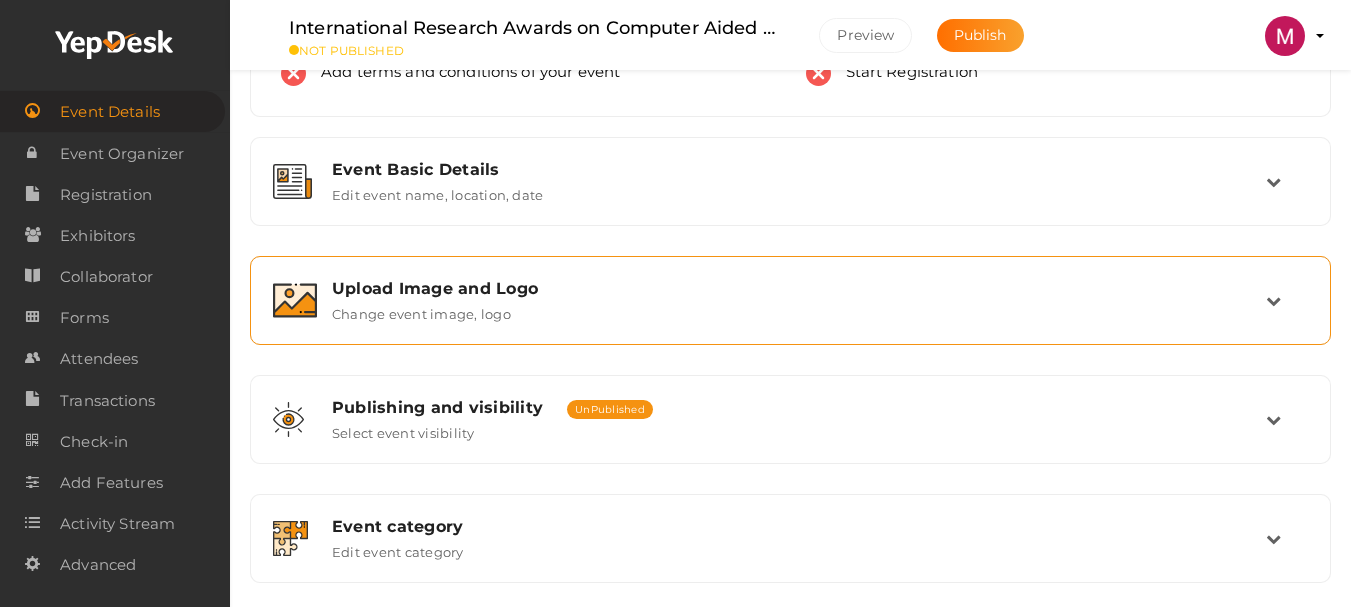 scroll, scrollTop: 200, scrollLeft: 0, axis: vertical 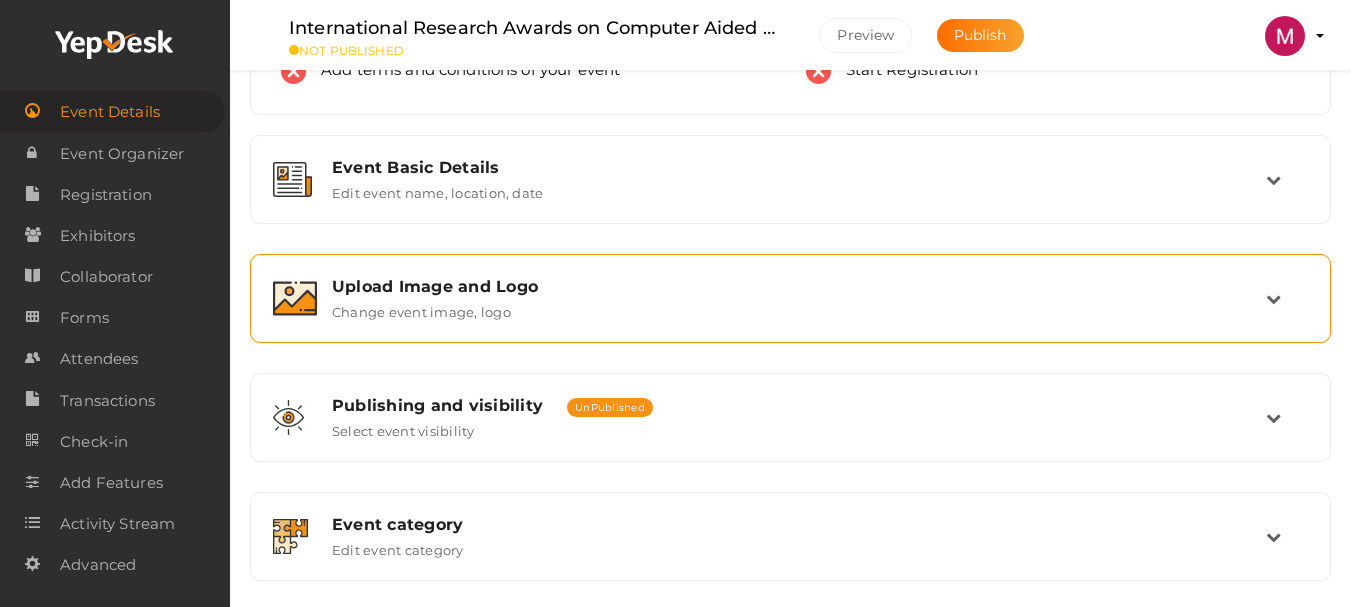 click on "Upload Image and Logo
Change event
image, logo" at bounding box center (791, 298) 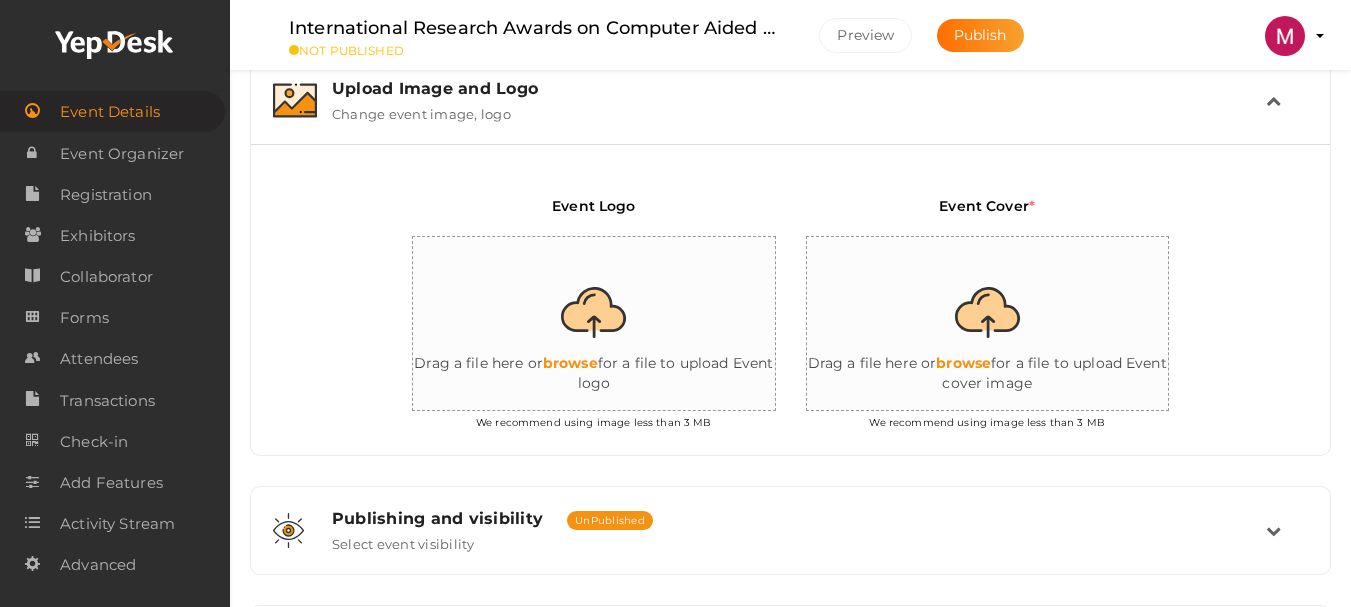scroll, scrollTop: 400, scrollLeft: 0, axis: vertical 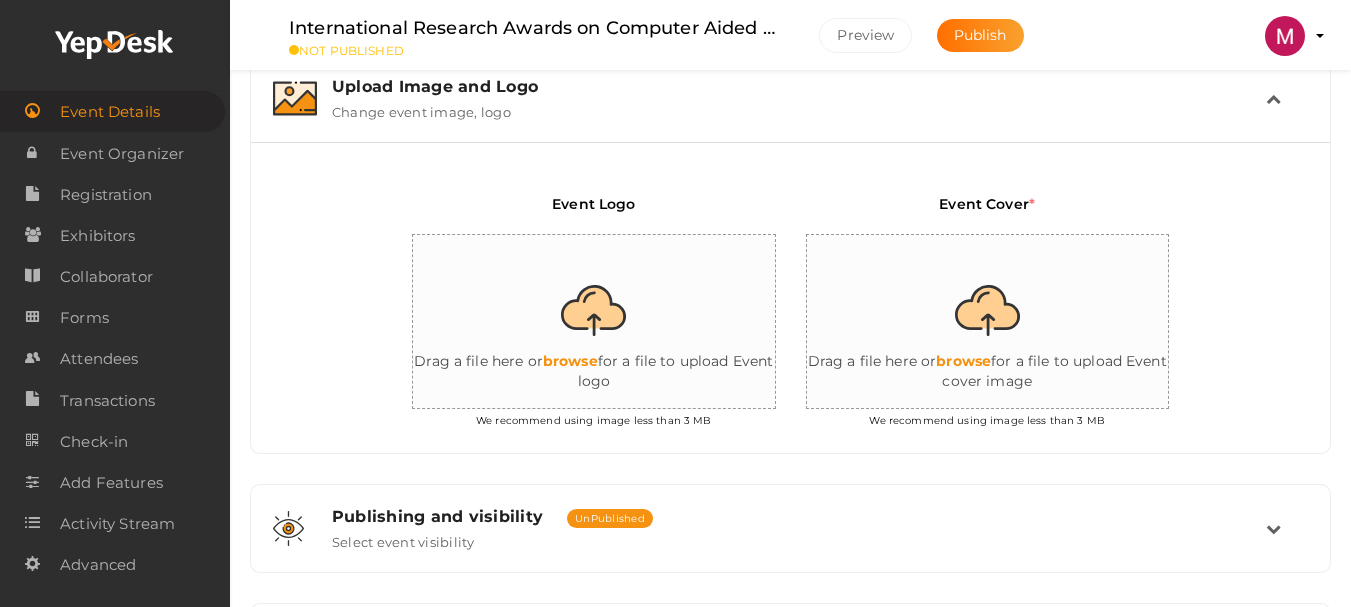 click at bounding box center (613, 322) 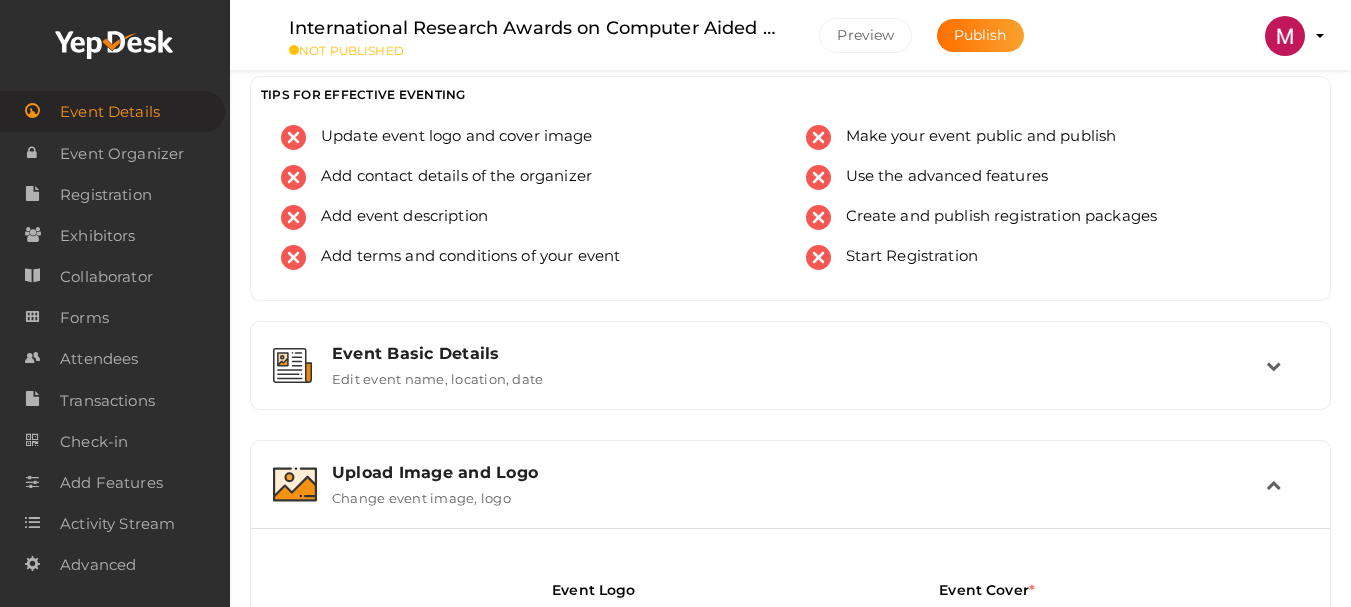 scroll, scrollTop: 0, scrollLeft: 0, axis: both 